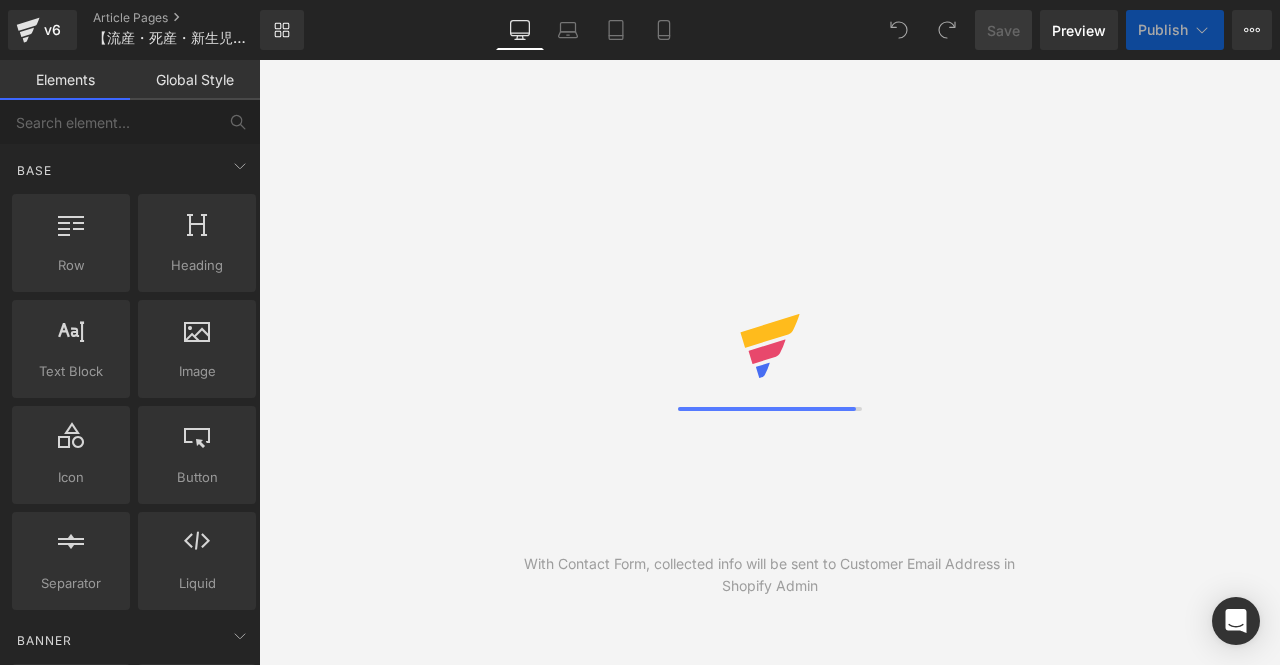 scroll, scrollTop: 0, scrollLeft: 0, axis: both 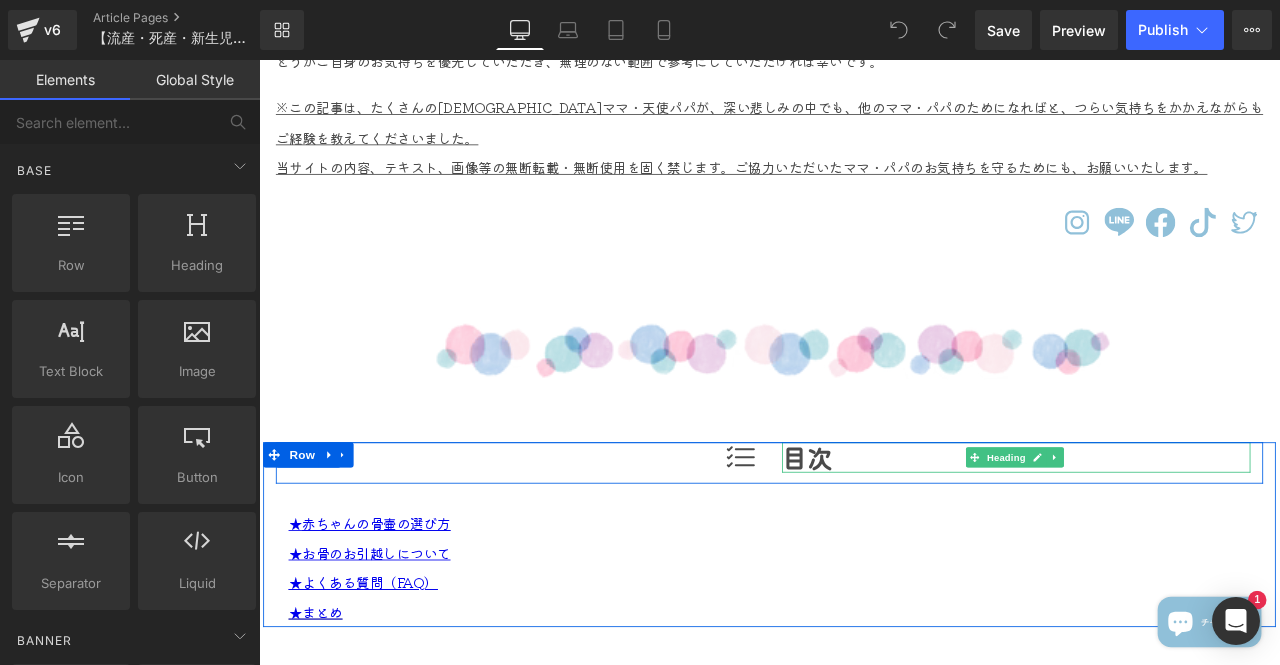 click on "目次" at bounding box center (1156, 531) 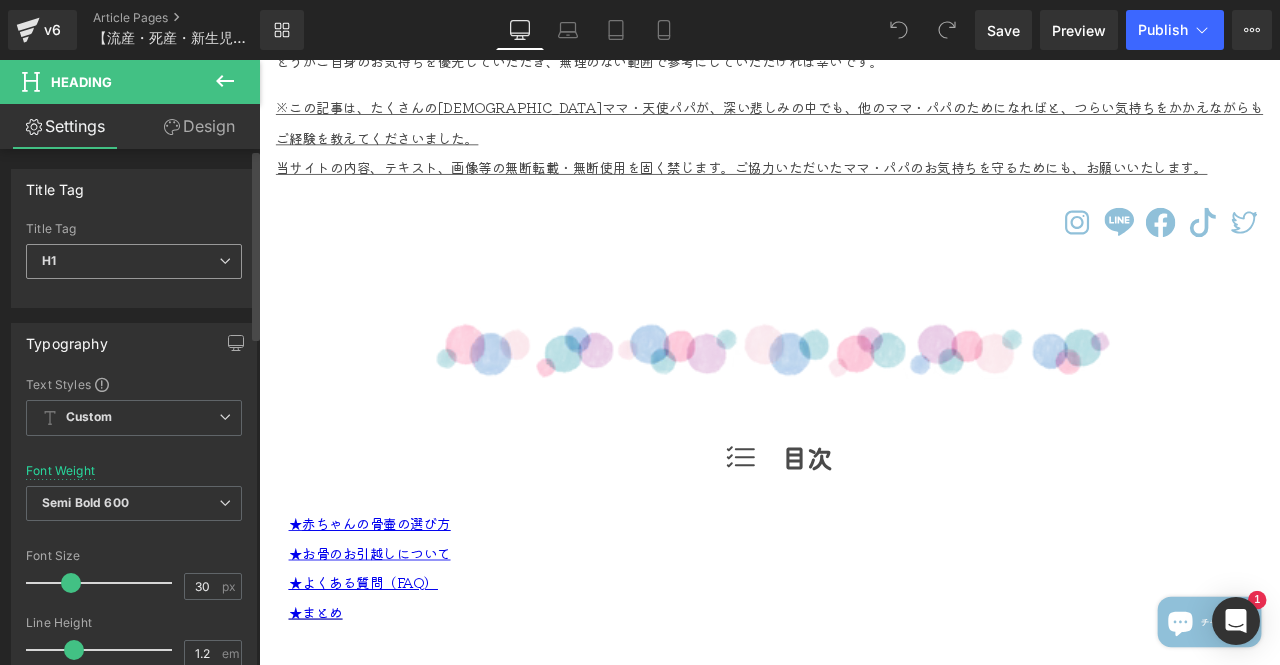 click on "H1" at bounding box center [134, 261] 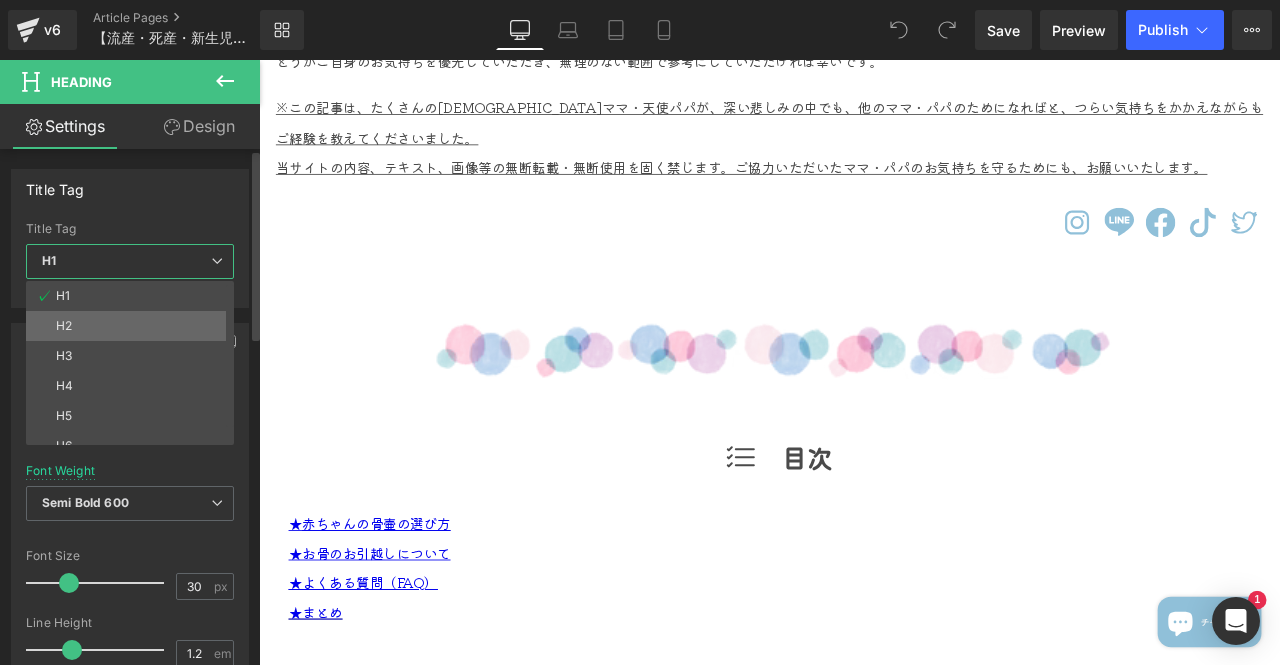 click on "H2" at bounding box center [134, 326] 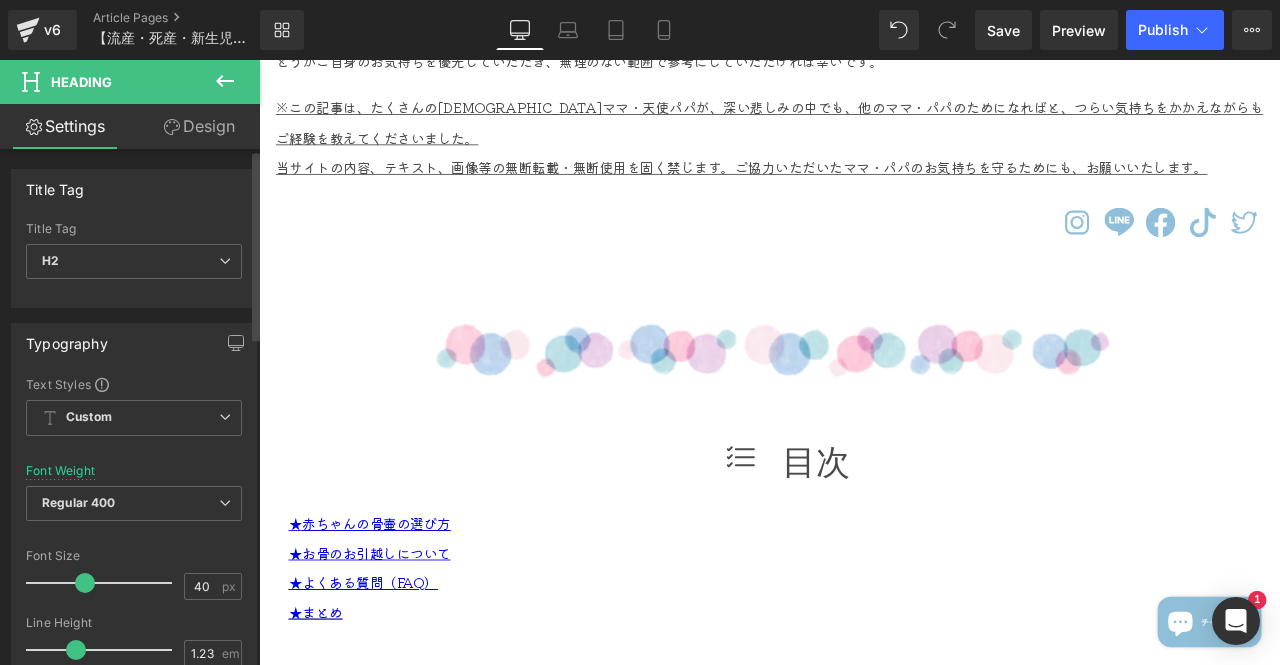 scroll, scrollTop: 100, scrollLeft: 0, axis: vertical 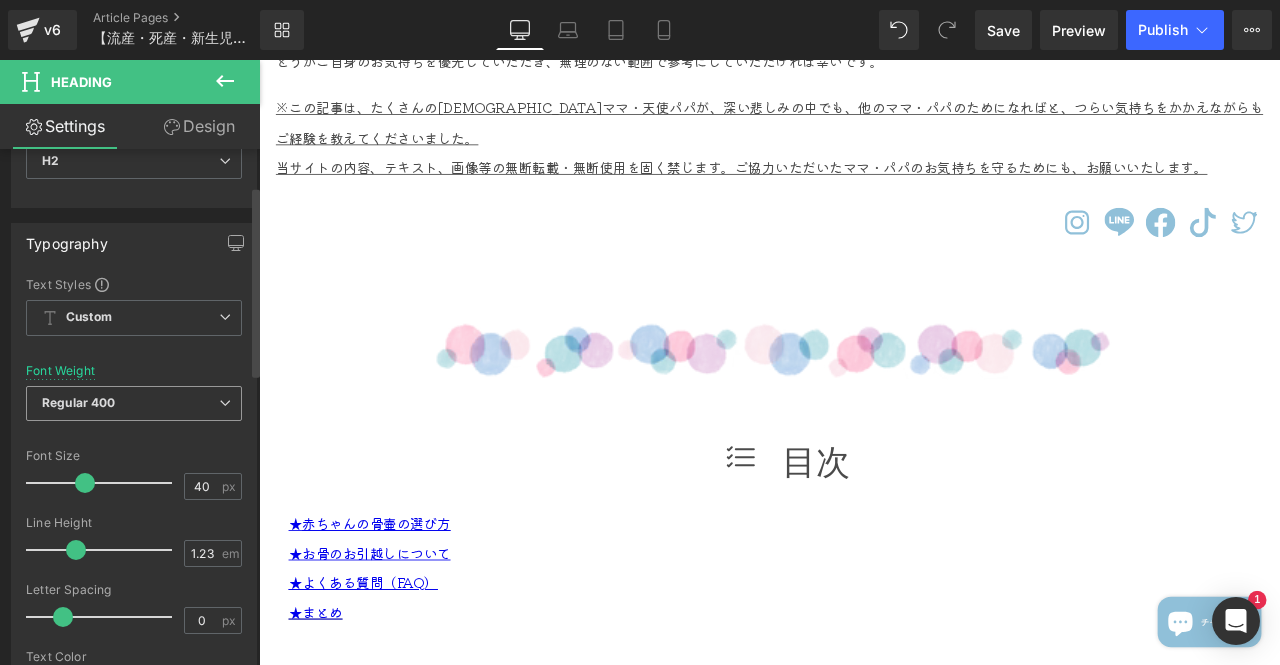click on "Regular 400" at bounding box center (134, 403) 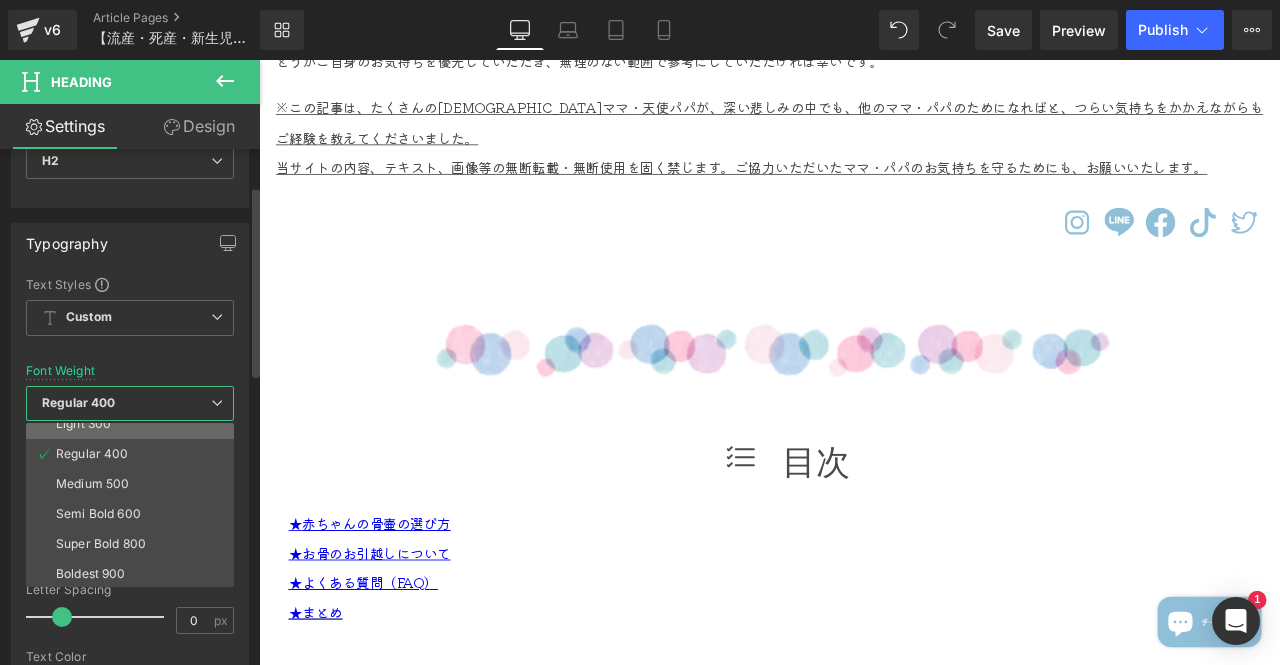 scroll, scrollTop: 100, scrollLeft: 0, axis: vertical 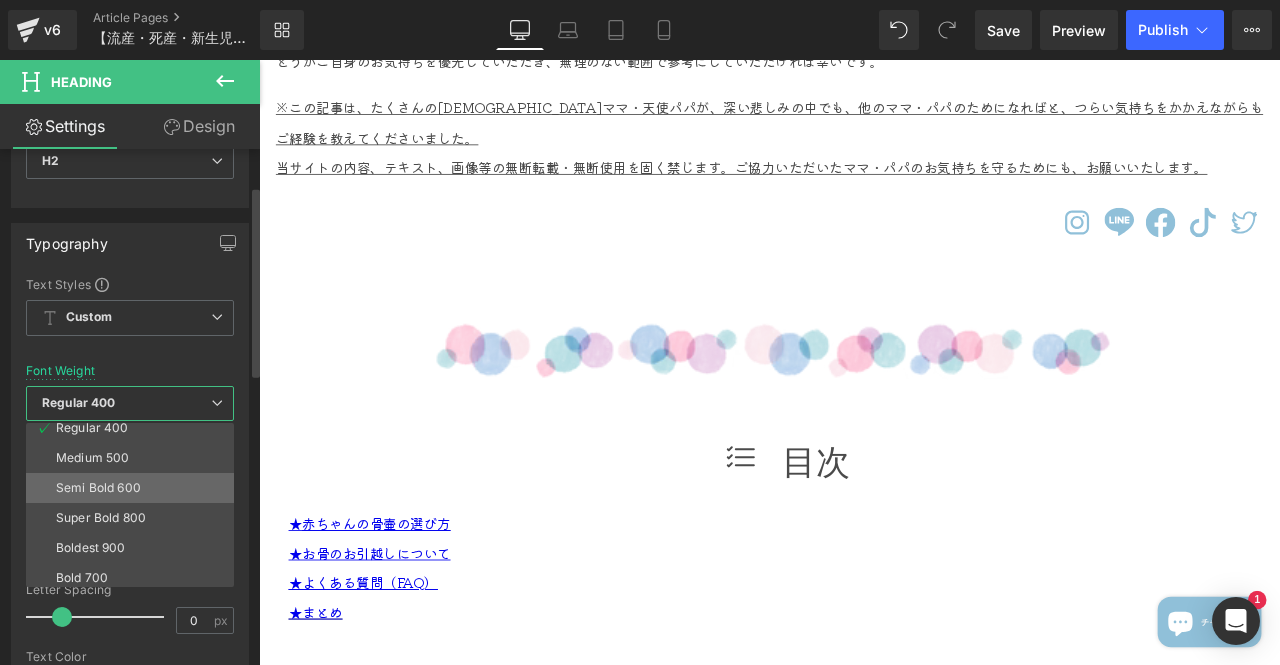 click on "Semi Bold 600" at bounding box center (134, 488) 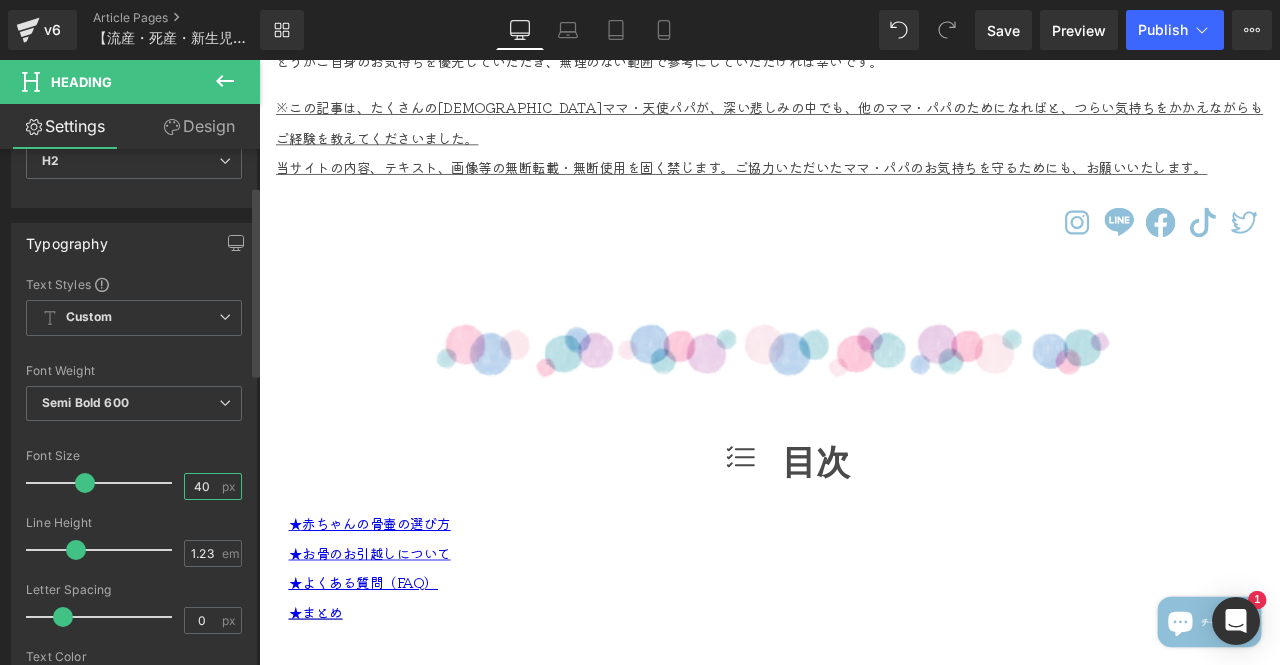 click on "40" at bounding box center [202, 486] 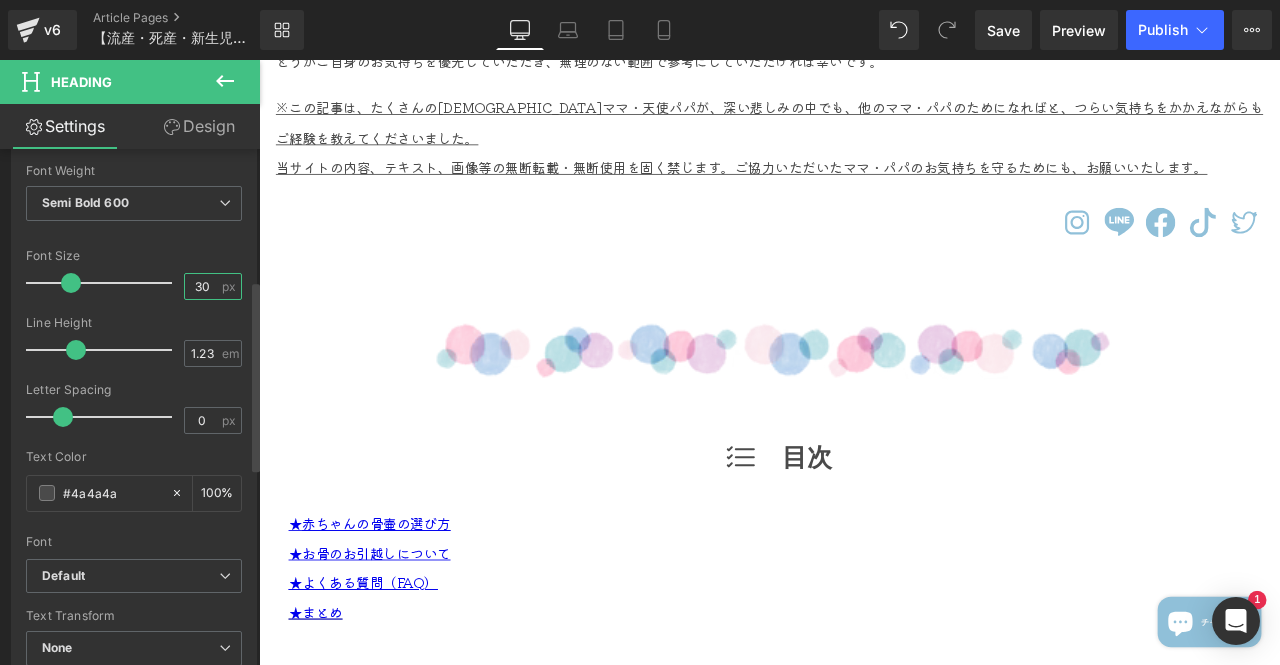 scroll, scrollTop: 400, scrollLeft: 0, axis: vertical 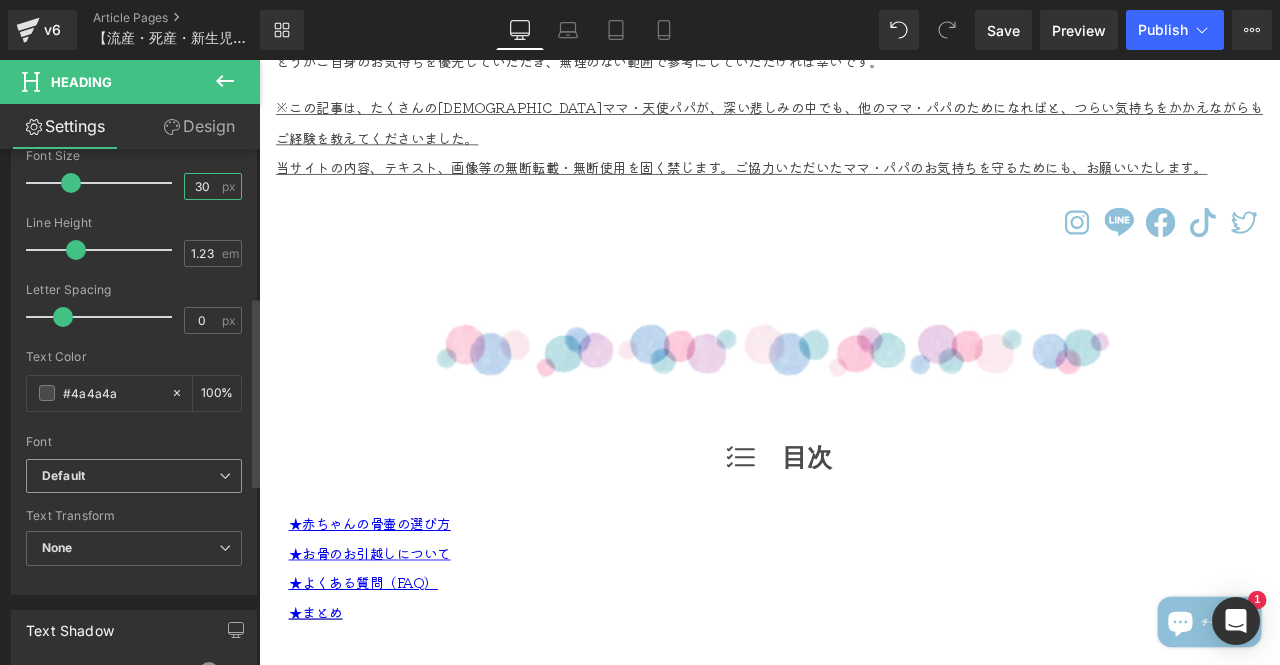 type on "30" 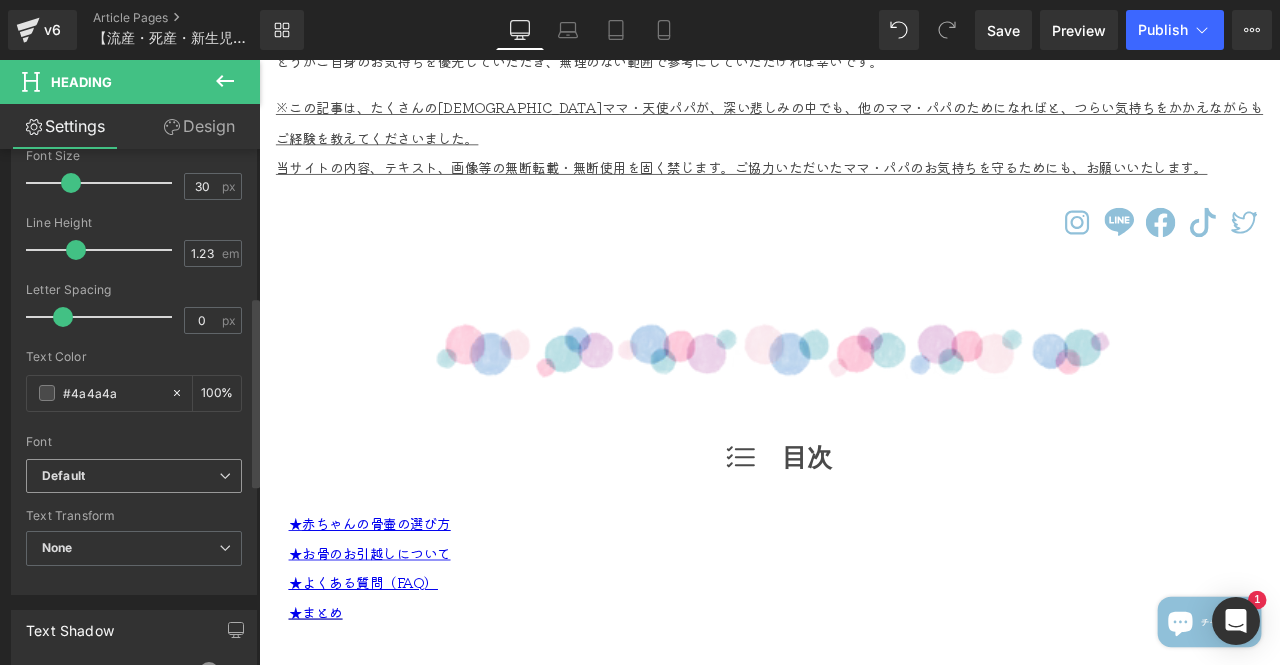 click on "Default" at bounding box center (130, 476) 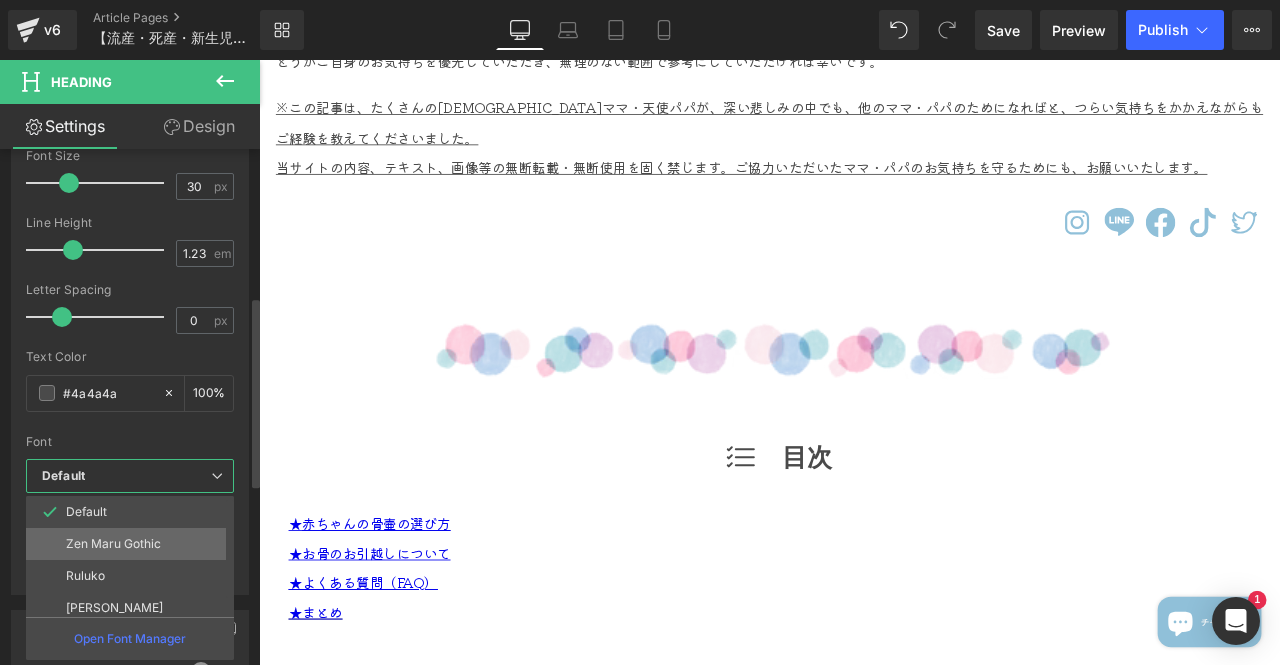scroll, scrollTop: 72, scrollLeft: 0, axis: vertical 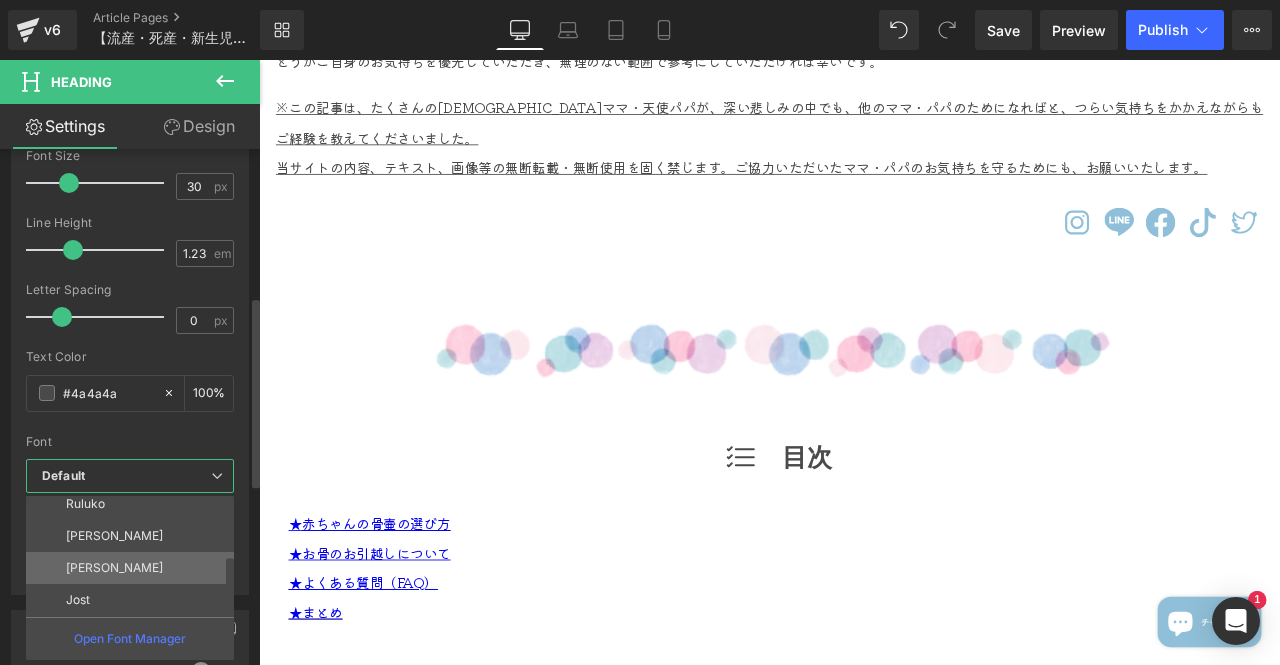 click on "[PERSON_NAME]" at bounding box center [134, 568] 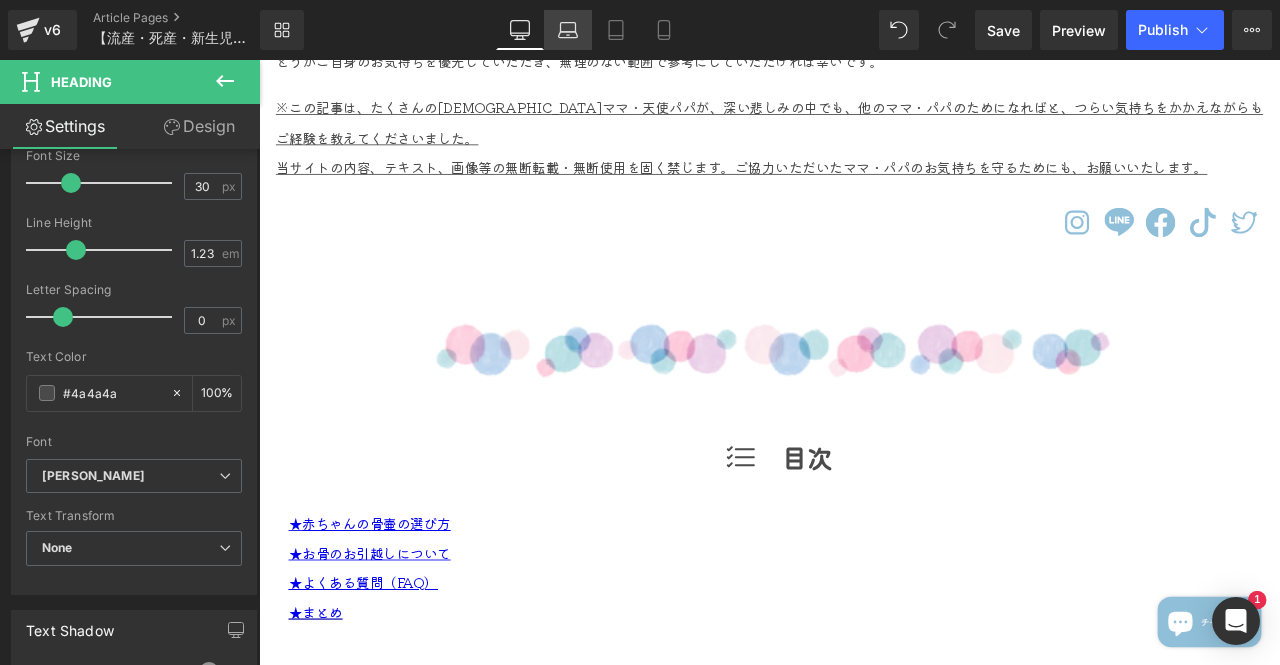 click 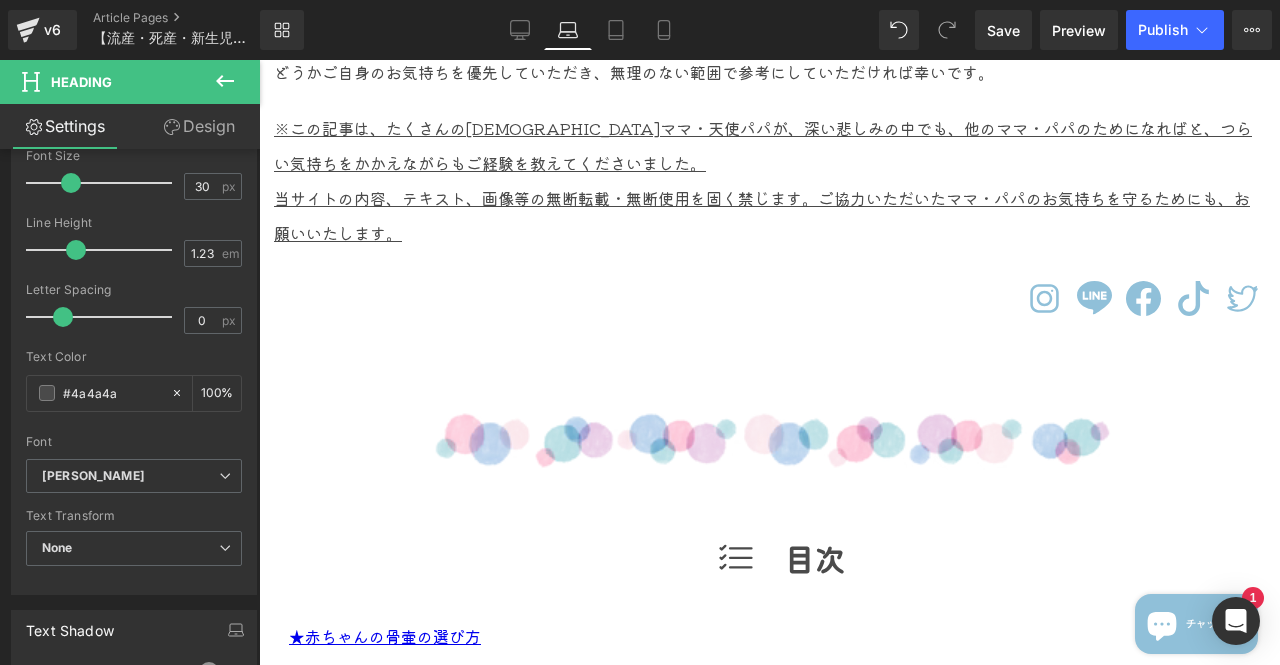 scroll, scrollTop: 827, scrollLeft: 0, axis: vertical 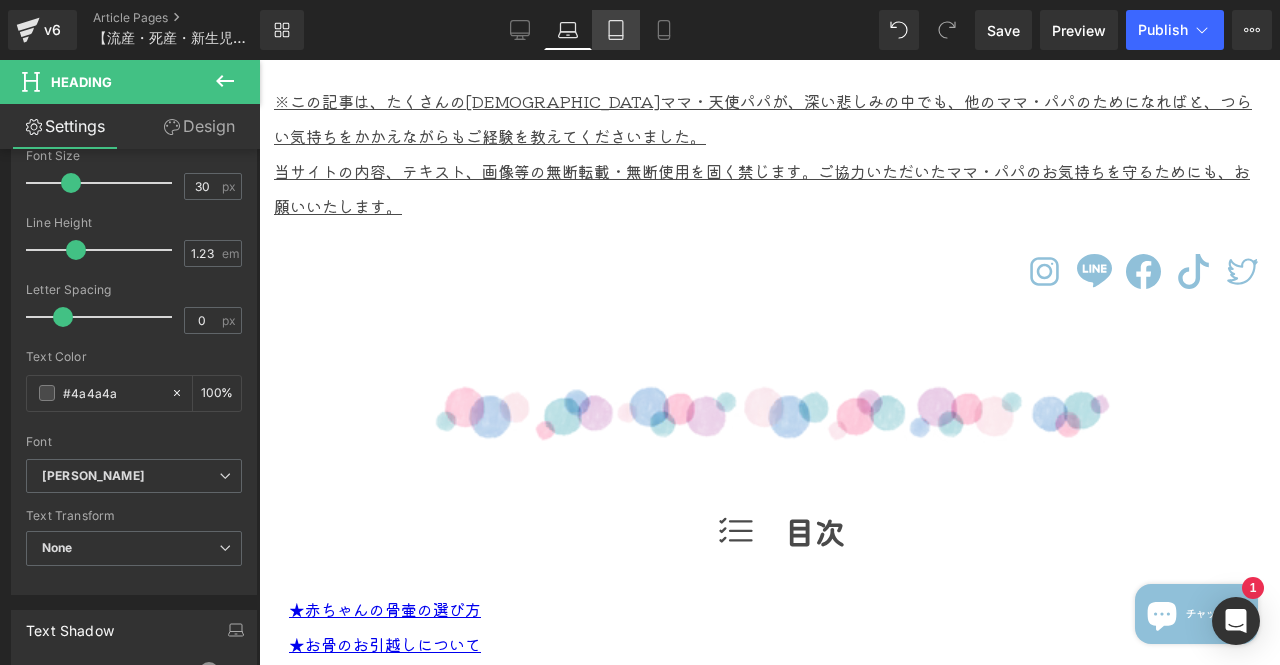 click on "Tablet" at bounding box center [616, 30] 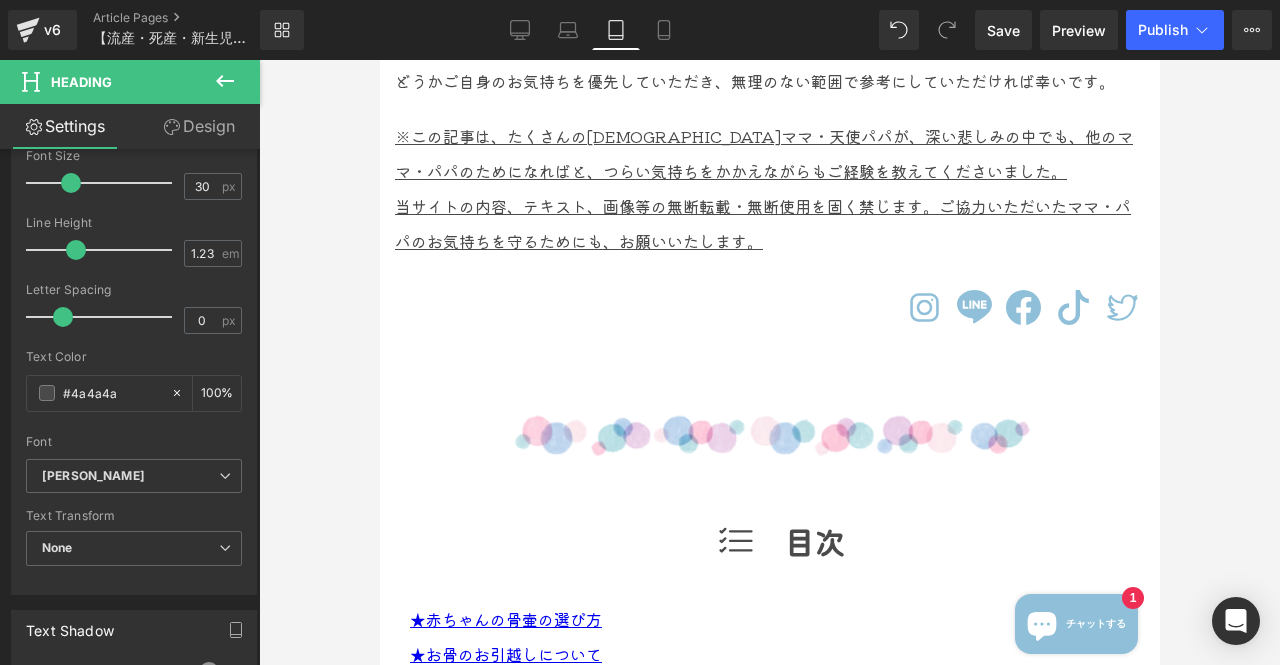 scroll, scrollTop: 872, scrollLeft: 0, axis: vertical 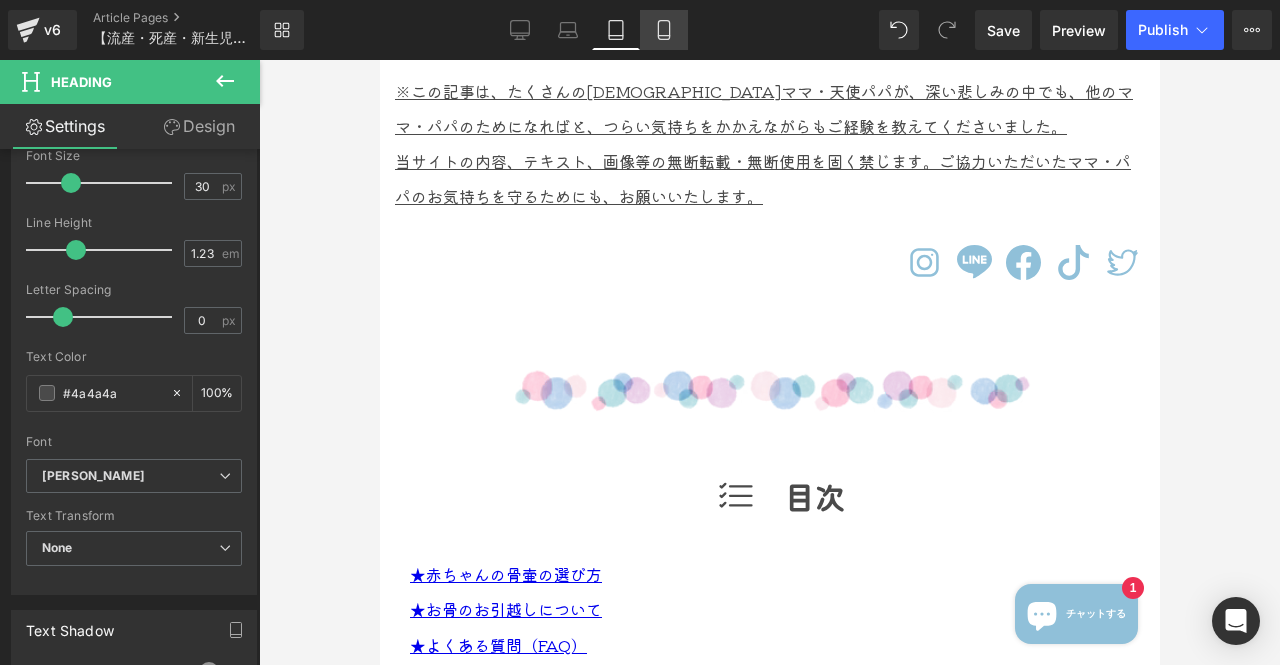 click 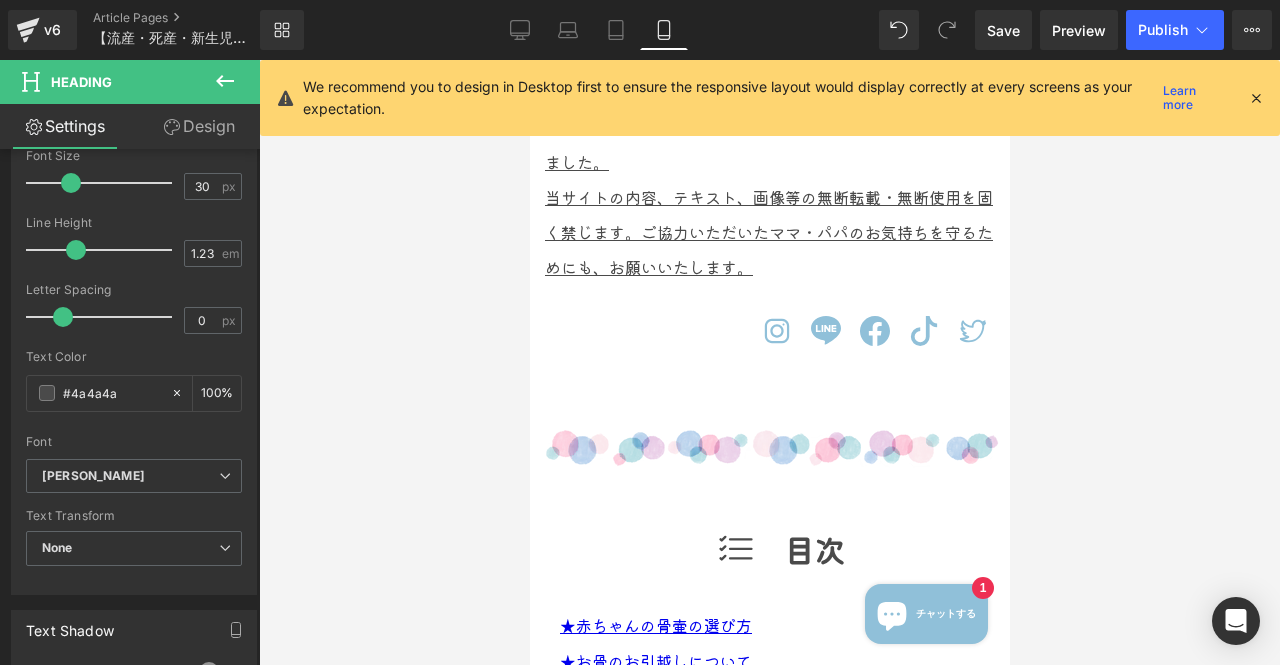 scroll, scrollTop: 1037, scrollLeft: 0, axis: vertical 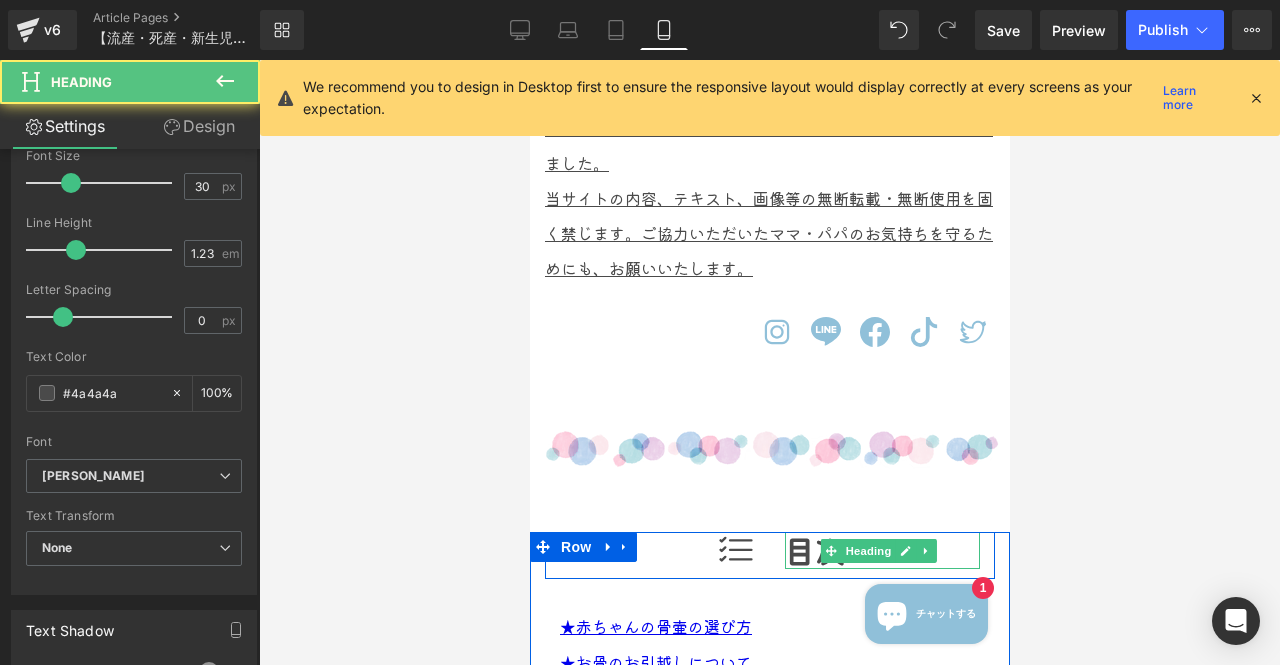 click on "目次" at bounding box center (881, 550) 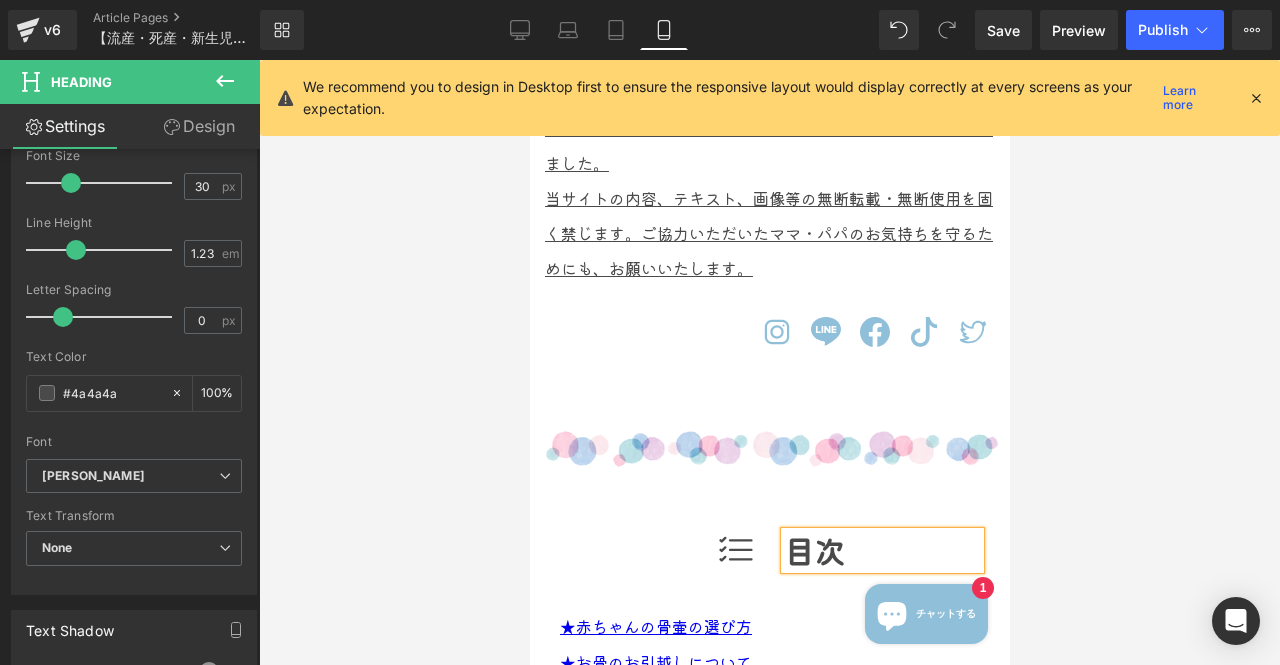 click at bounding box center (1256, 98) 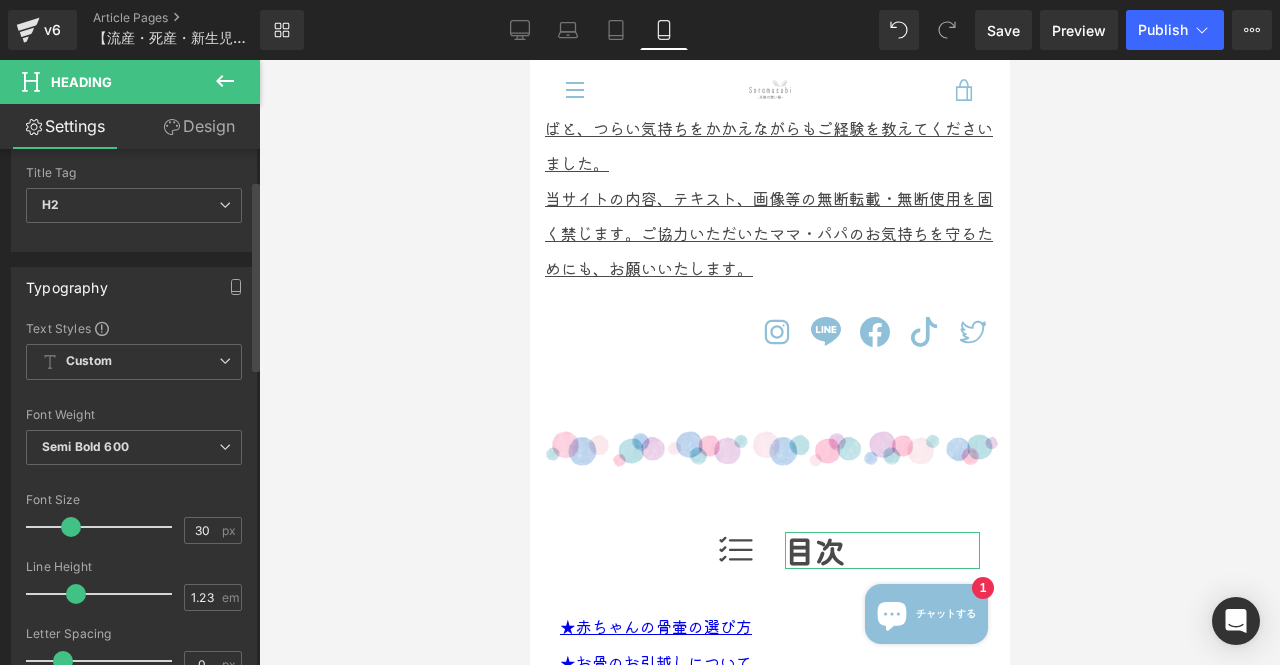scroll, scrollTop: 100, scrollLeft: 0, axis: vertical 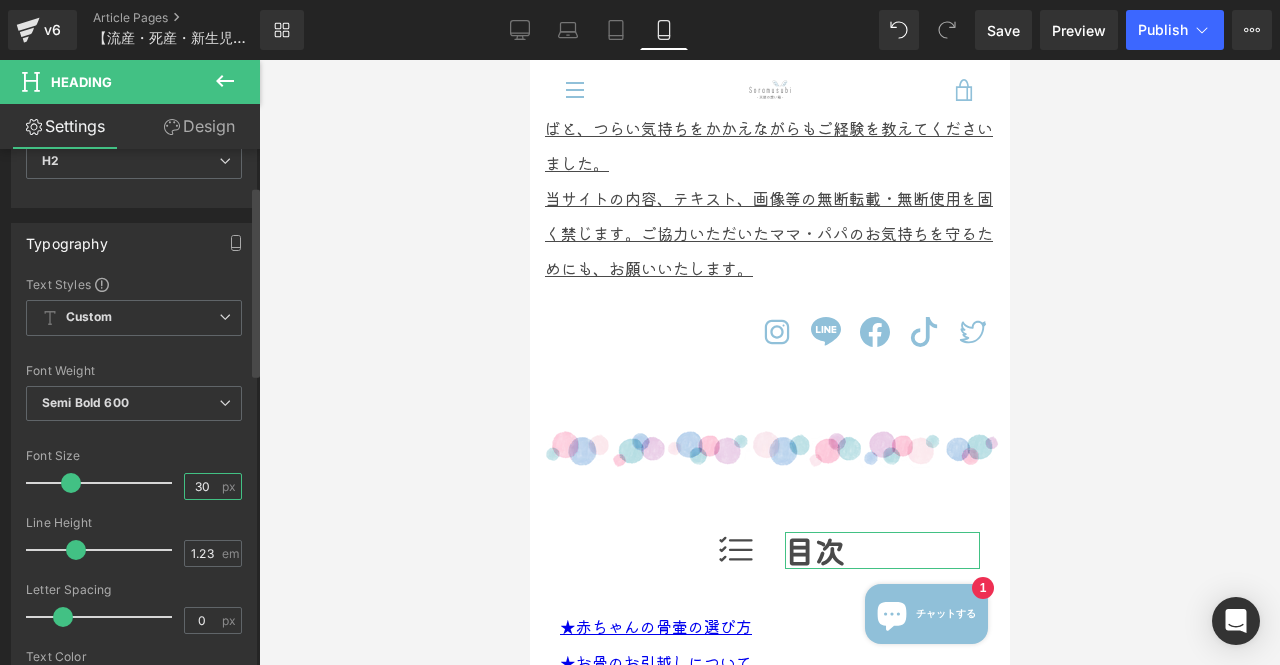 click on "30" at bounding box center [202, 486] 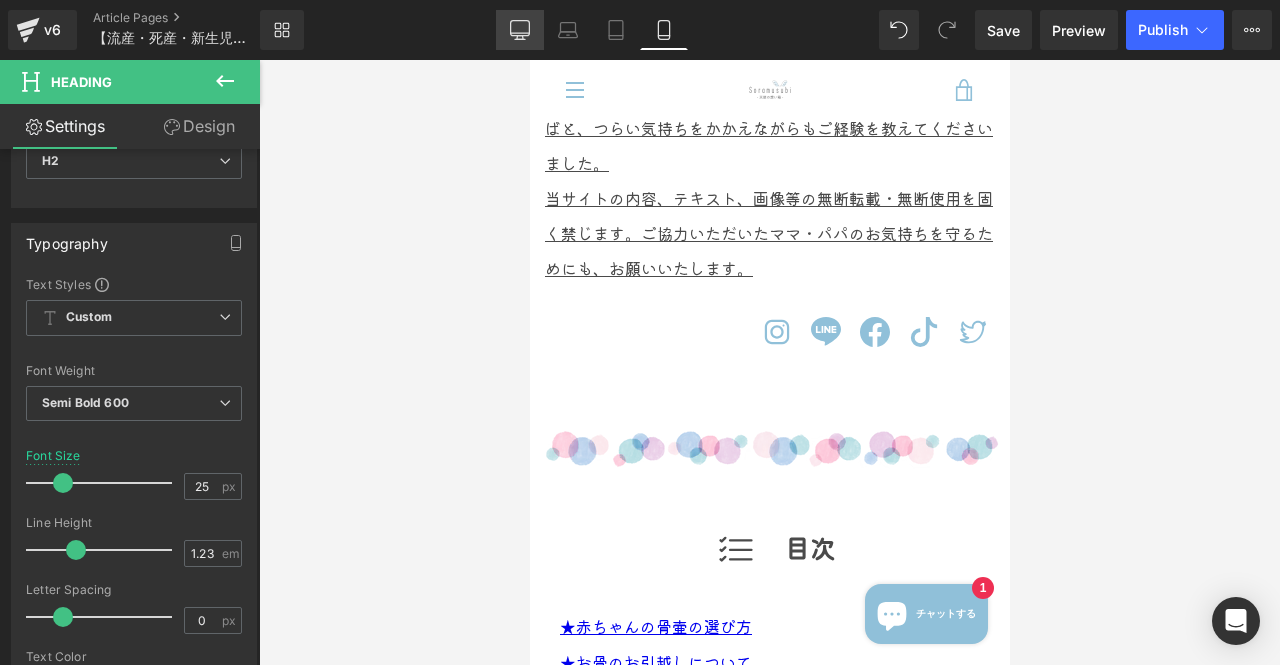 click 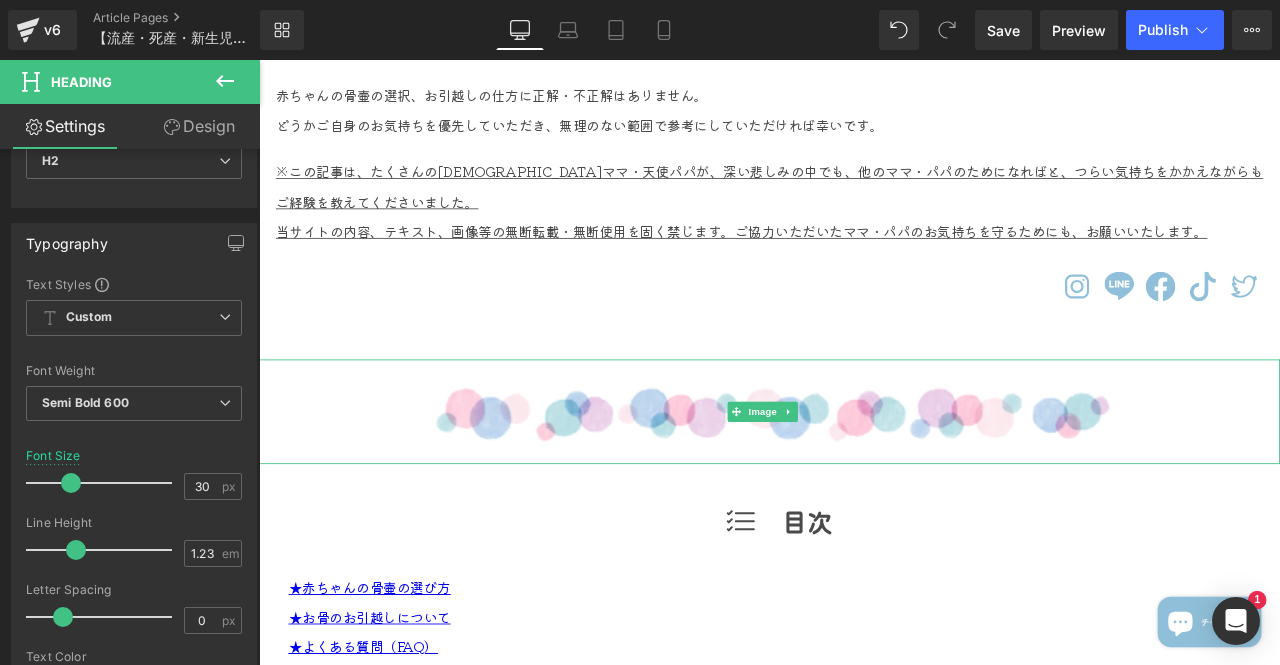 scroll, scrollTop: 812, scrollLeft: 0, axis: vertical 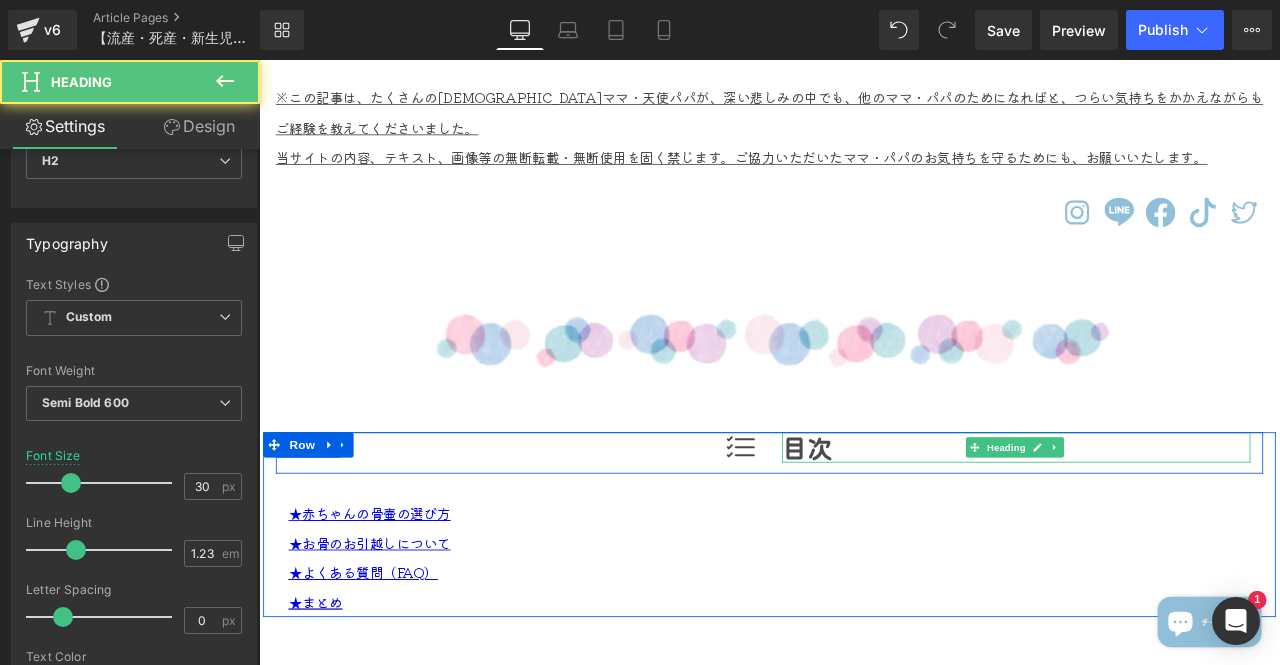 click on "目次" at bounding box center [1156, 519] 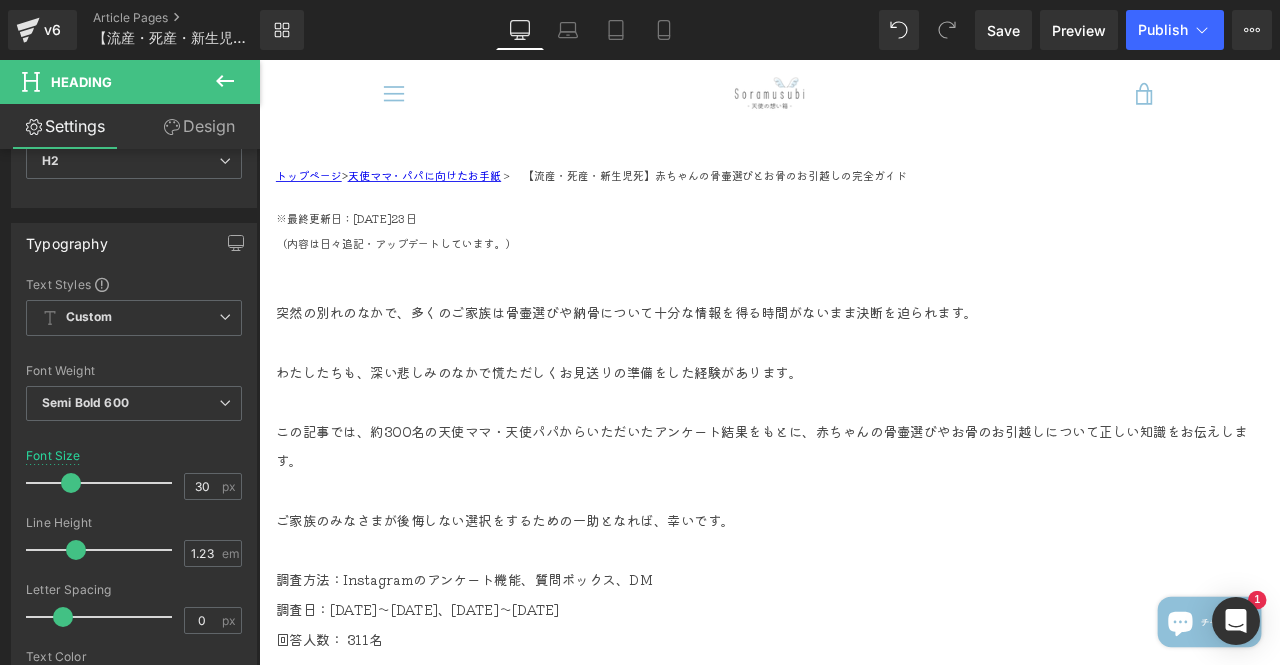 scroll, scrollTop: 0, scrollLeft: 0, axis: both 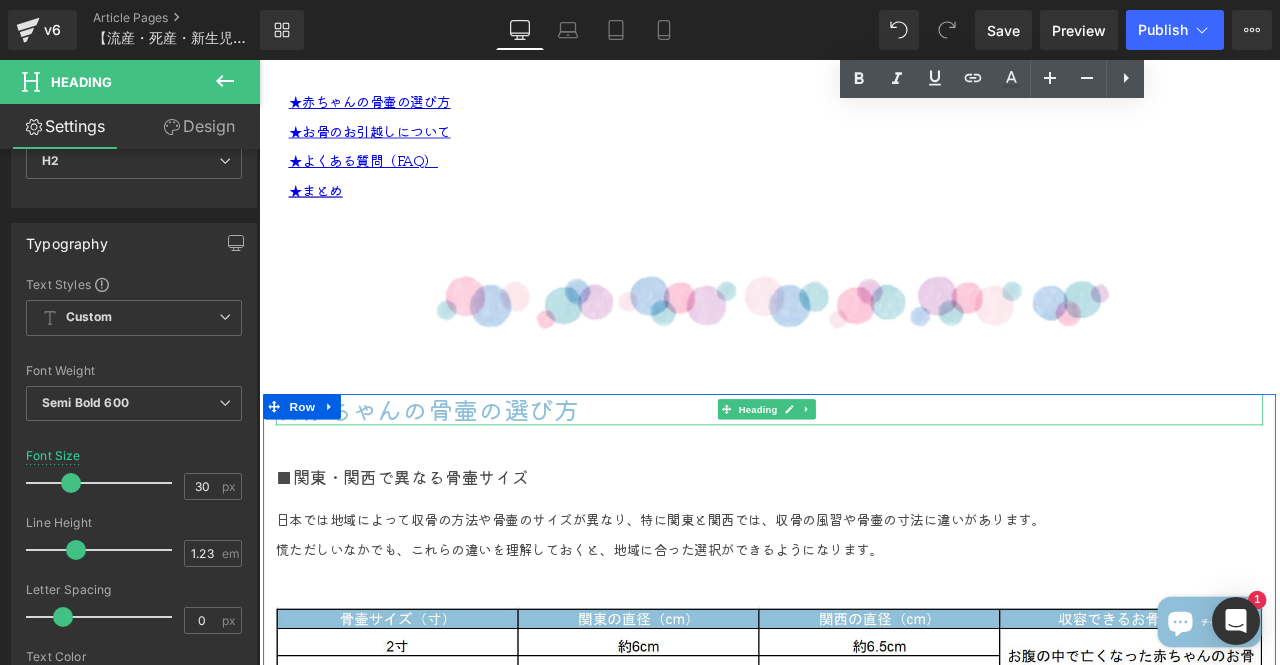 click on "★赤ちゃんの骨壷の選び方" at bounding box center [864, 474] 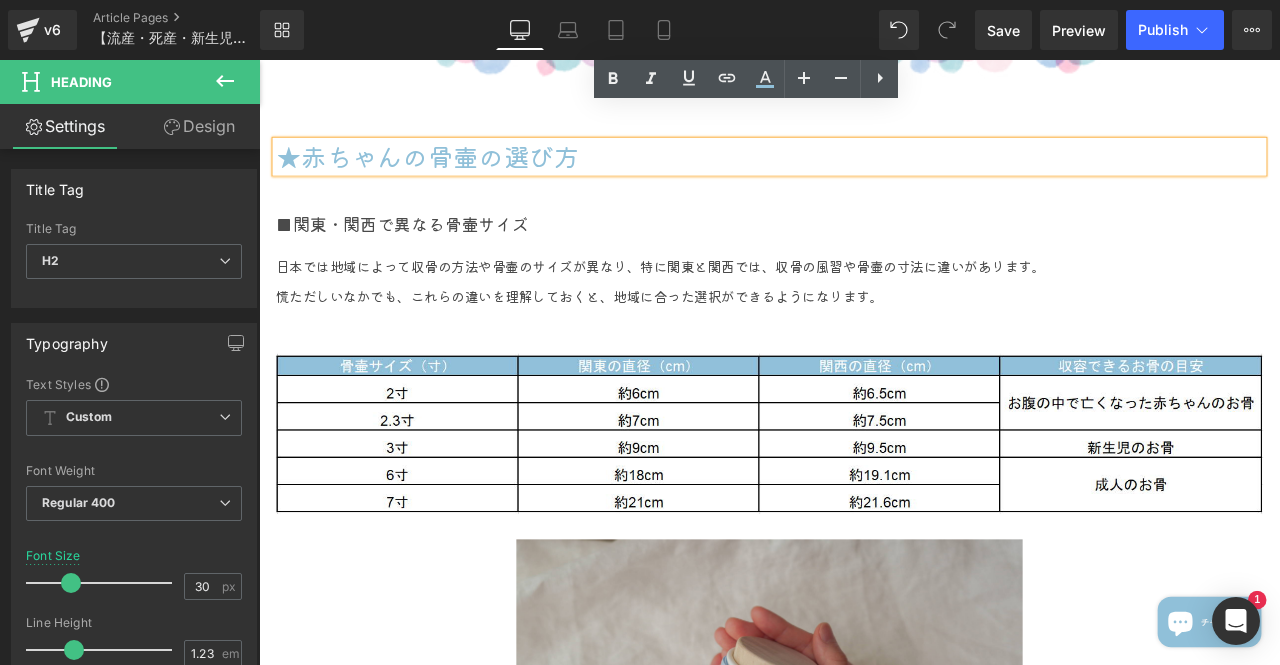 scroll, scrollTop: 1900, scrollLeft: 0, axis: vertical 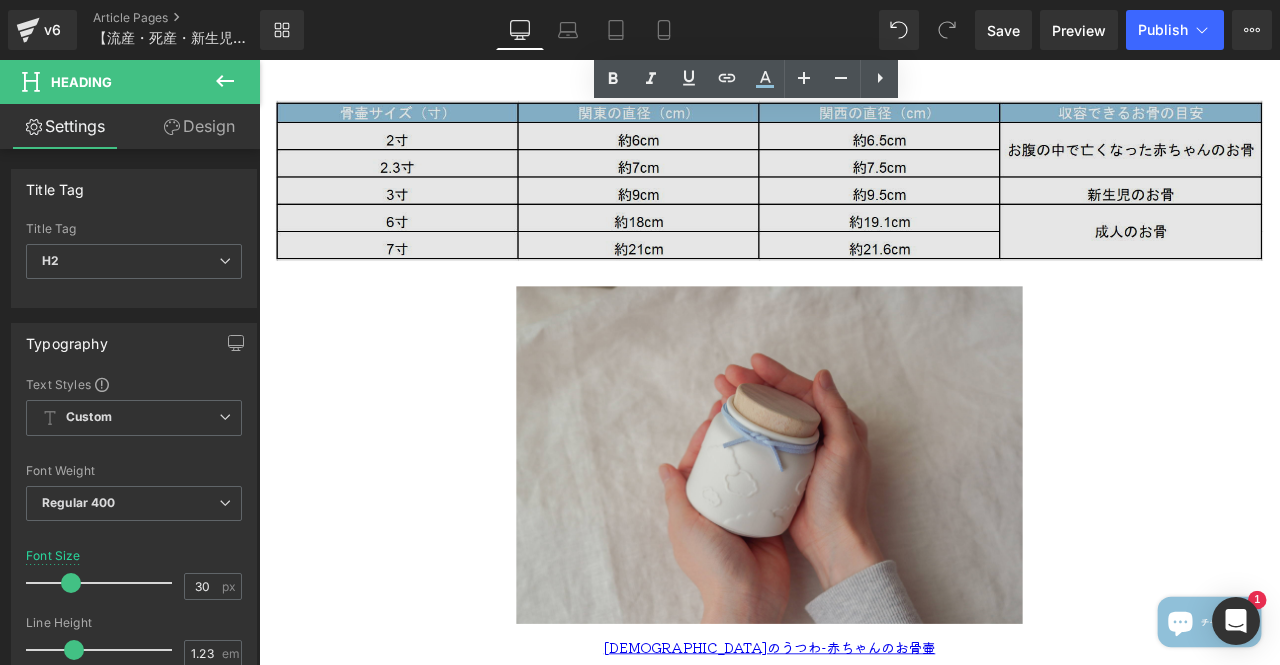 click at bounding box center [864, 203] 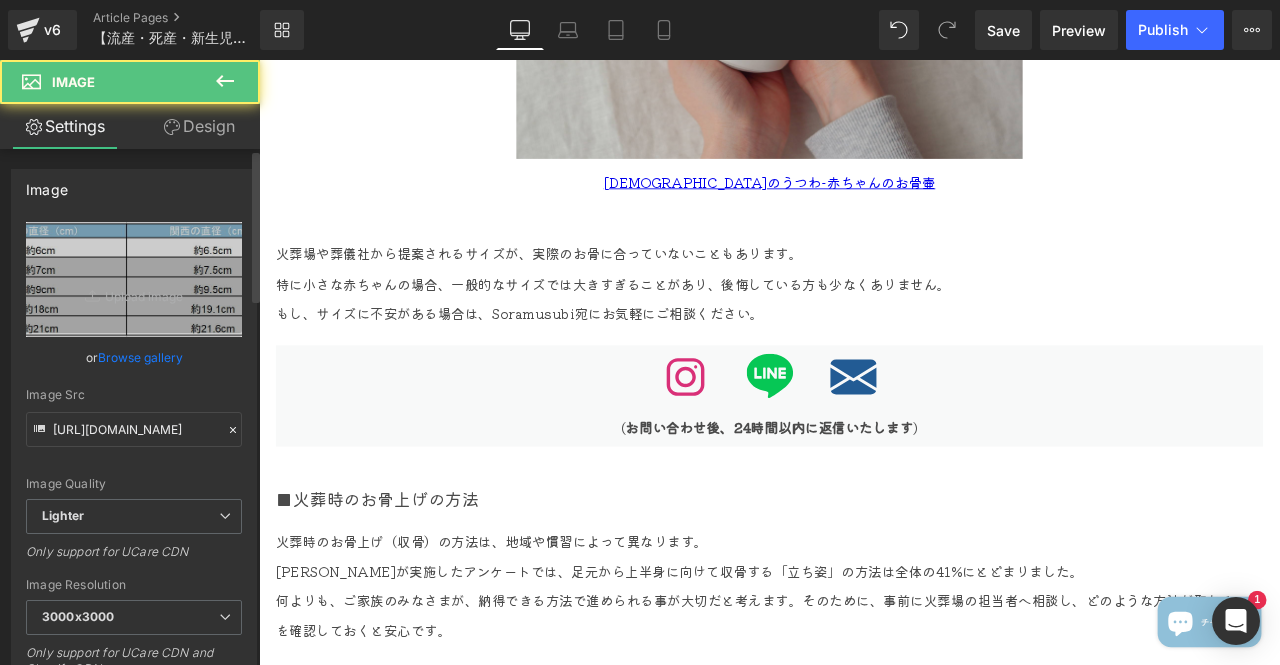 scroll, scrollTop: 2500, scrollLeft: 0, axis: vertical 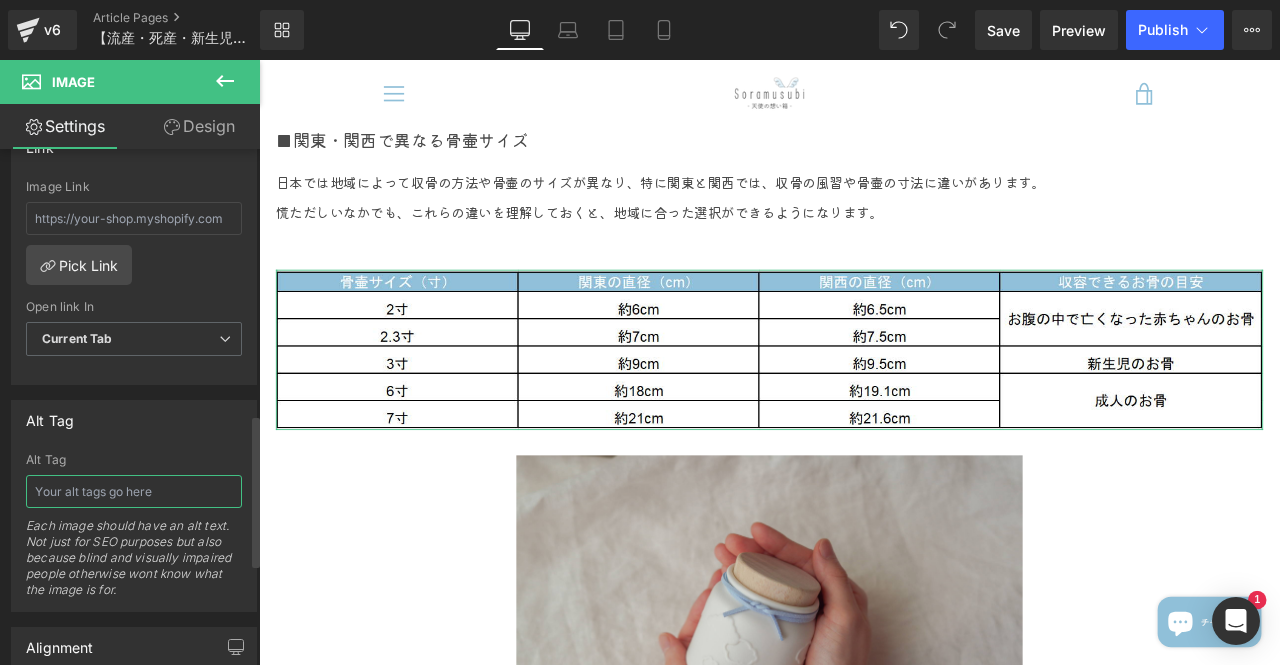 click at bounding box center [134, 491] 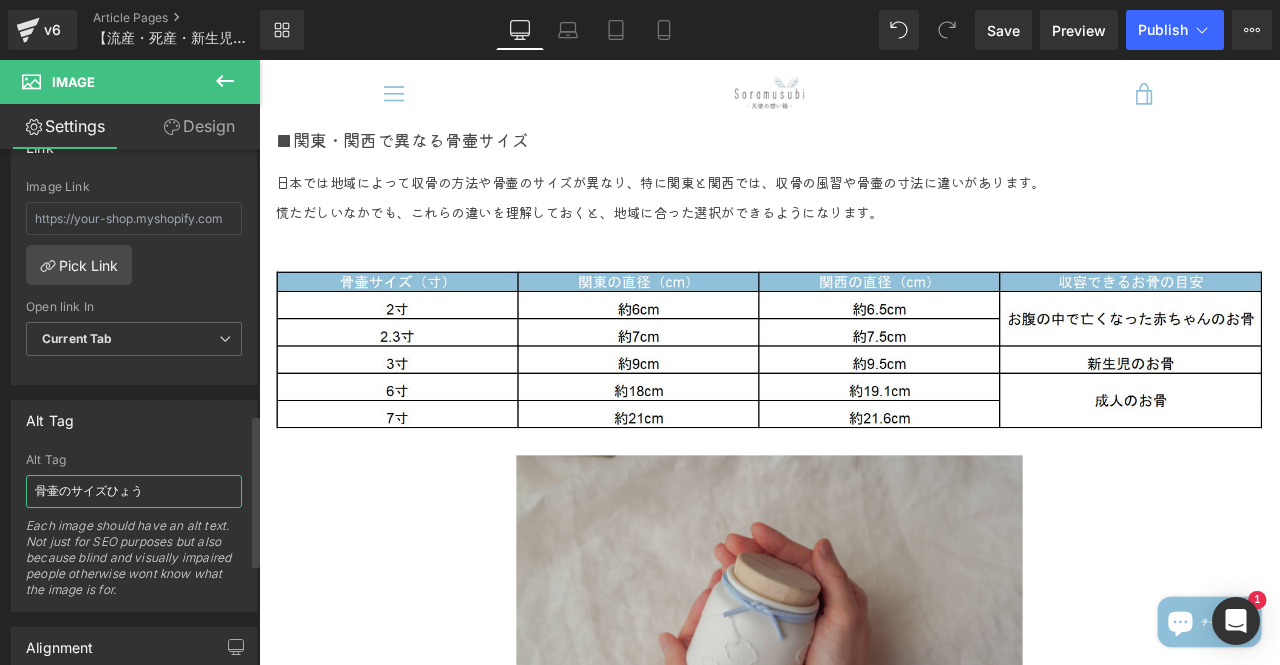type on "骨壷のサイズ表" 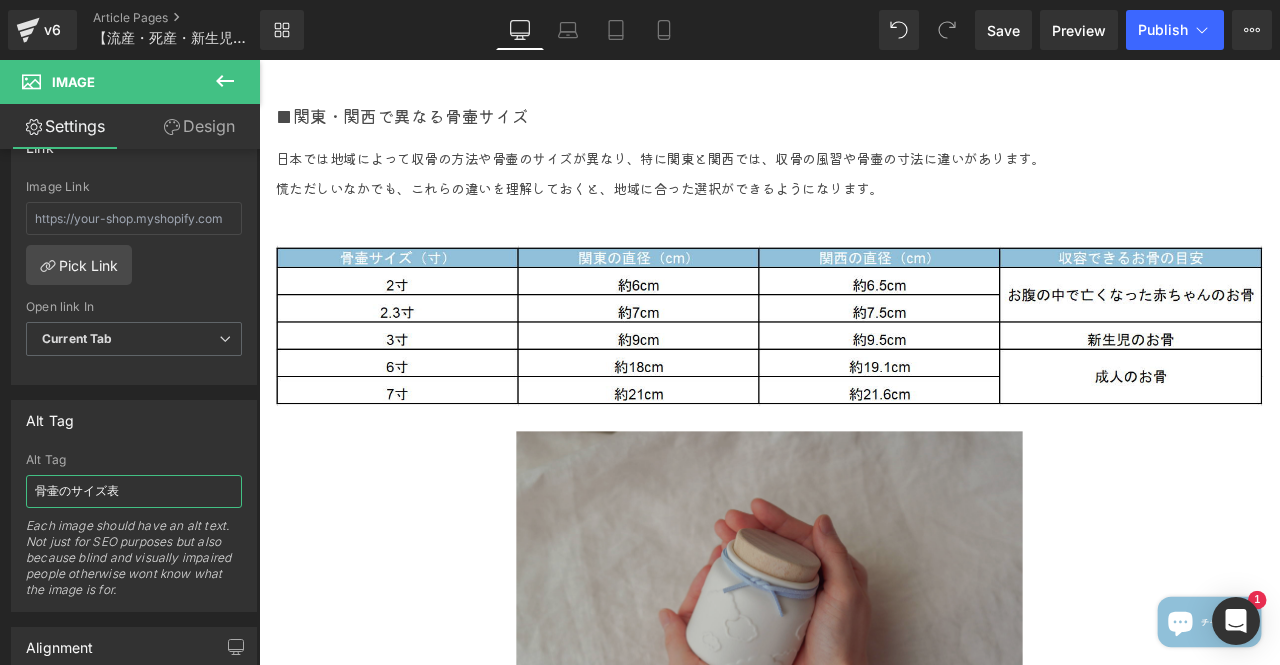 scroll, scrollTop: 1900, scrollLeft: 0, axis: vertical 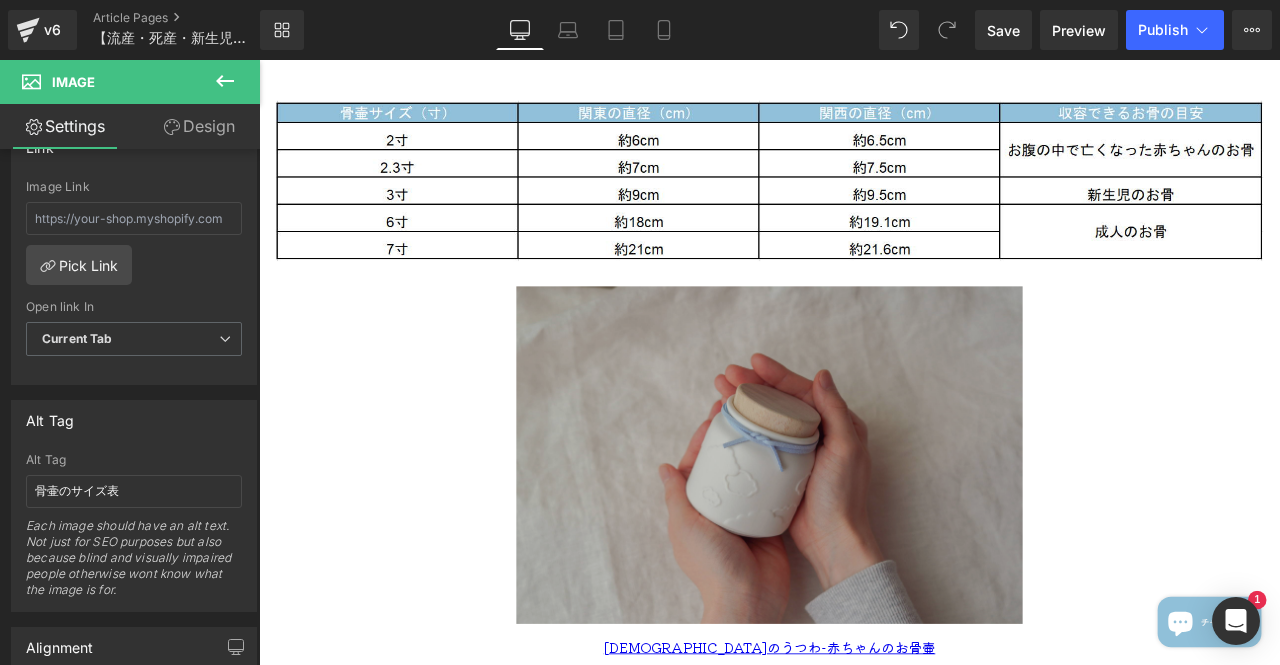 click at bounding box center [864, 528] 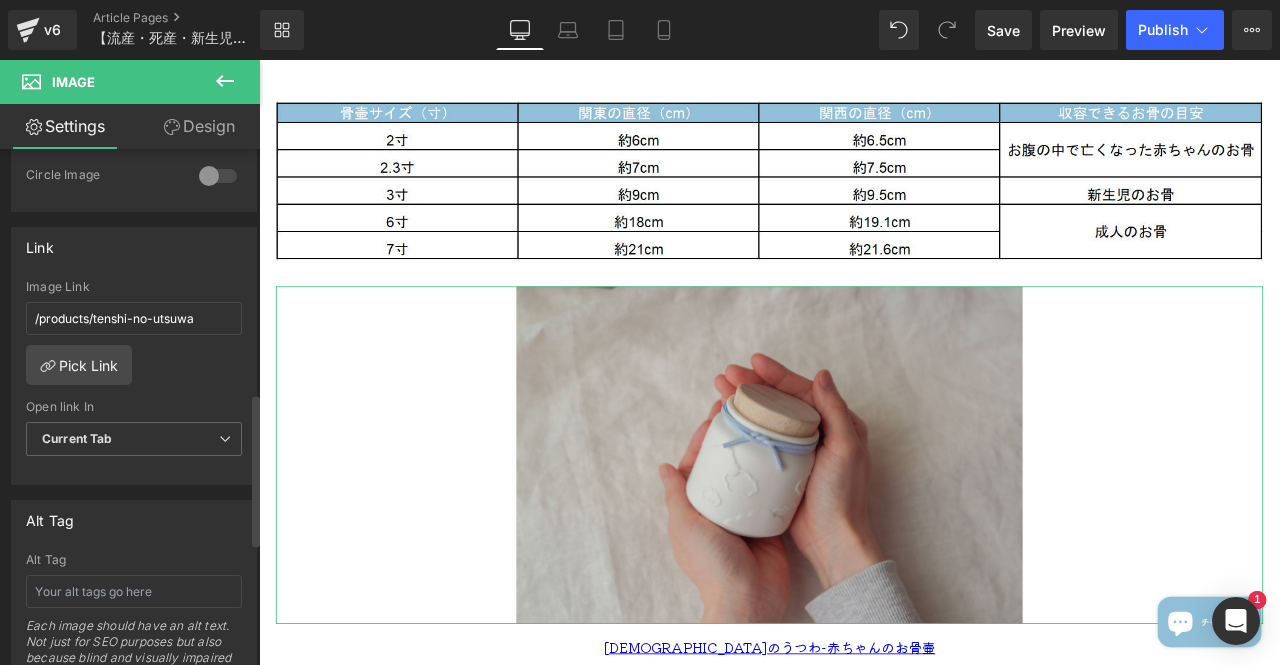 scroll, scrollTop: 900, scrollLeft: 0, axis: vertical 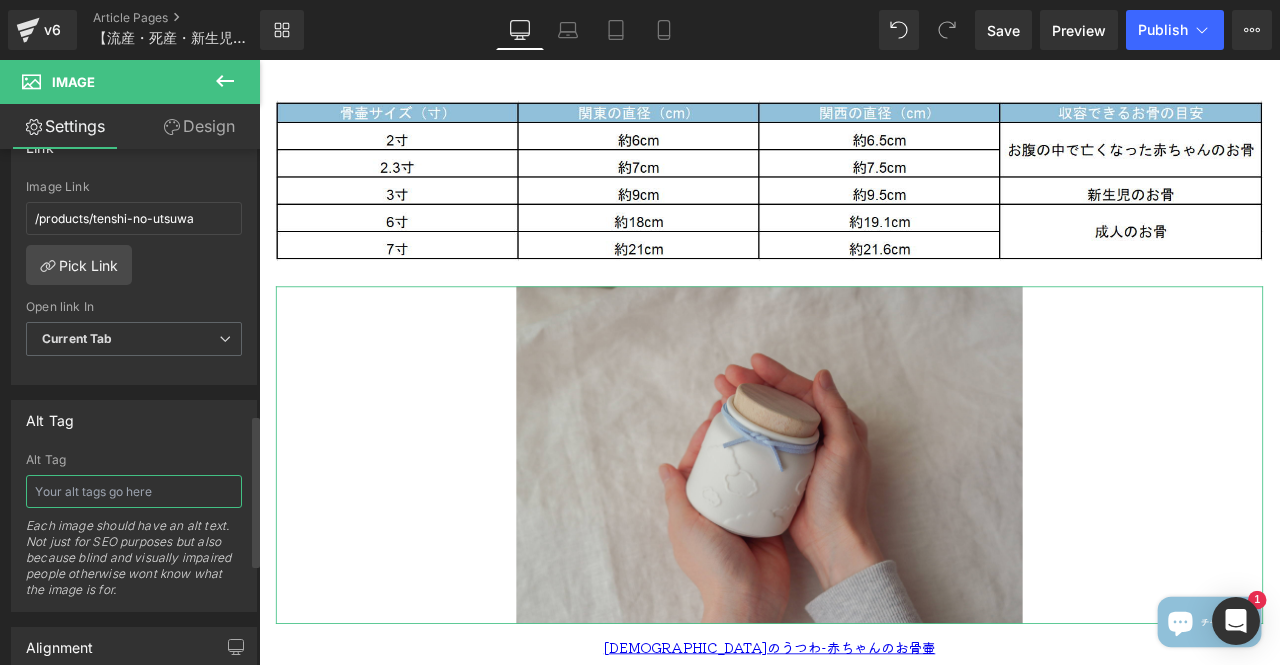click at bounding box center [134, 491] 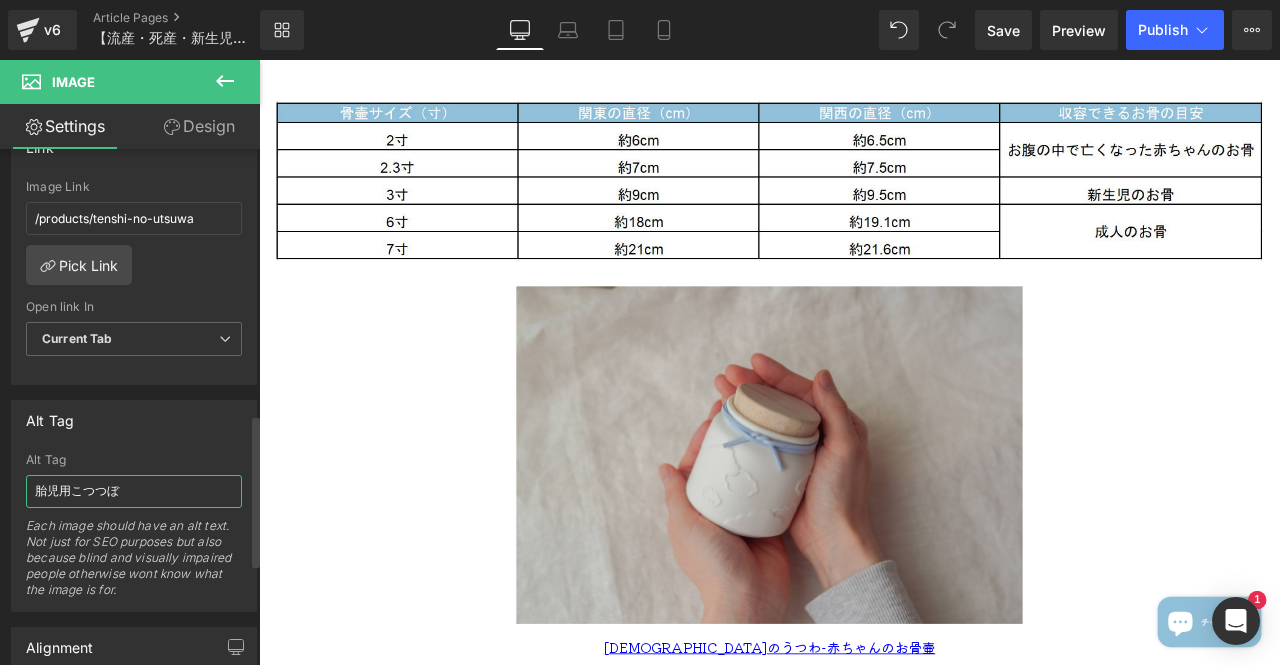type on "胎児用骨壷" 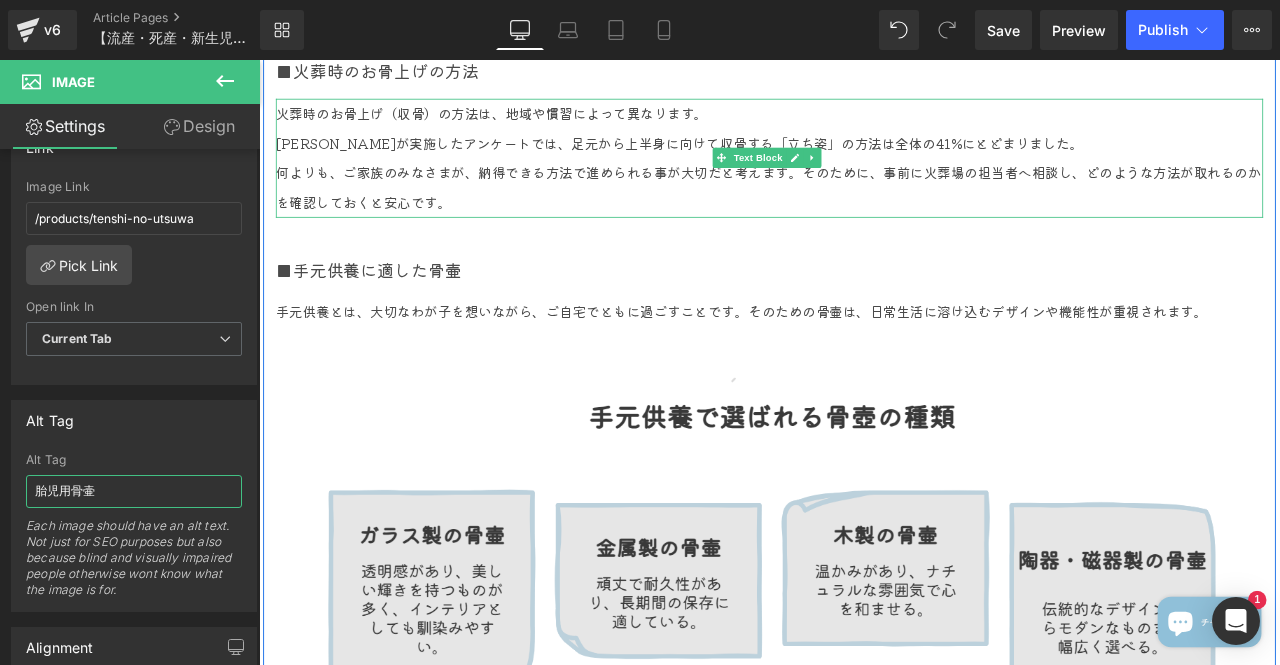 scroll, scrollTop: 3200, scrollLeft: 0, axis: vertical 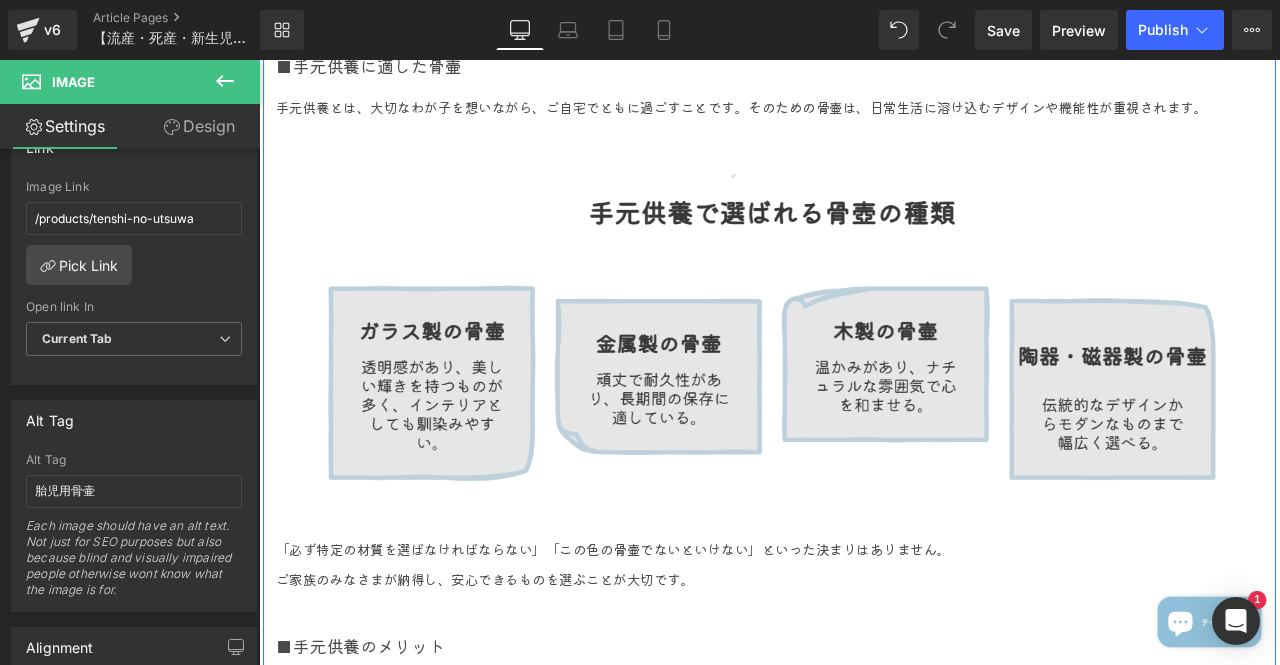 click at bounding box center (864, 368) 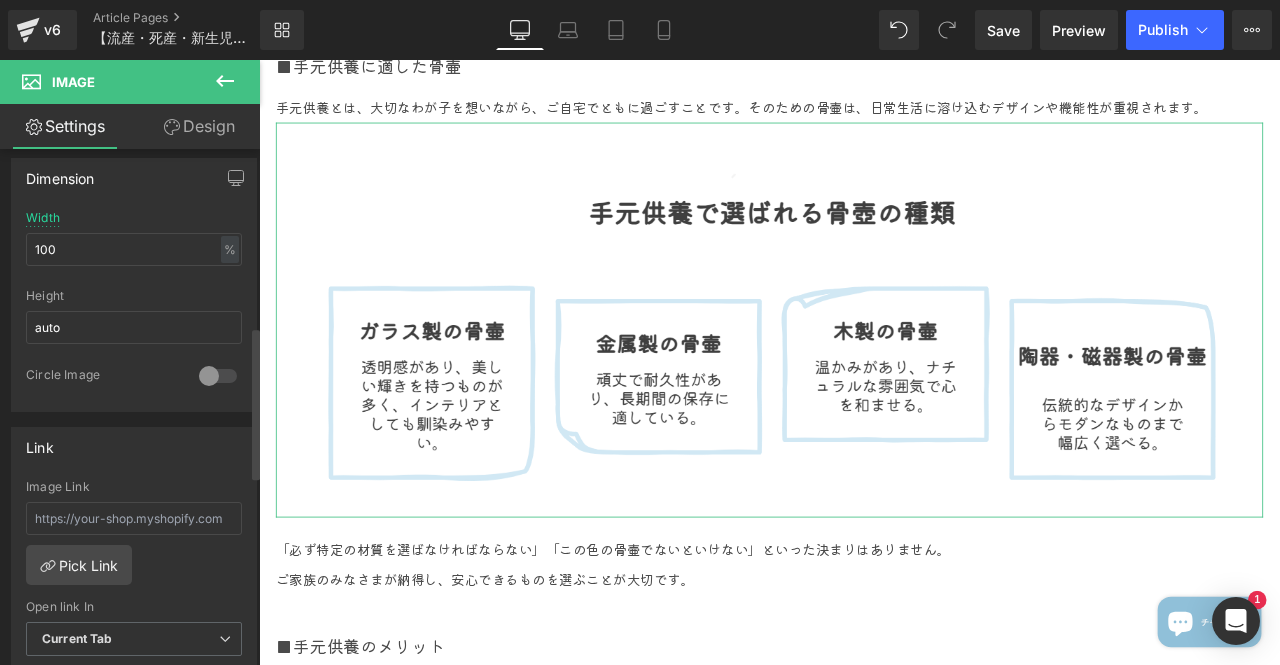 scroll, scrollTop: 800, scrollLeft: 0, axis: vertical 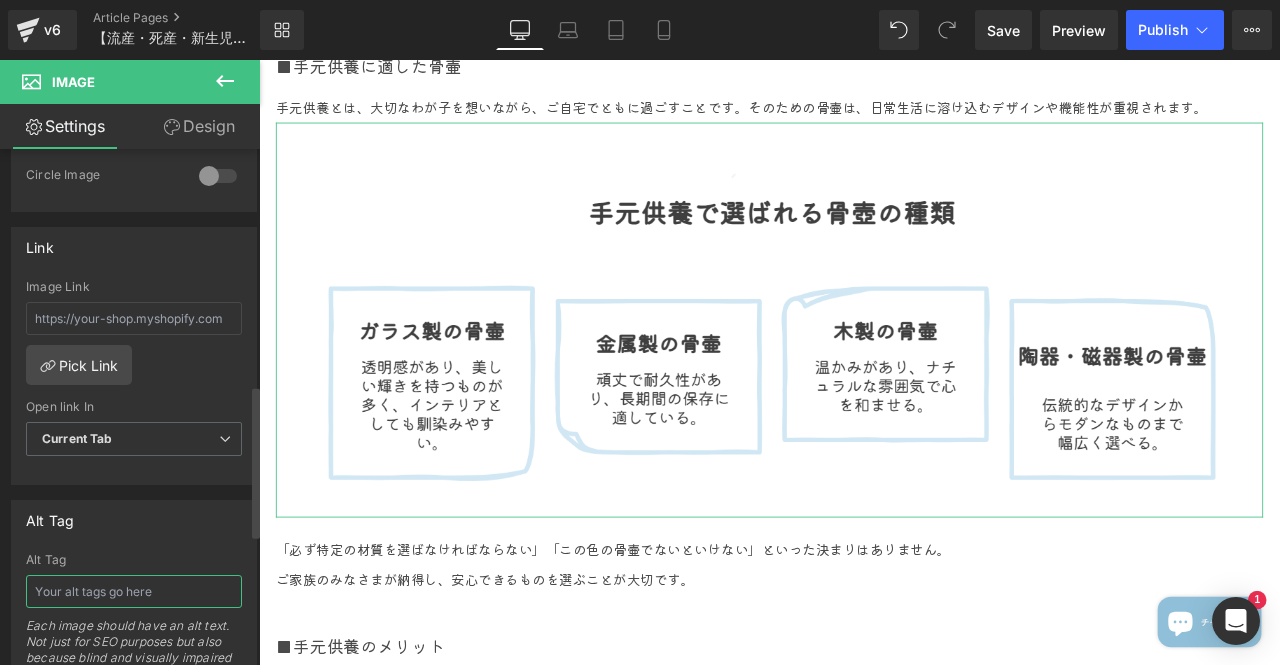 click at bounding box center [134, 591] 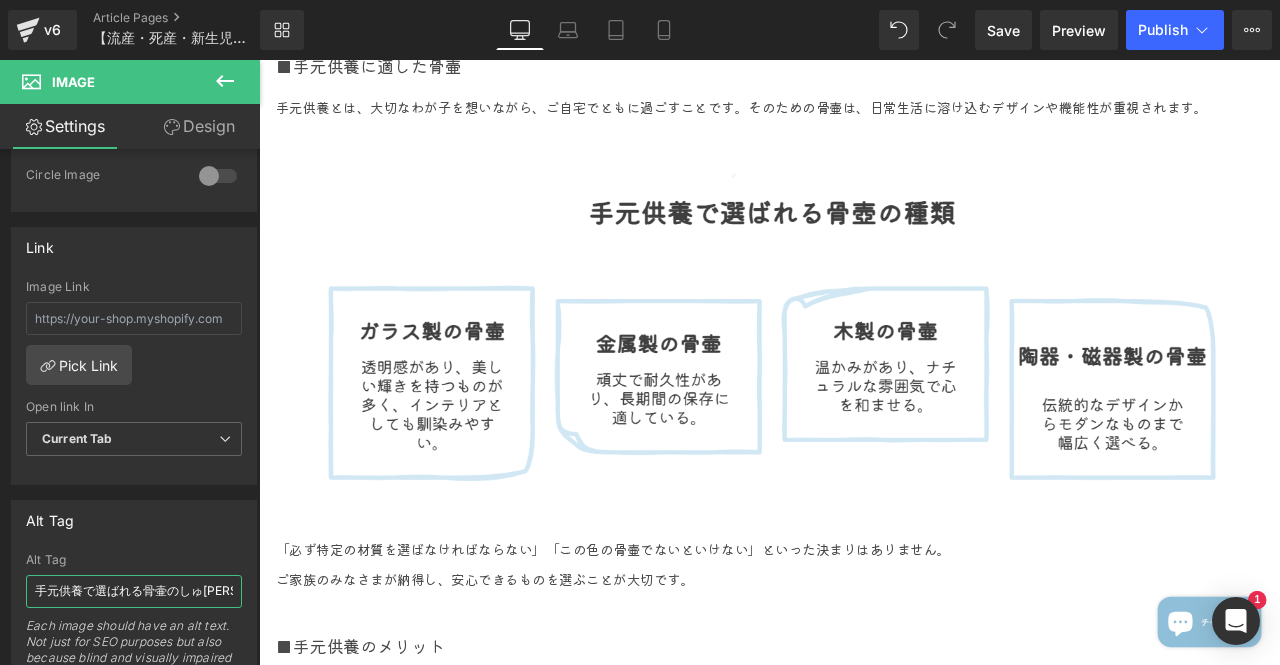 type on "手元供養で選ばれる骨壷の種類" 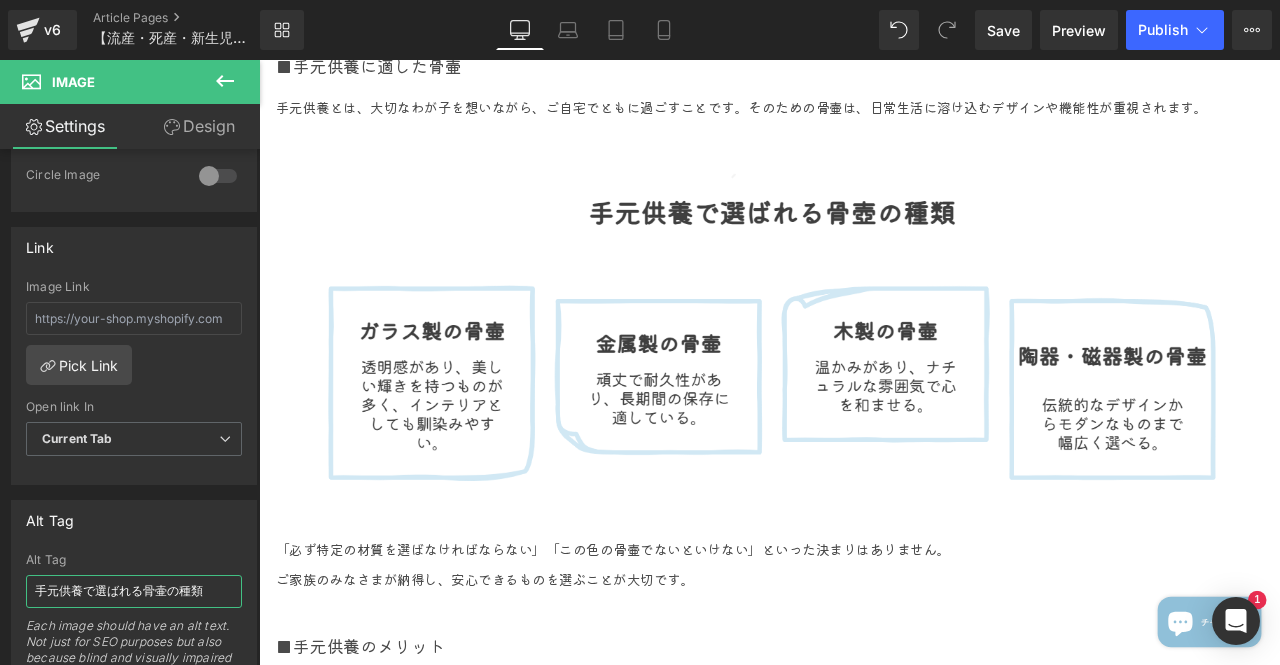 scroll, scrollTop: 0, scrollLeft: 0, axis: both 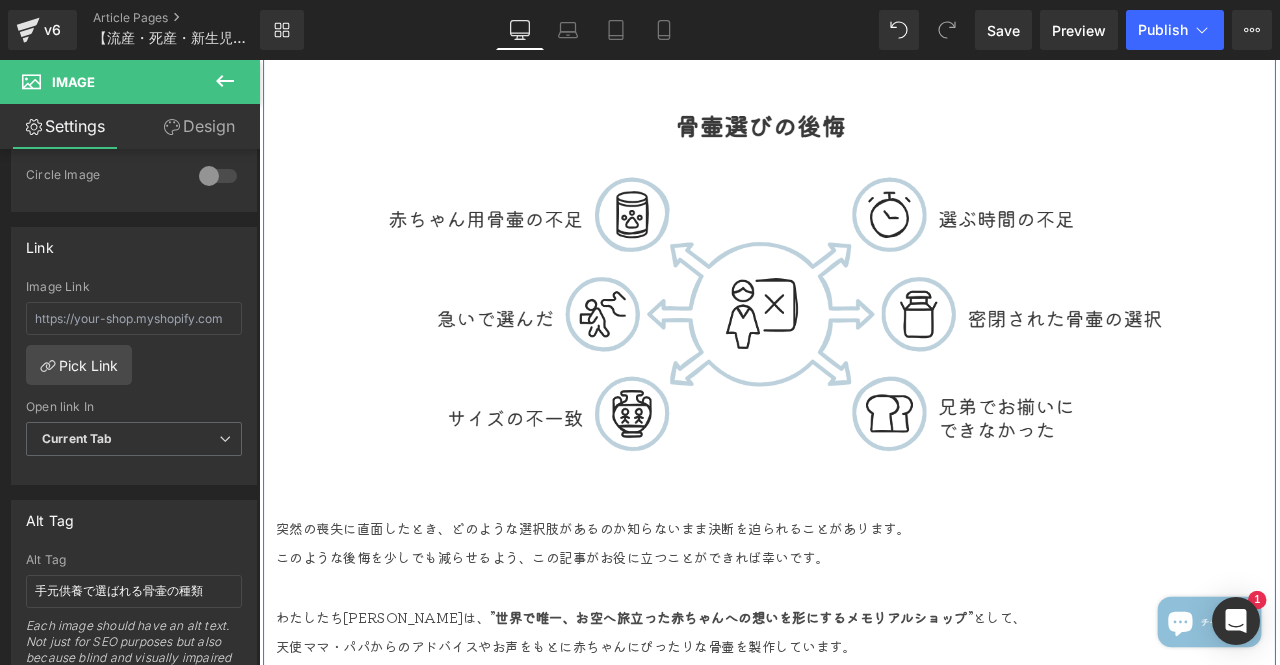 click at bounding box center [864, 323] 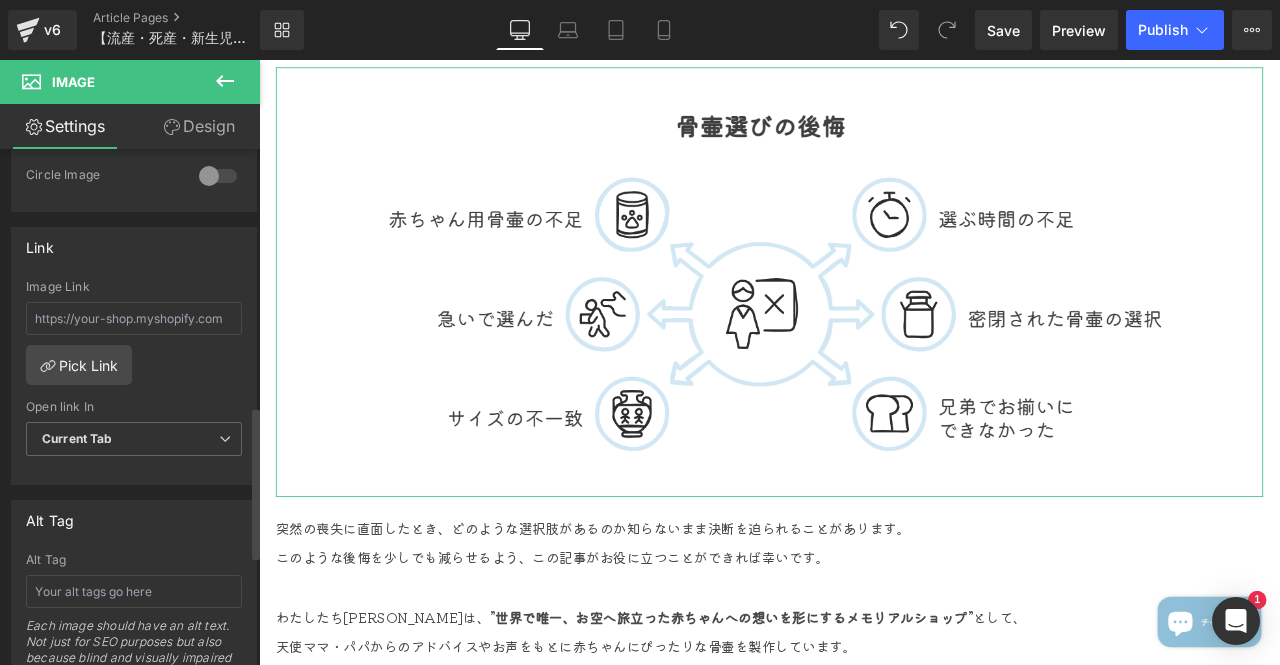 scroll, scrollTop: 900, scrollLeft: 0, axis: vertical 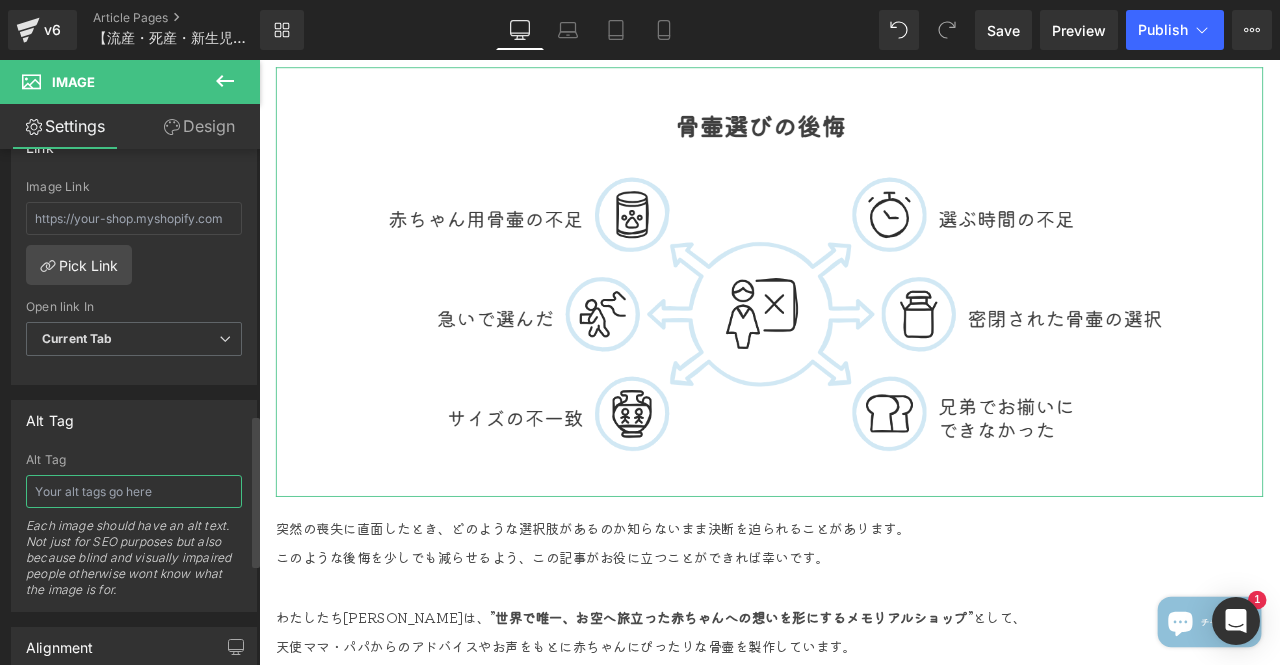 click at bounding box center (134, 491) 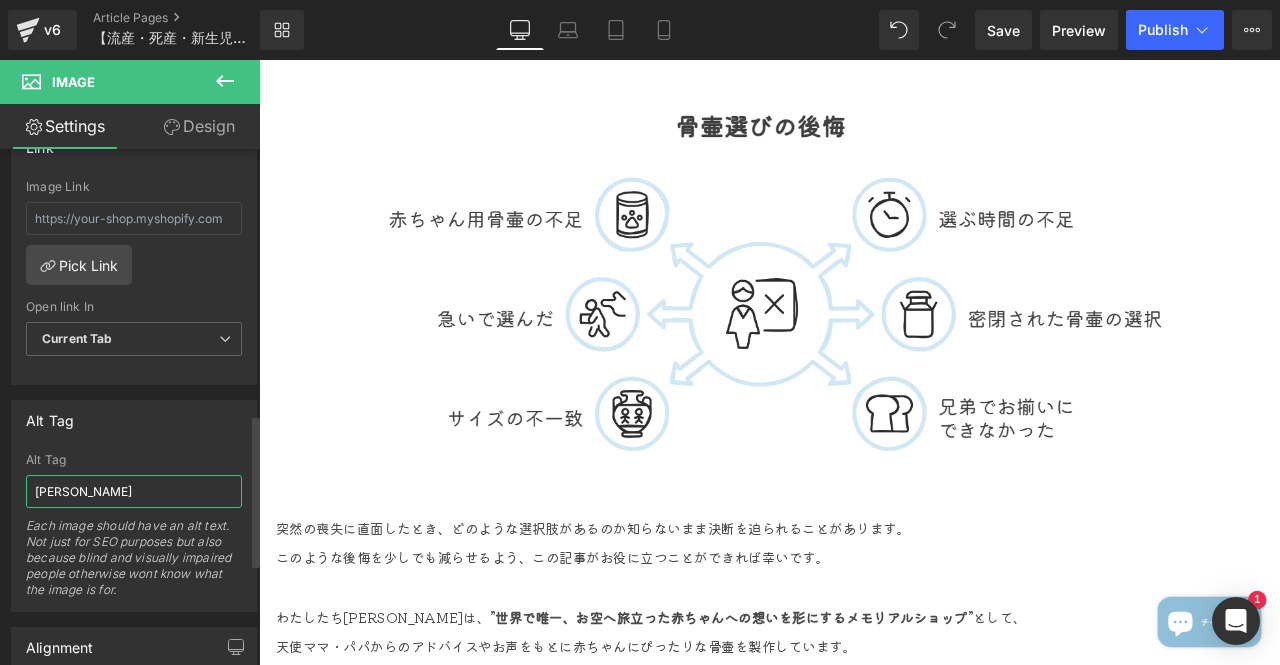 type on "木" 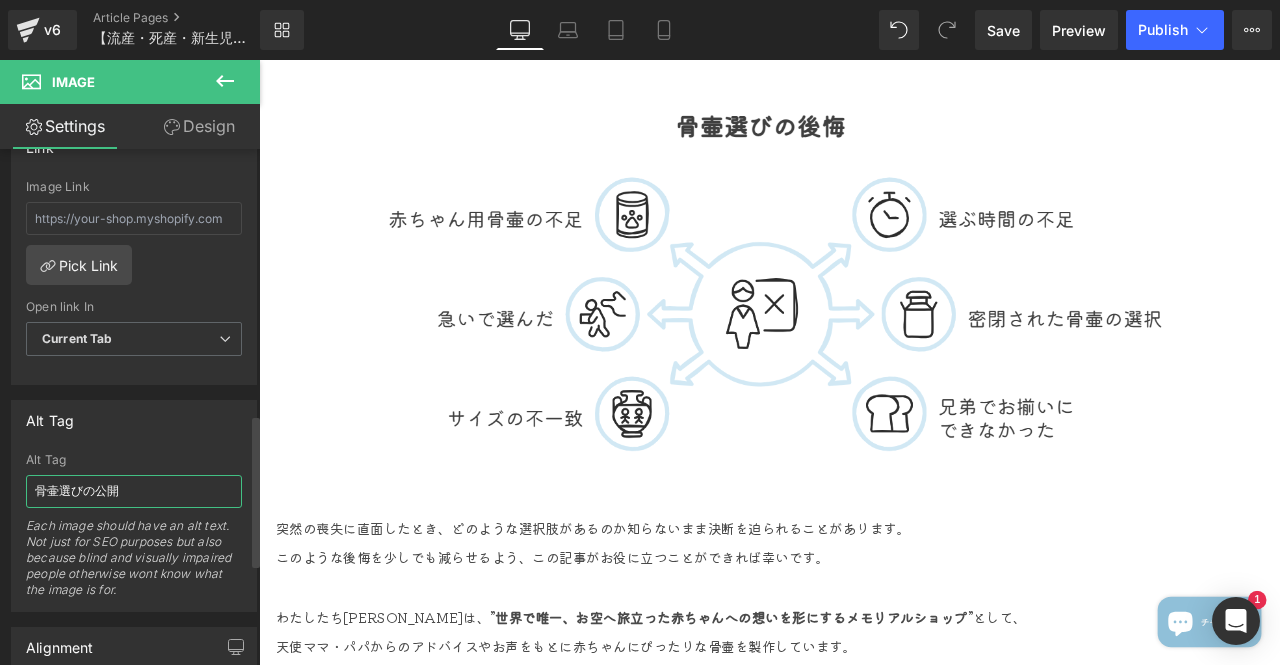 type on "骨壷選びの後悔" 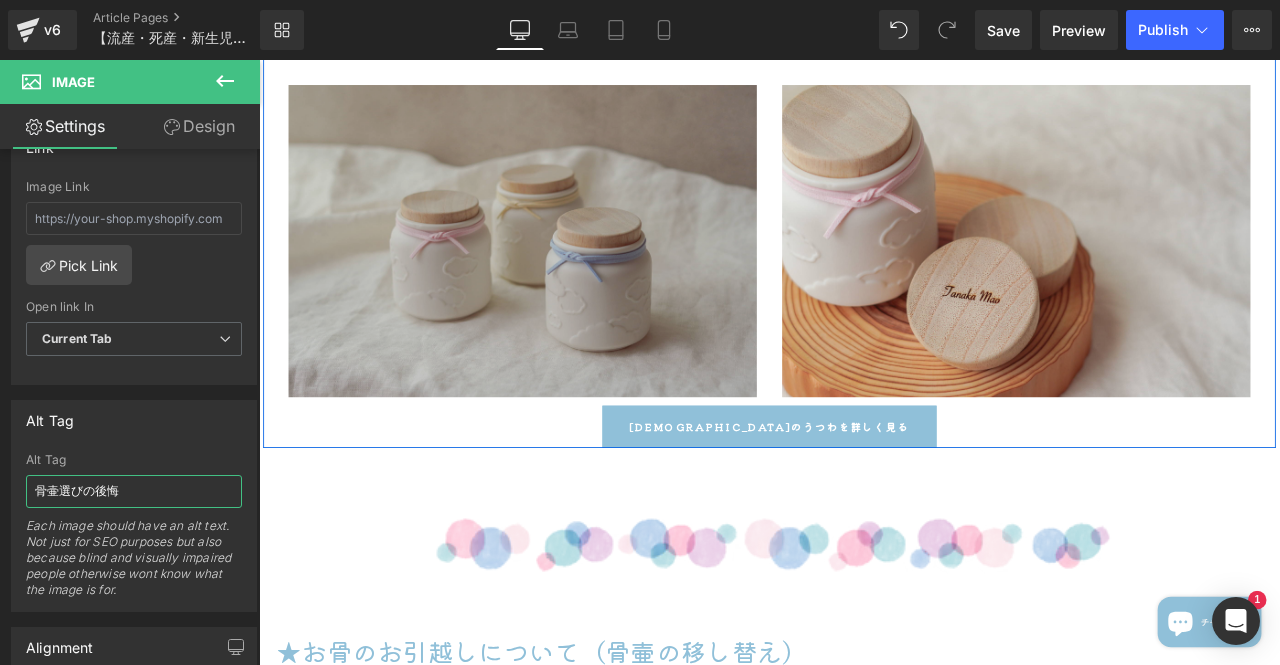 scroll, scrollTop: 5300, scrollLeft: 0, axis: vertical 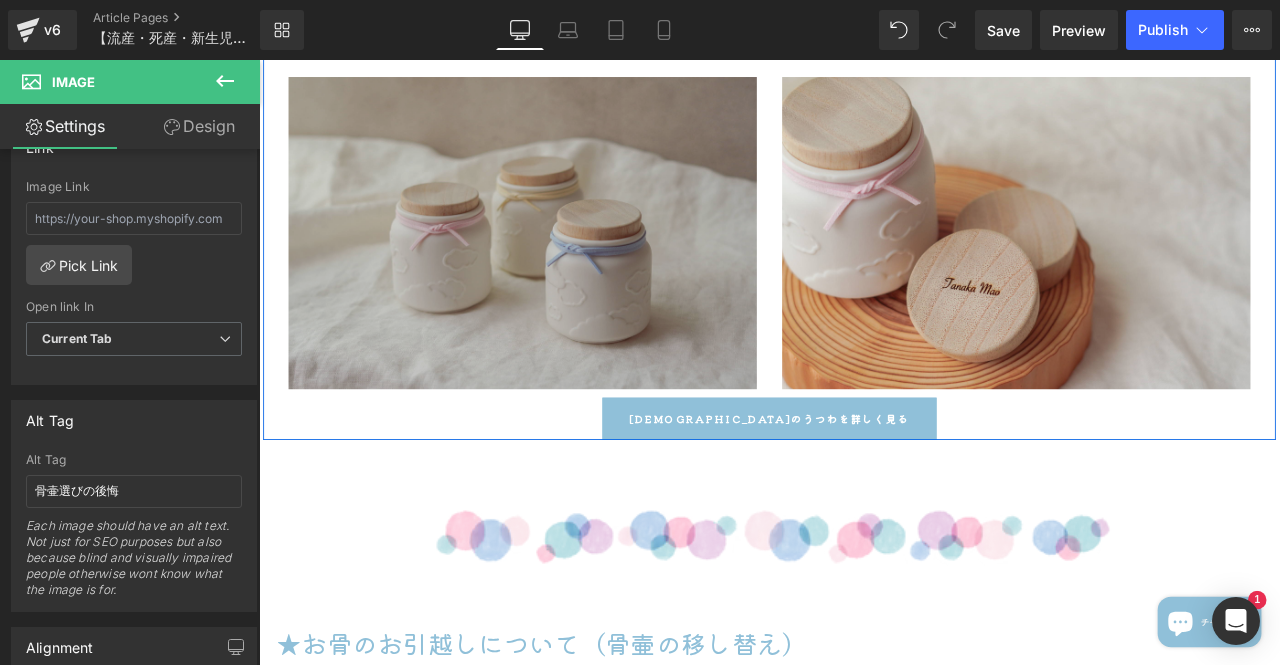 click at bounding box center (571, 265) 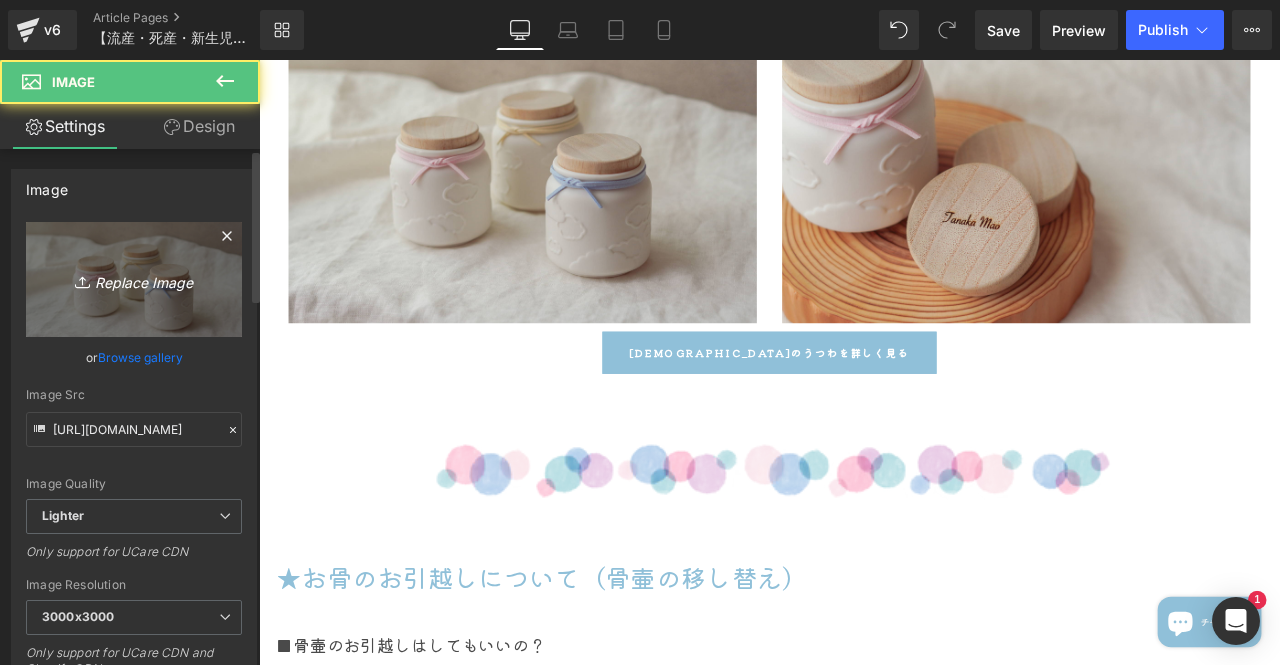 scroll, scrollTop: 5400, scrollLeft: 0, axis: vertical 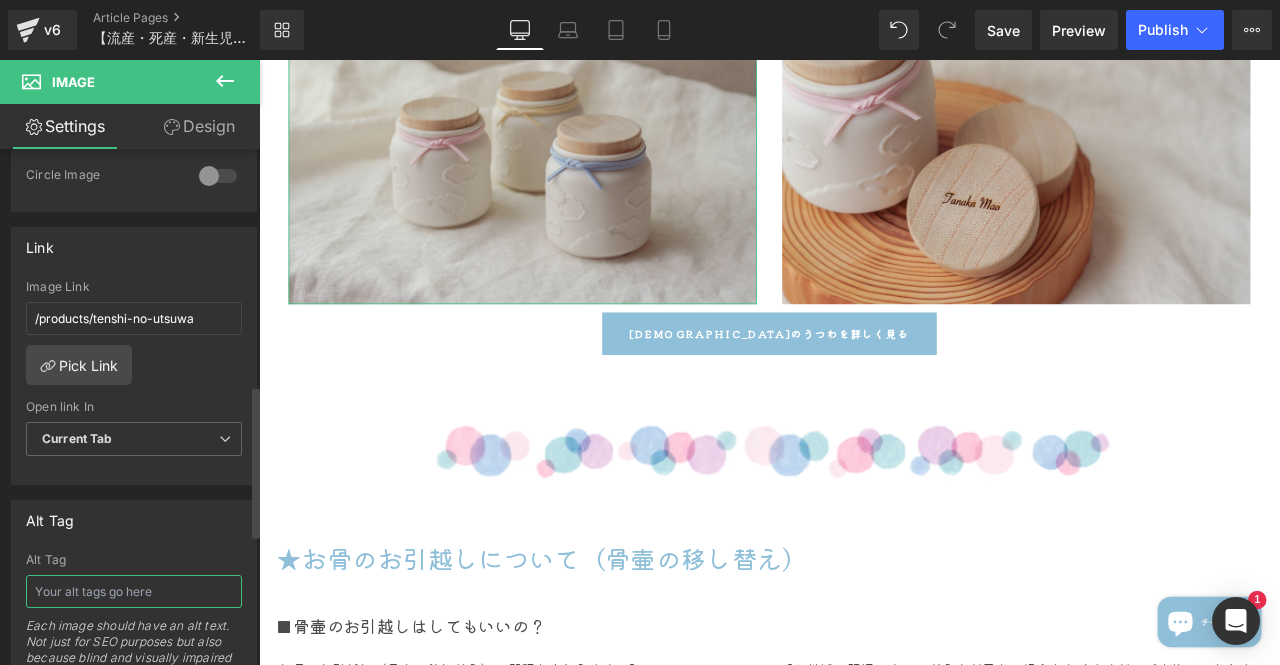 click at bounding box center [134, 591] 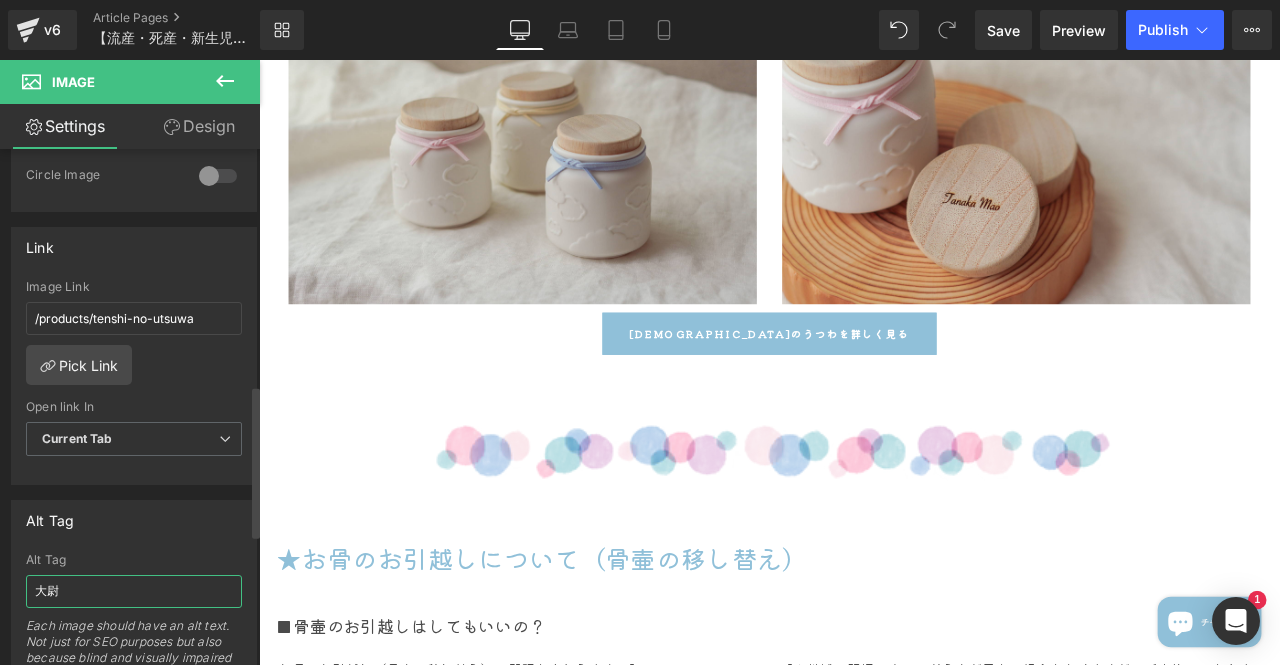 type on "大" 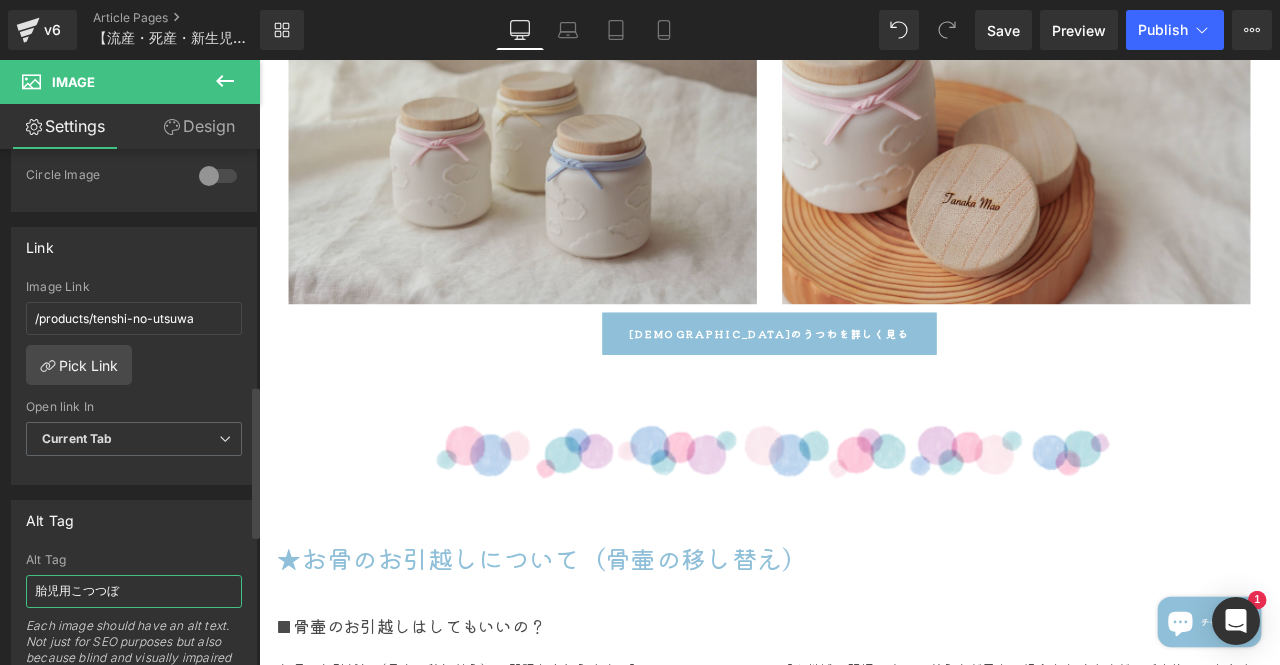 type on "胎児用骨壷" 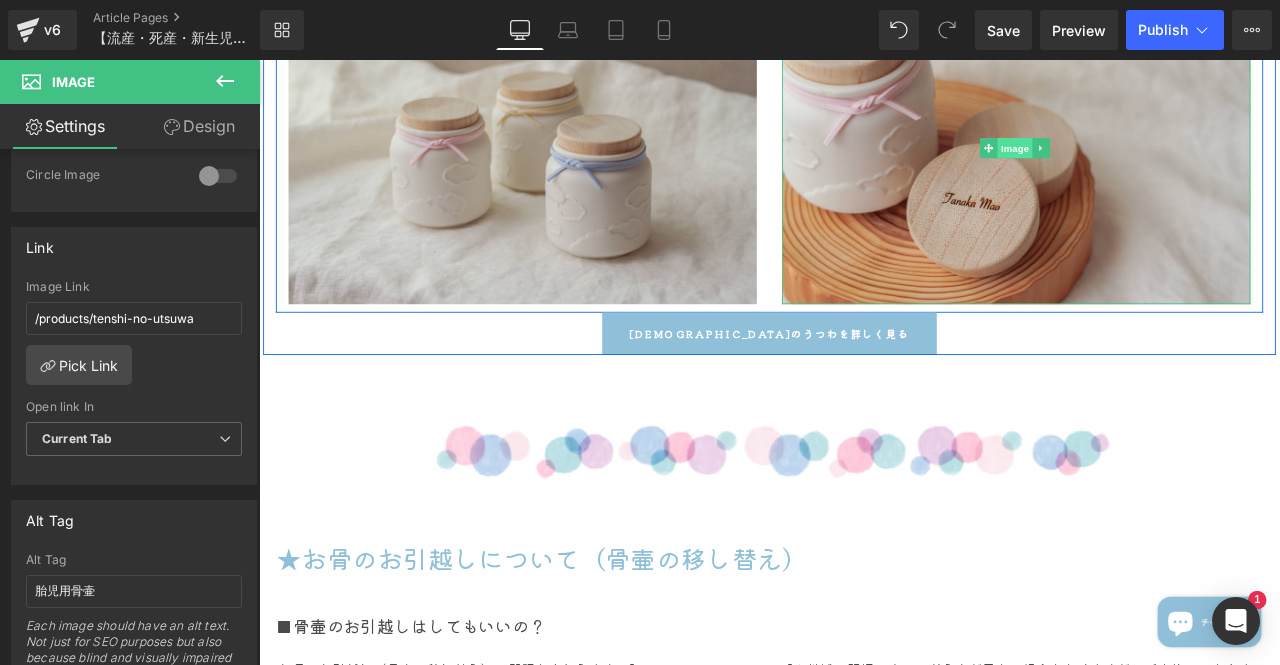 click on "Image" at bounding box center [1155, 165] 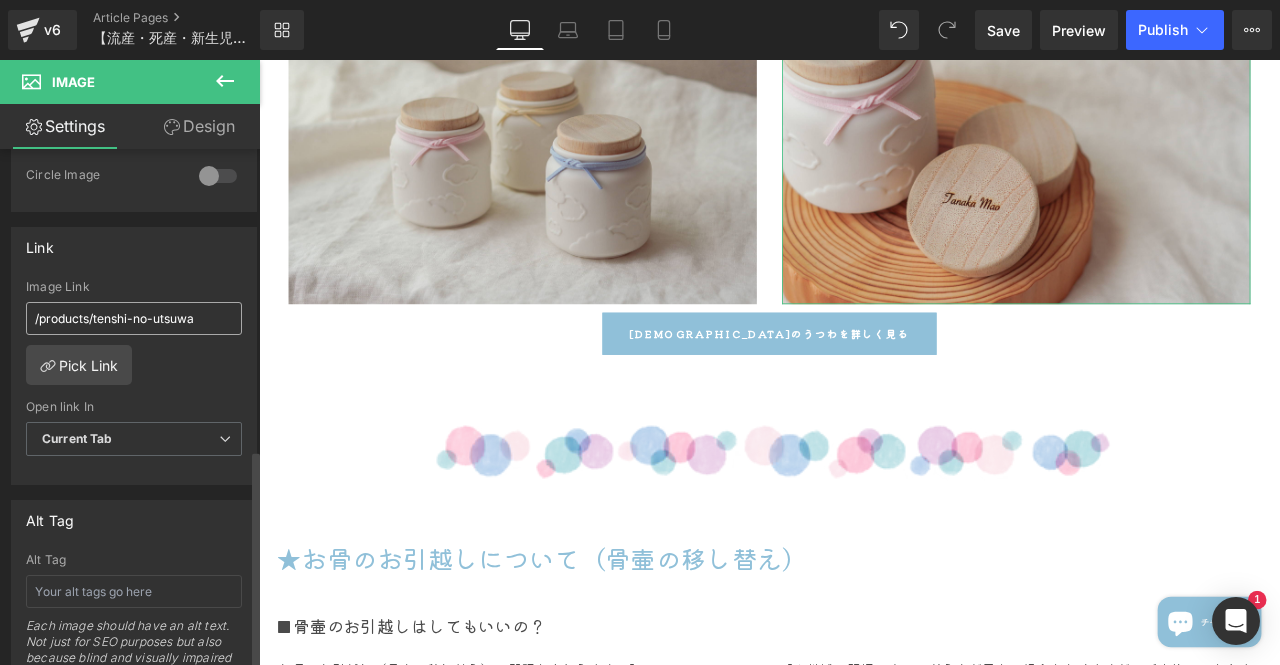 scroll, scrollTop: 900, scrollLeft: 0, axis: vertical 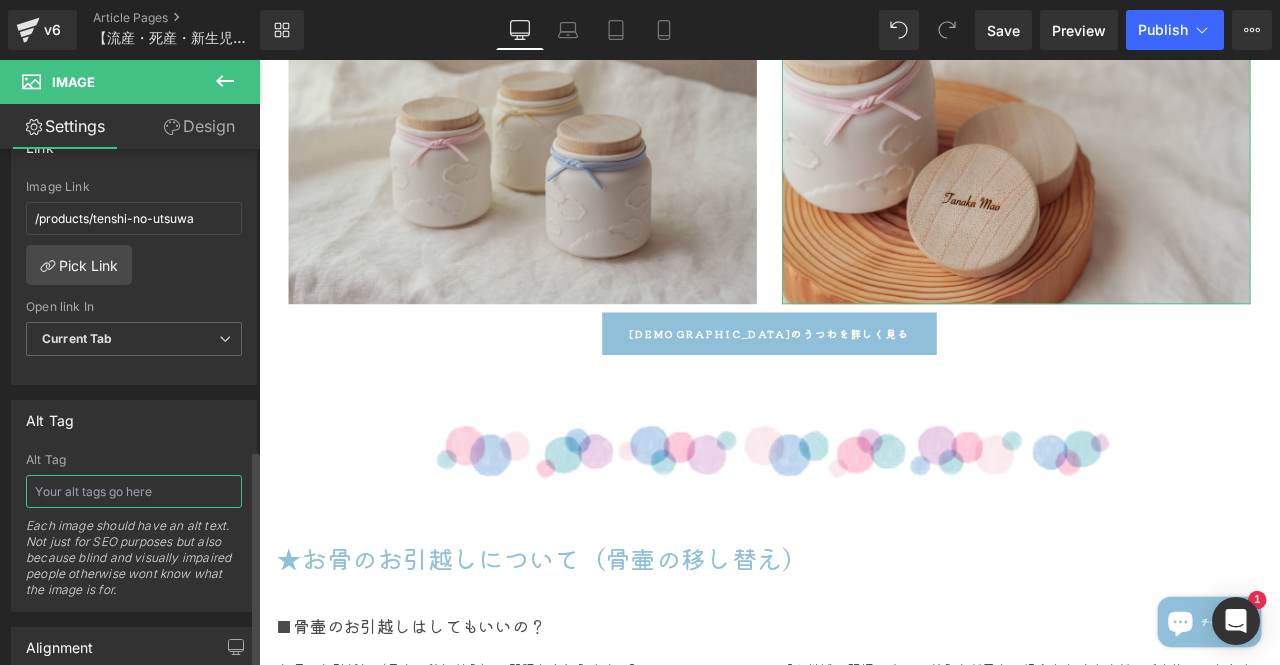 drag, startPoint x: 101, startPoint y: 495, endPoint x: 105, endPoint y: 440, distance: 55.145264 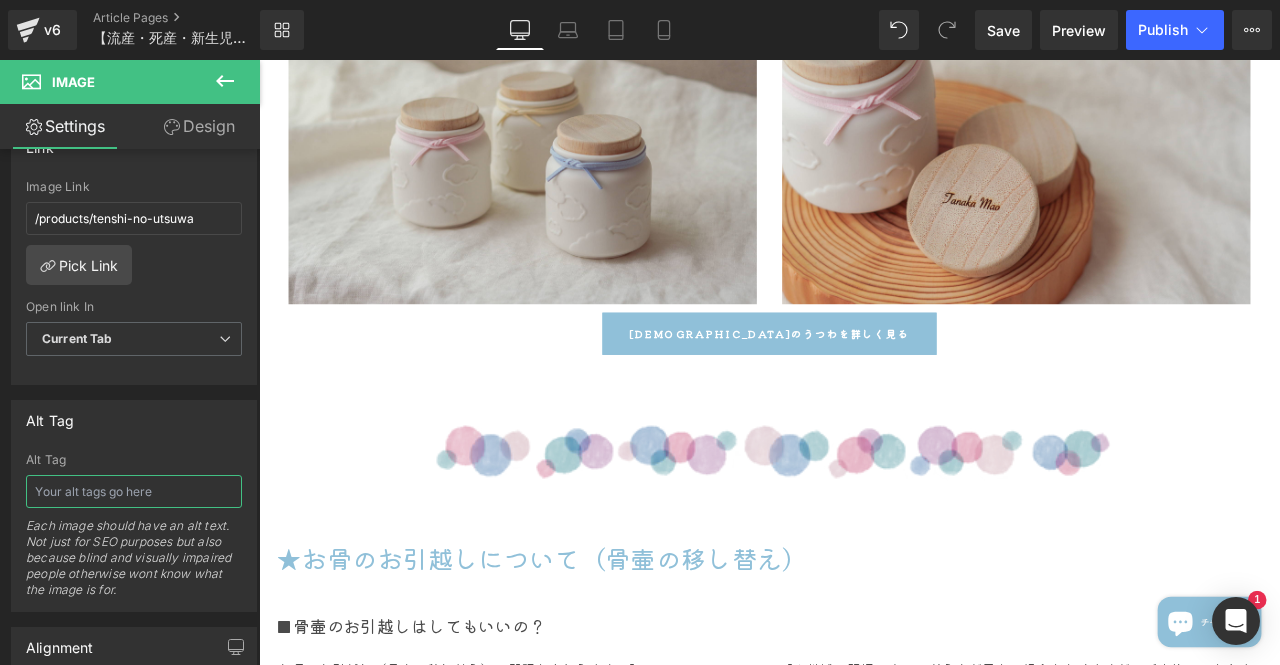paste on "胎児用骨壷" 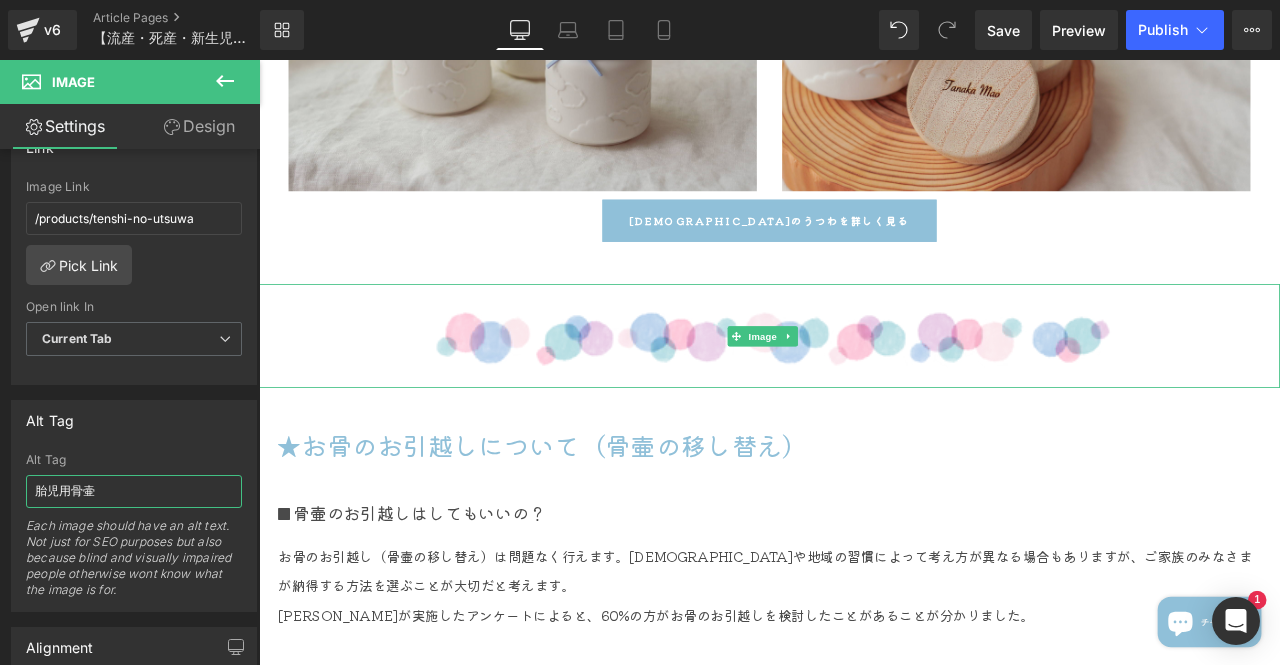 scroll, scrollTop: 5600, scrollLeft: 0, axis: vertical 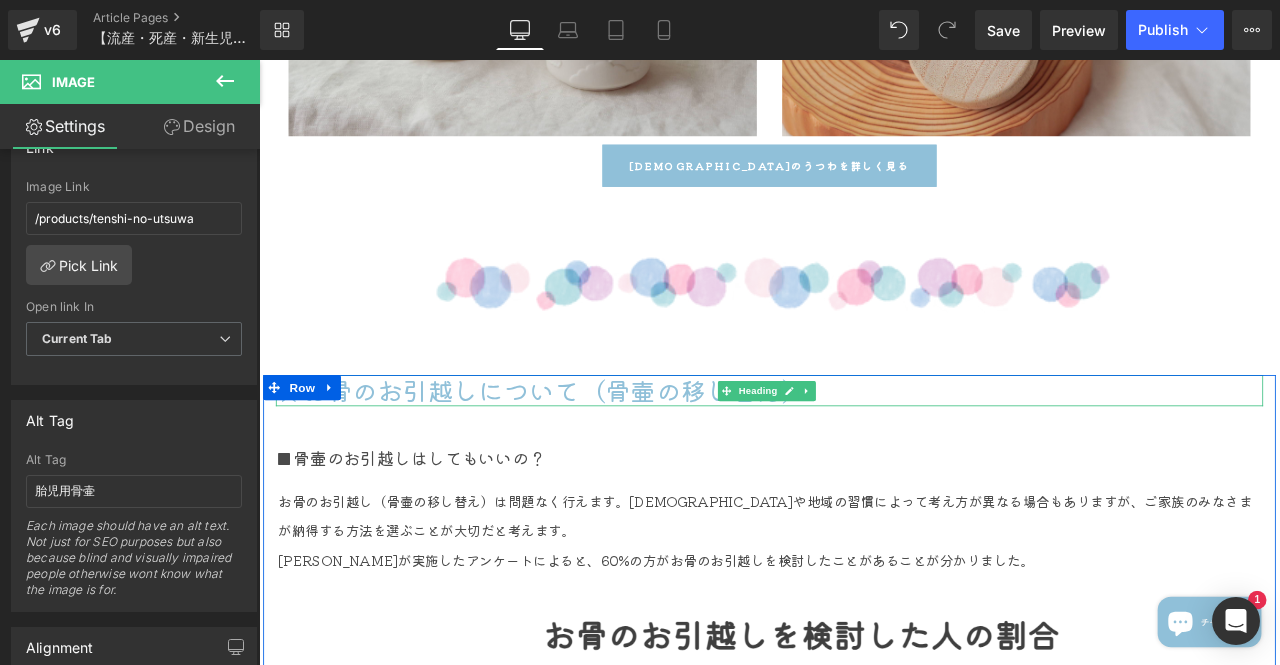 click on "★お骨のお引越しについて（骨壷の移し替え）" at bounding box center (864, 451) 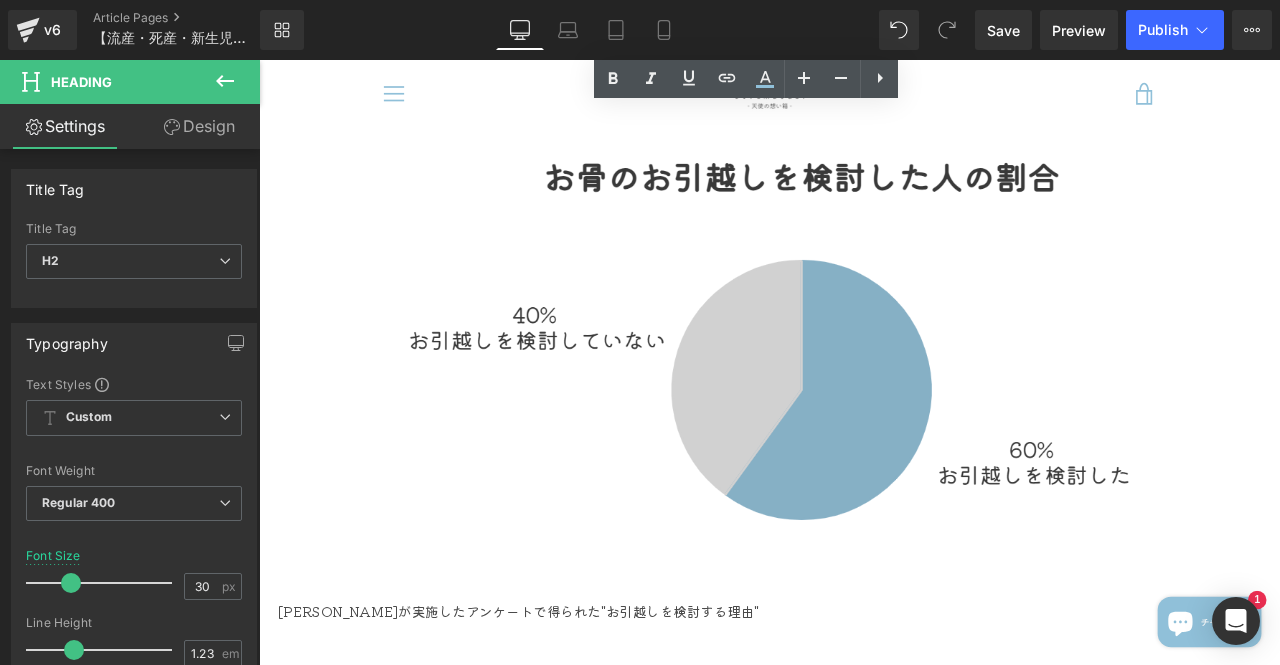 scroll, scrollTop: 6000, scrollLeft: 0, axis: vertical 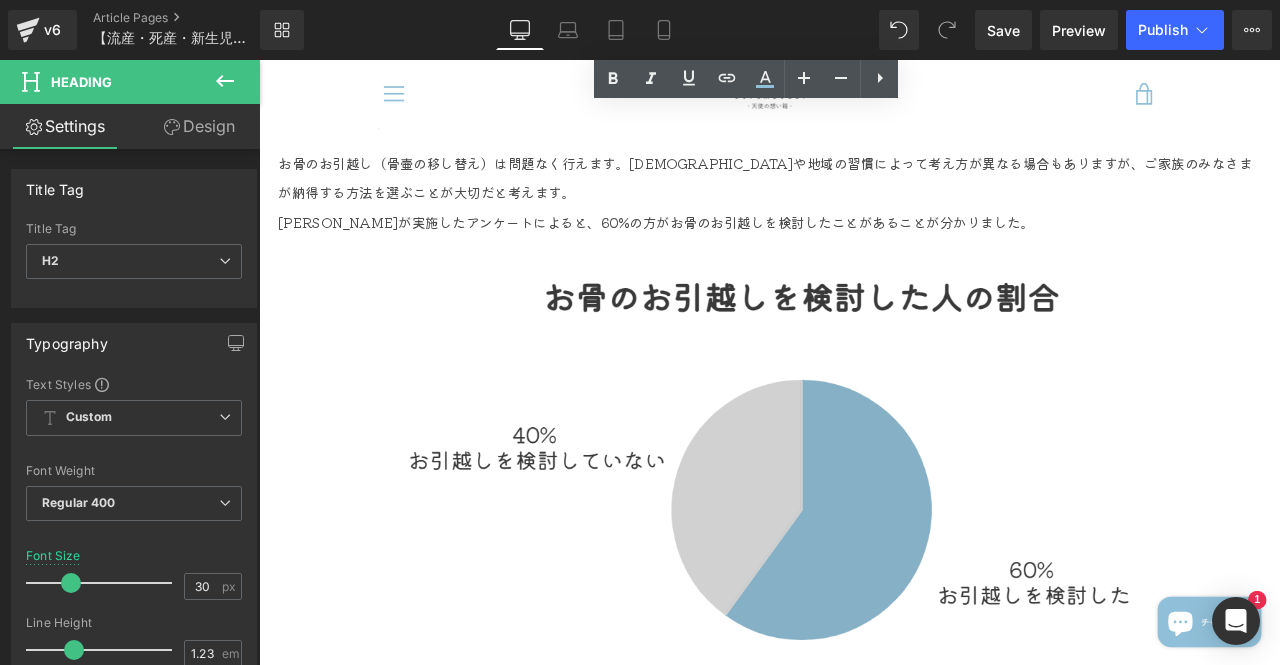 click at bounding box center [864, 545] 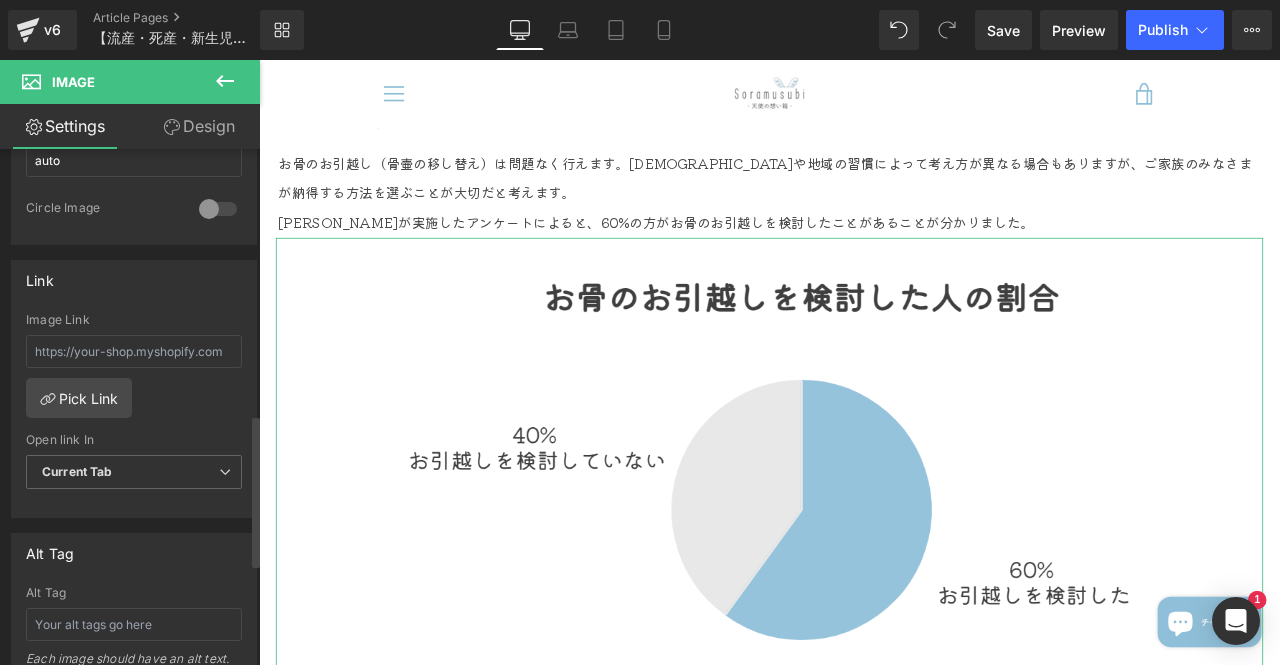 scroll, scrollTop: 900, scrollLeft: 0, axis: vertical 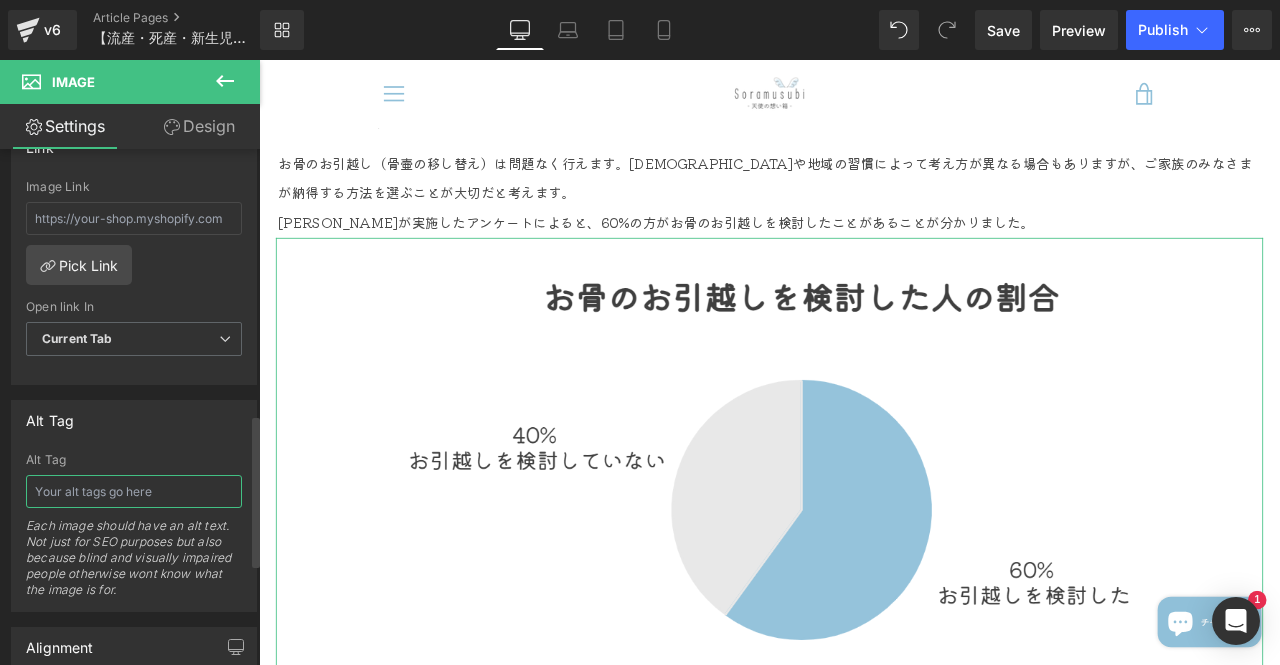 click at bounding box center [134, 491] 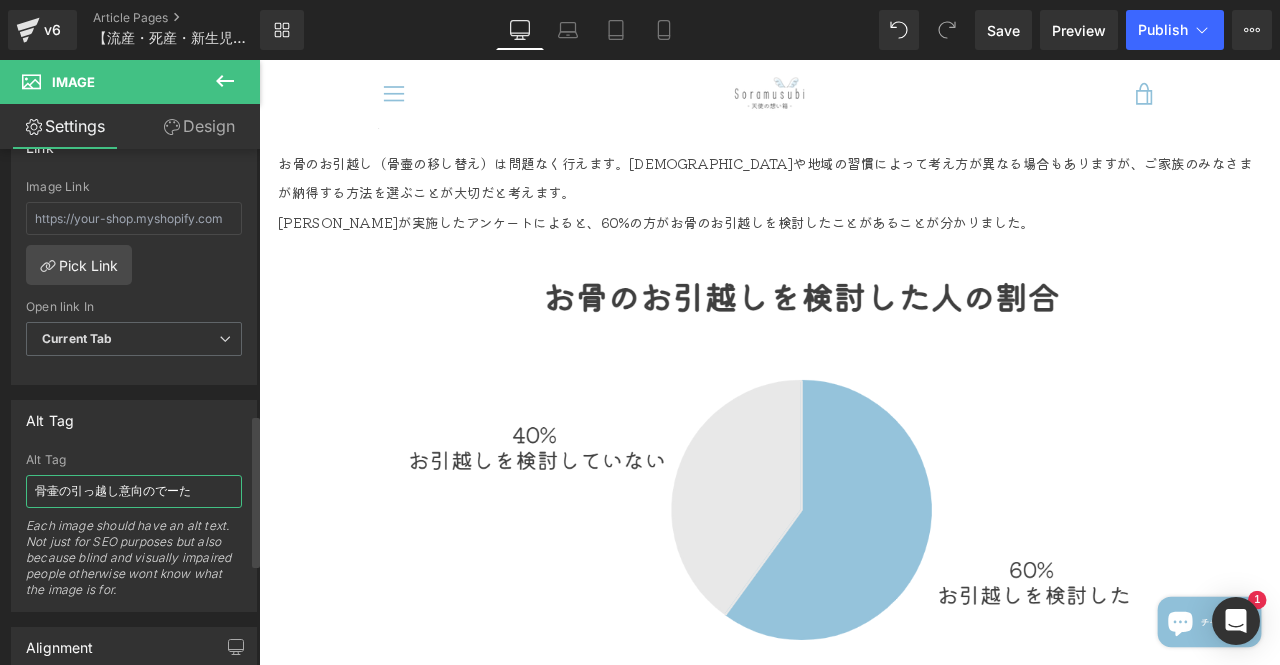 type on "骨壷の引っ越し意向のデータ" 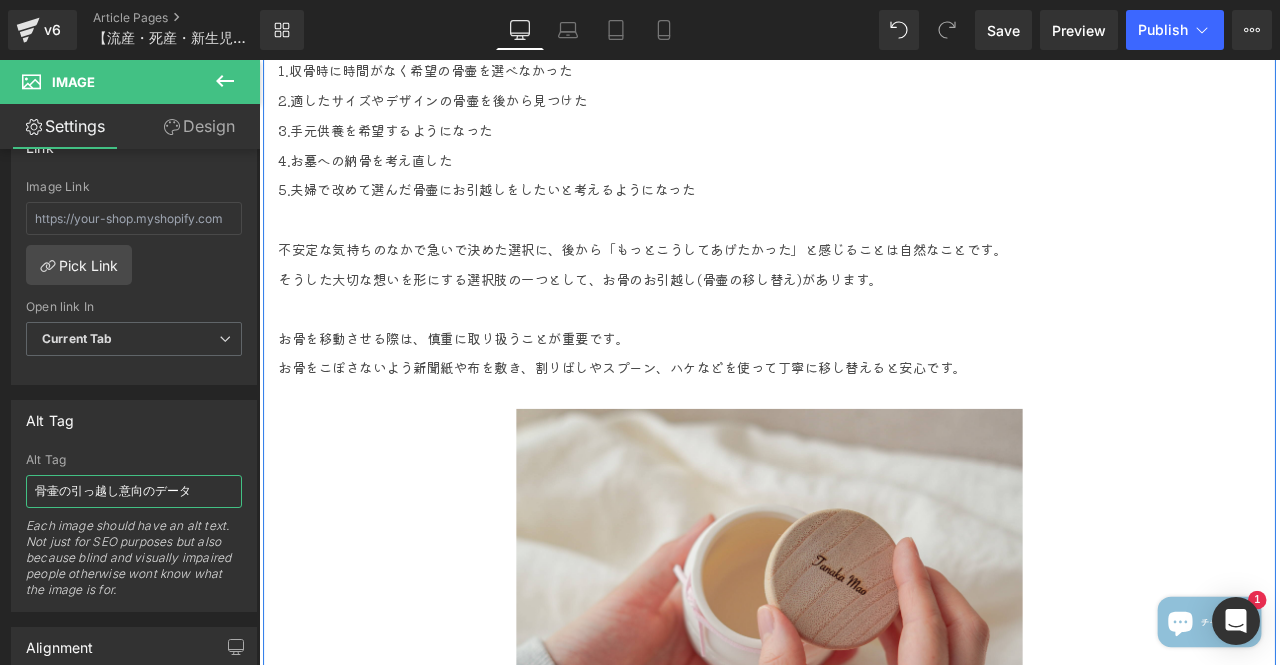 scroll, scrollTop: 7000, scrollLeft: 0, axis: vertical 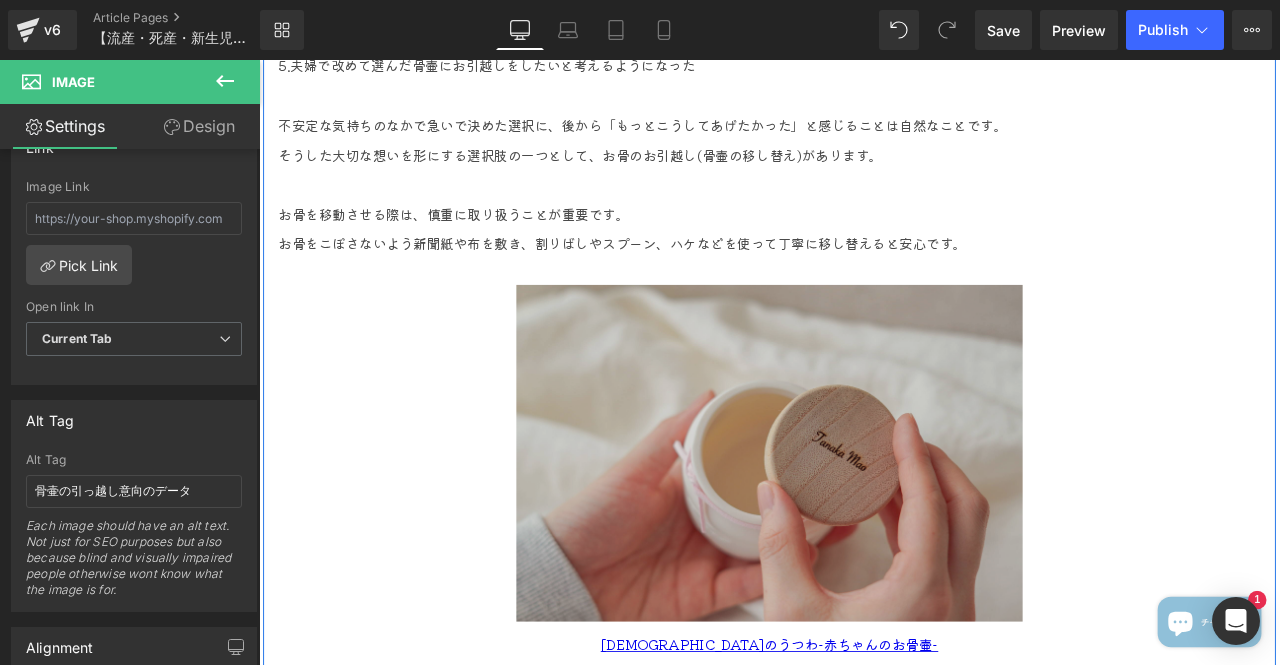 click at bounding box center [864, 527] 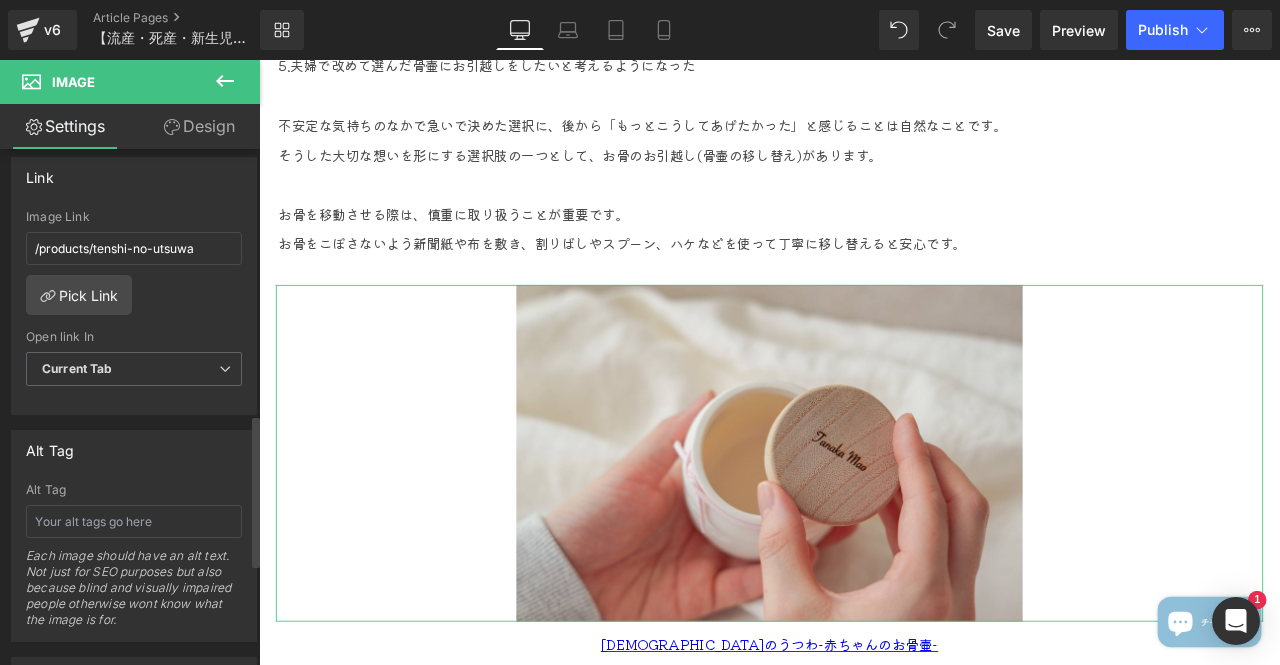 scroll, scrollTop: 900, scrollLeft: 0, axis: vertical 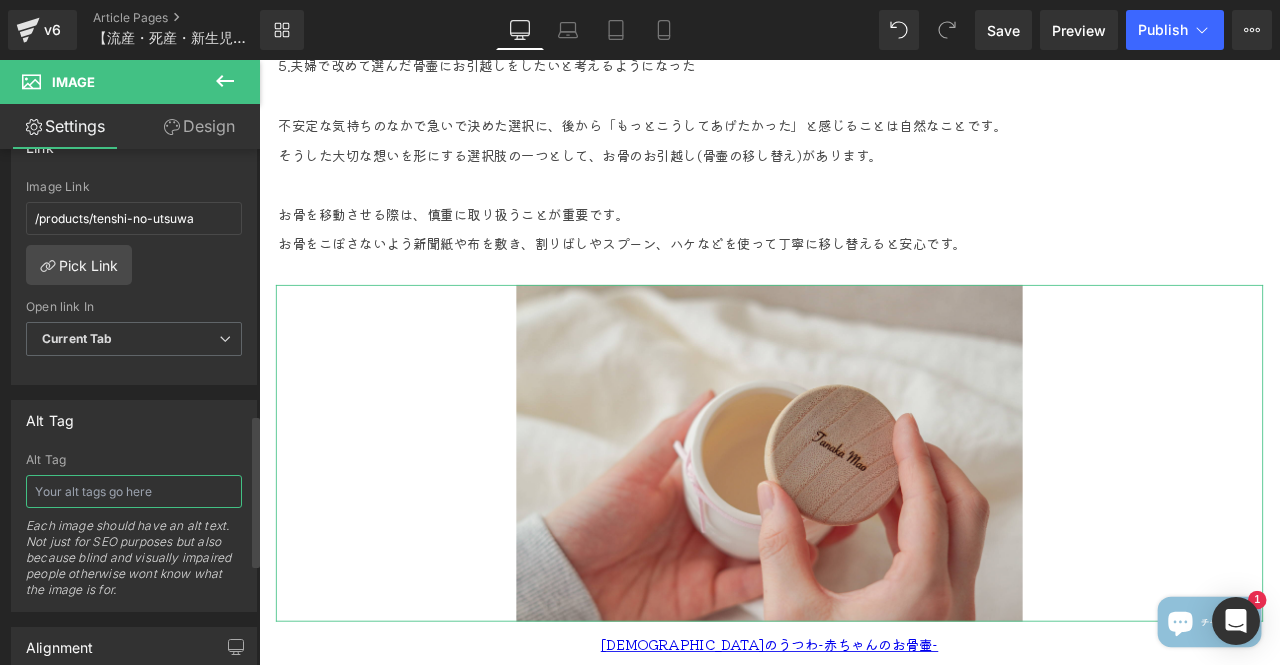 click at bounding box center (134, 491) 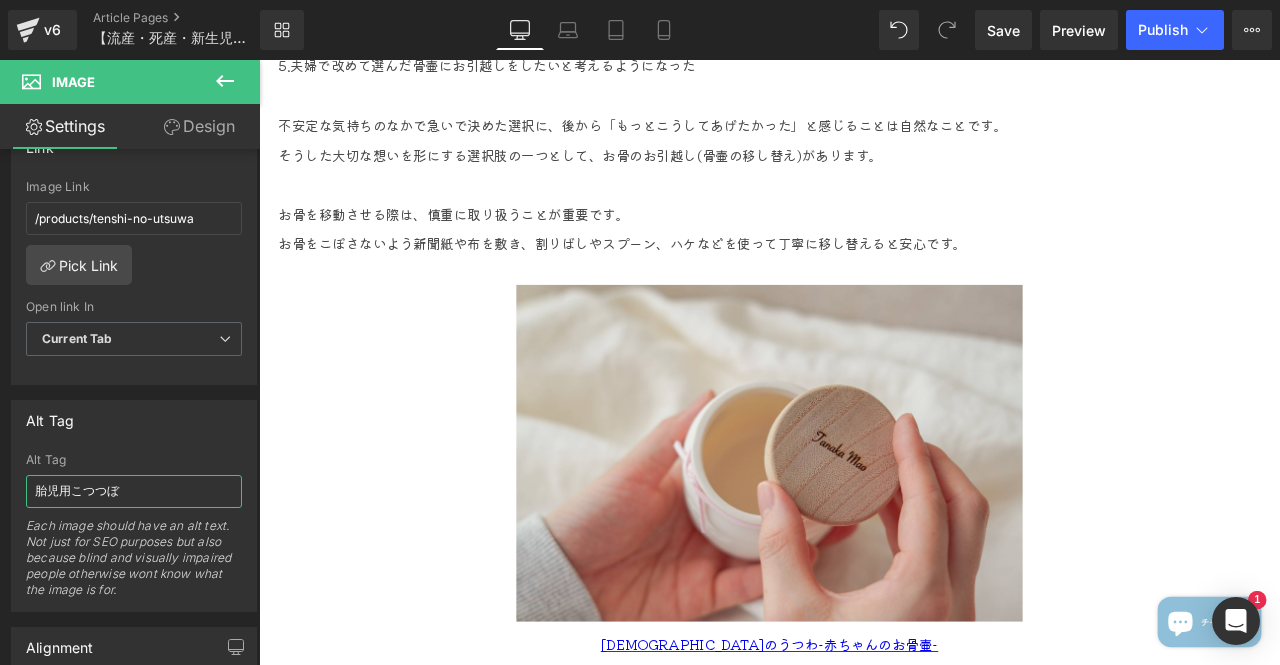type on "胎児用骨壷" 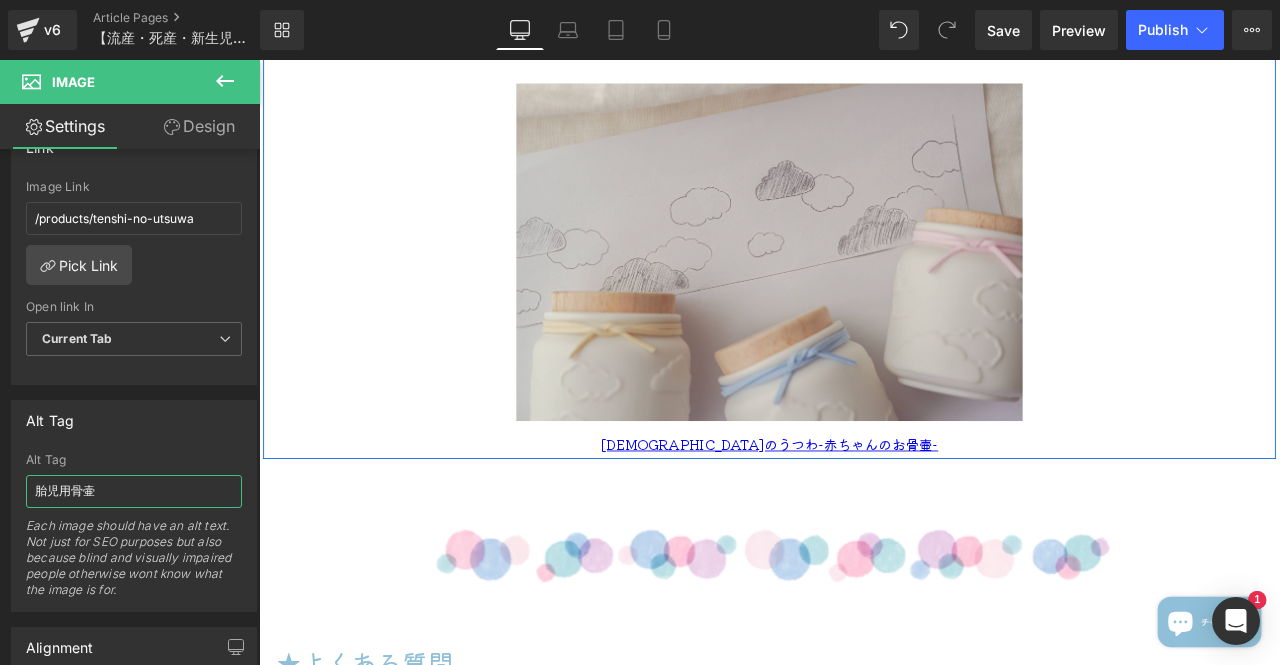 scroll, scrollTop: 9300, scrollLeft: 0, axis: vertical 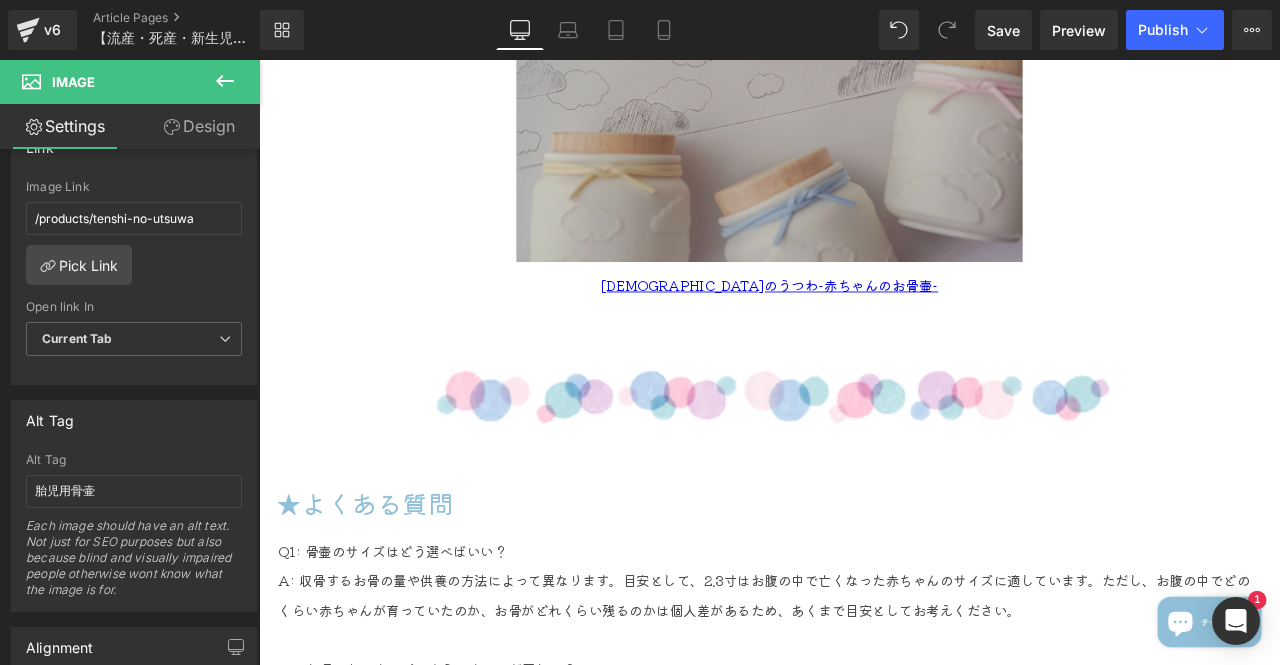 click at bounding box center [864, 99] 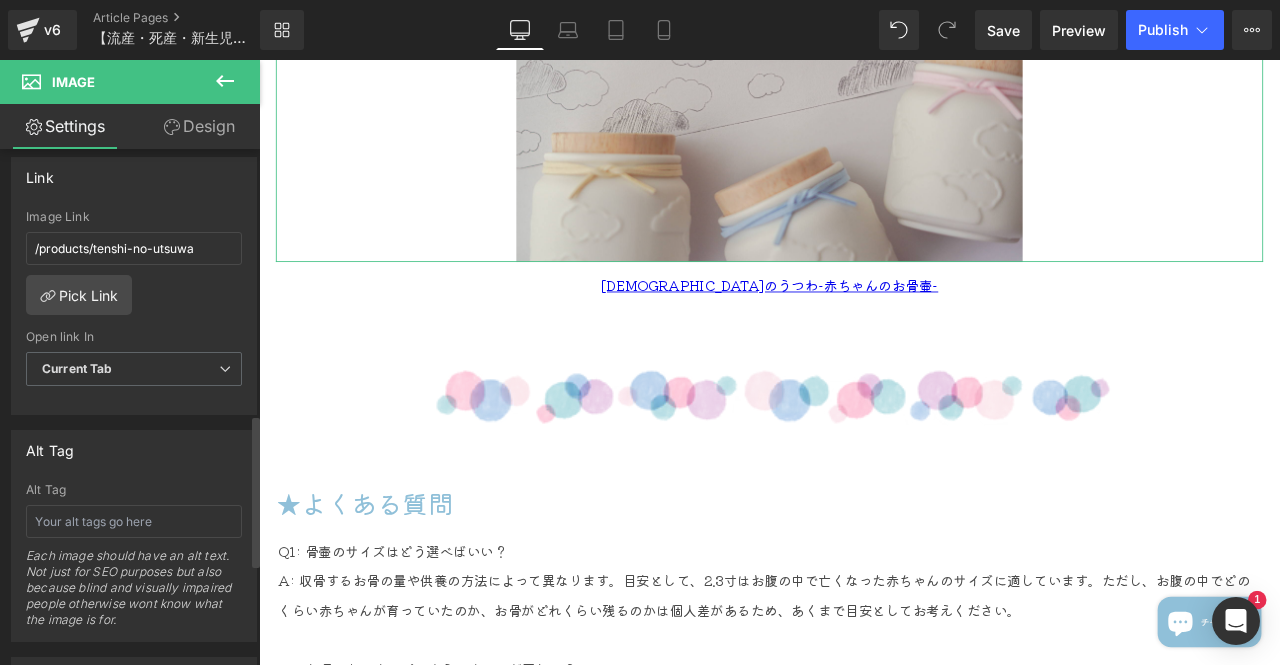 scroll, scrollTop: 900, scrollLeft: 0, axis: vertical 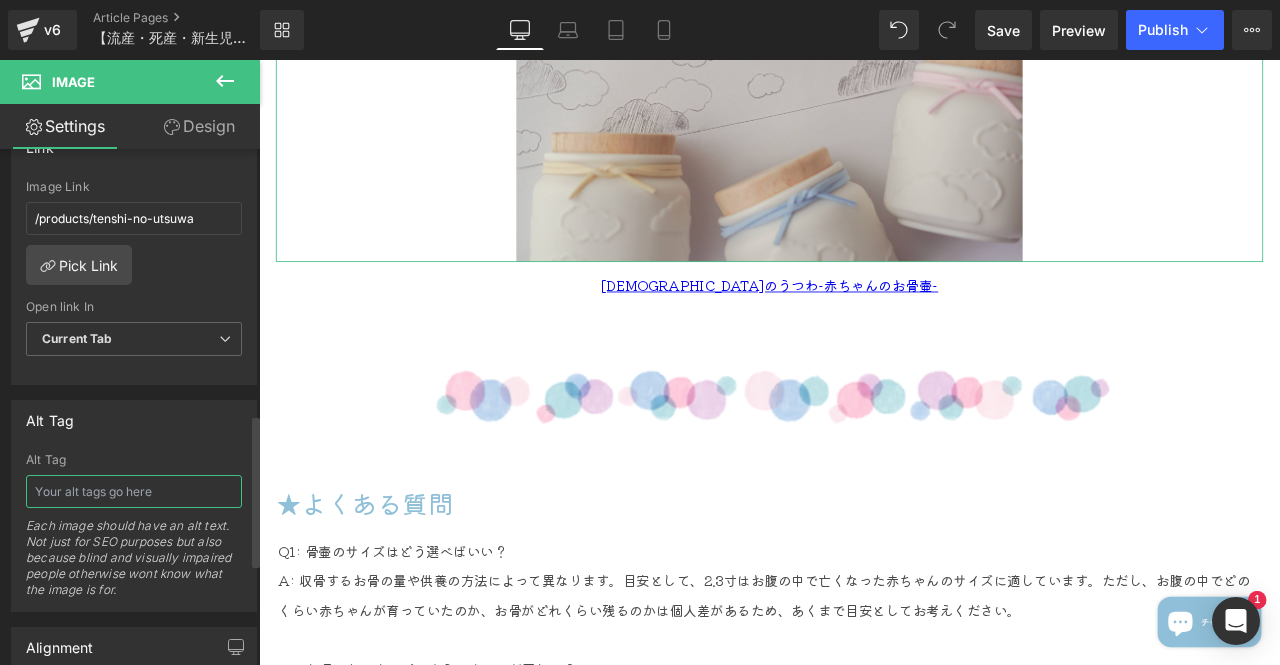 click at bounding box center [134, 491] 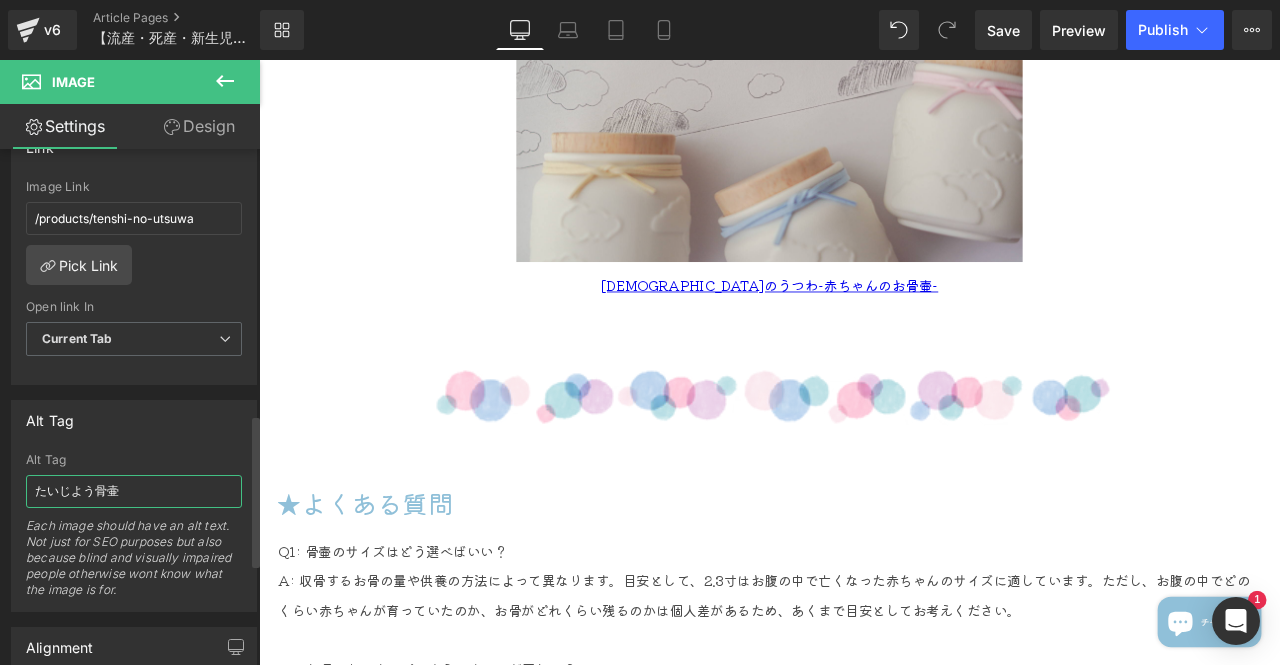 type on "胎児用骨壷" 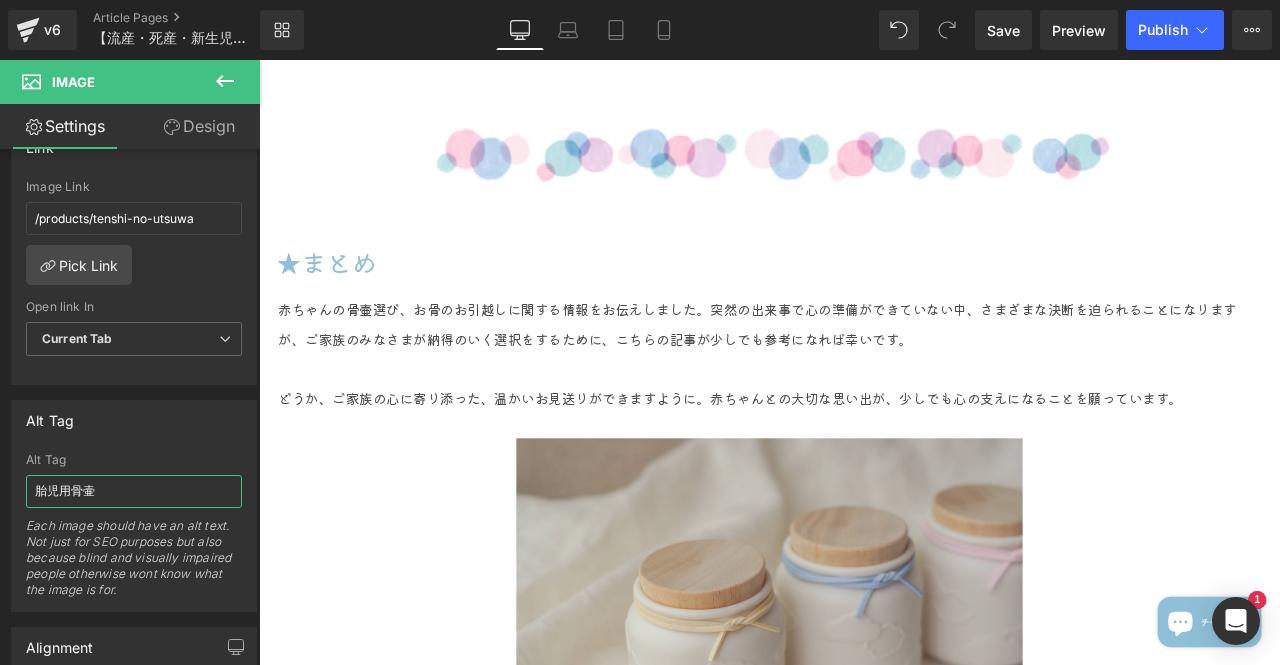 scroll, scrollTop: 10800, scrollLeft: 0, axis: vertical 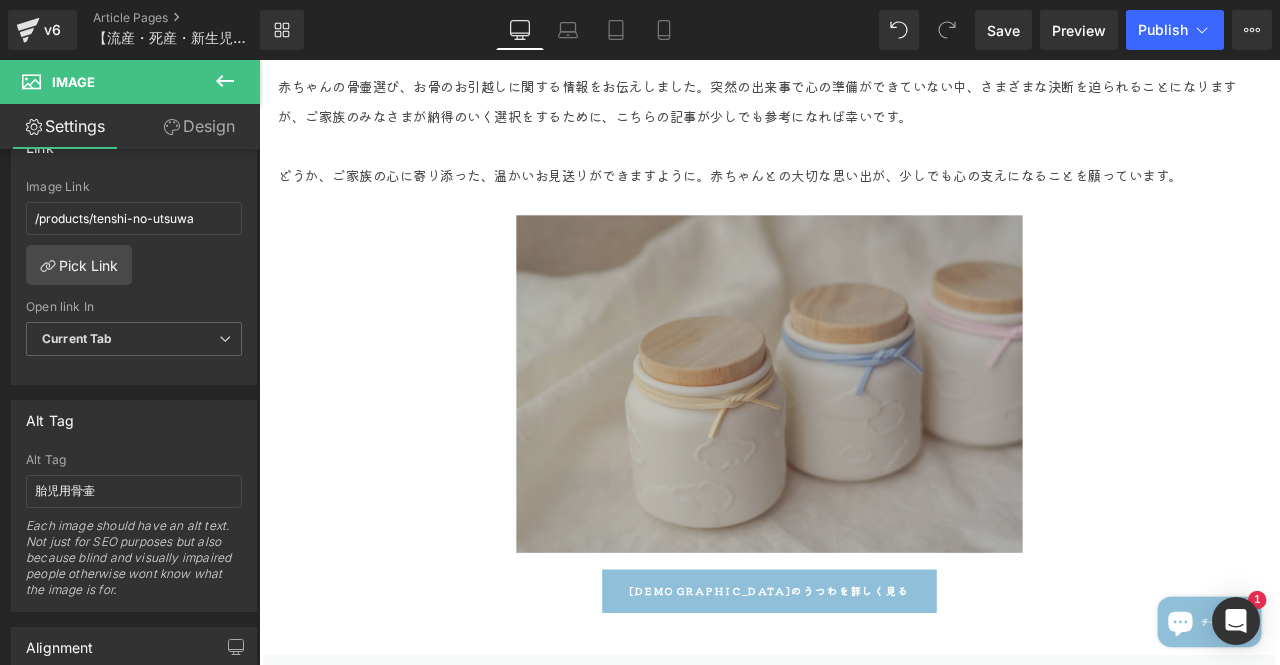 click at bounding box center (864, 444) 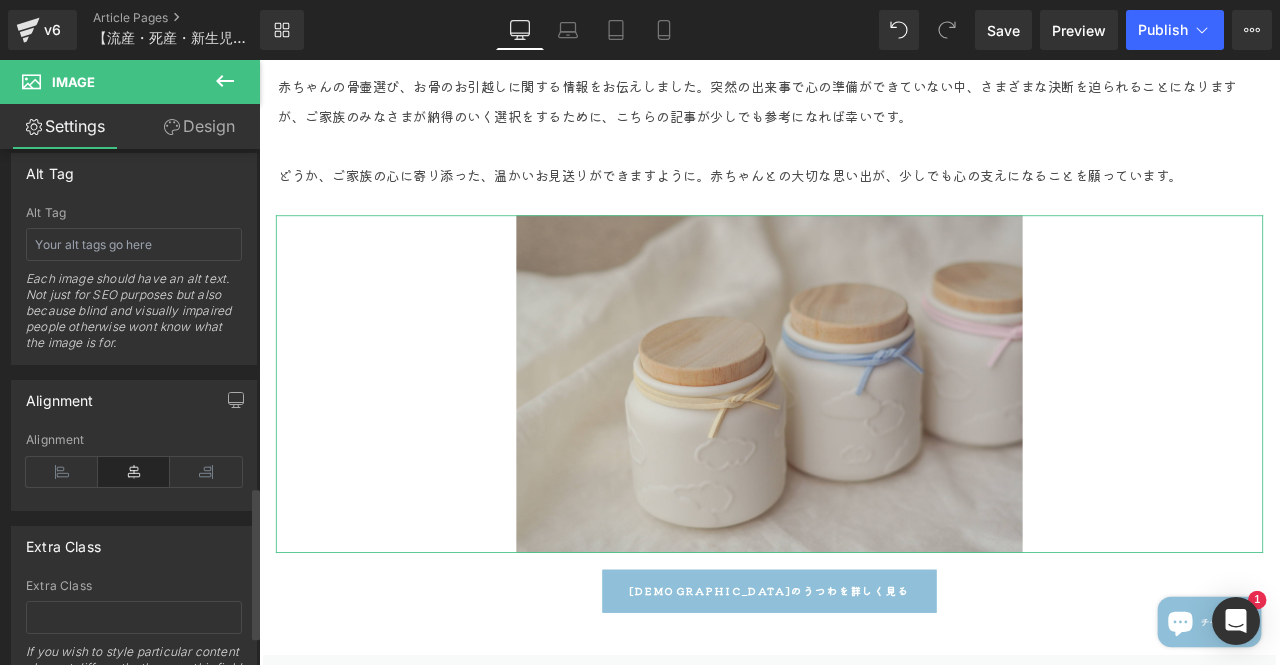 scroll, scrollTop: 1144, scrollLeft: 0, axis: vertical 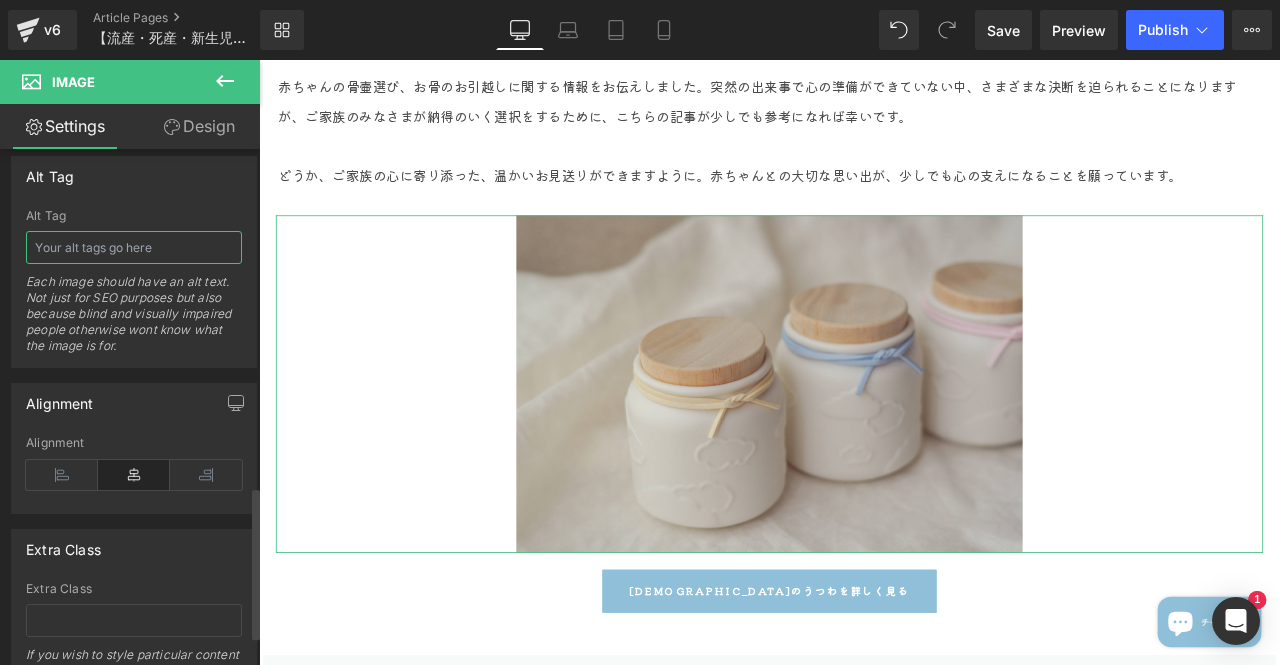 click at bounding box center (134, 247) 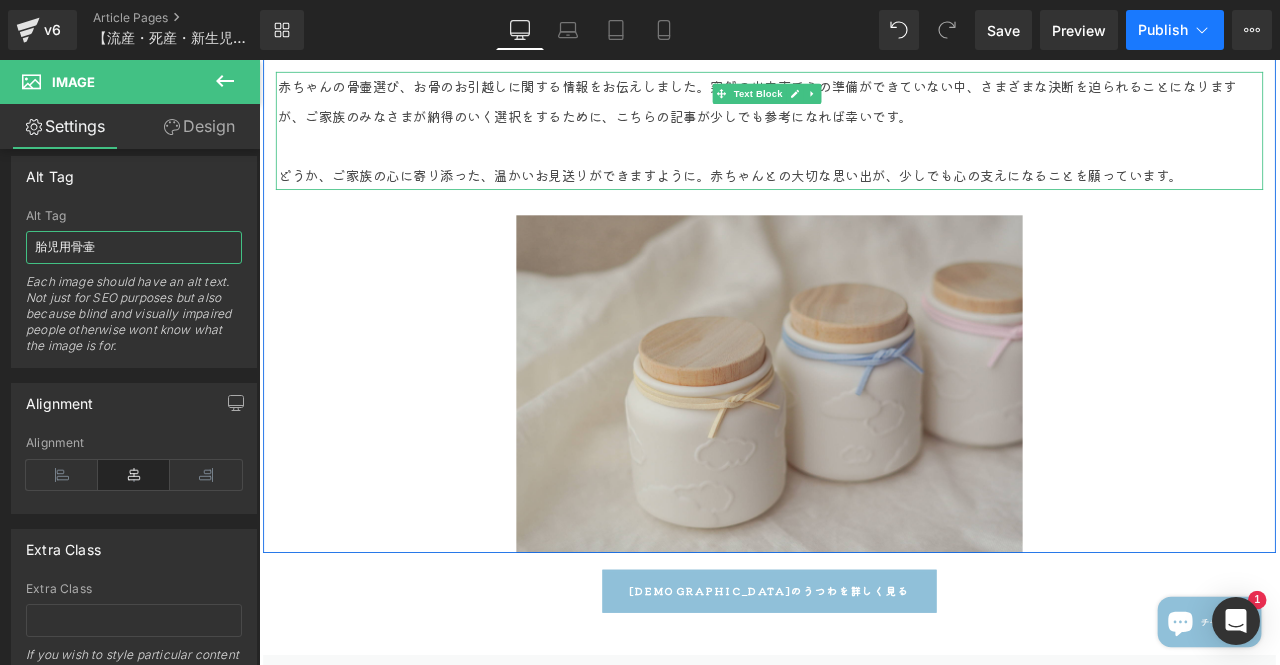 type on "胎児用骨壷" 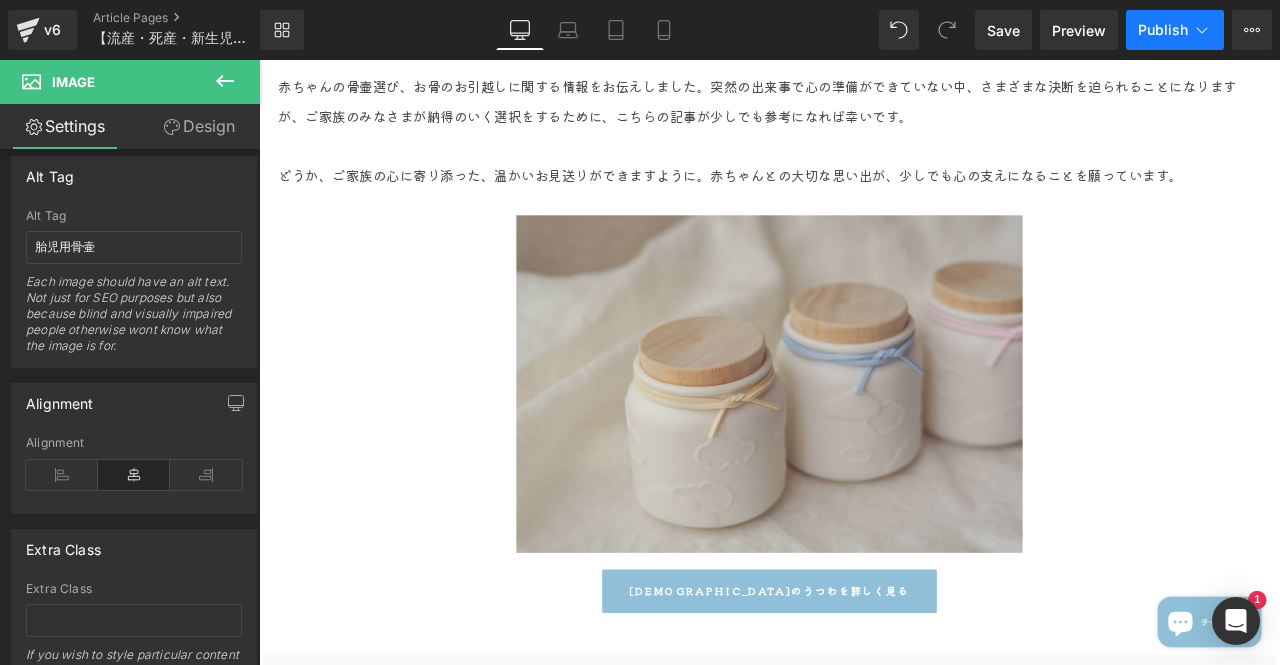 click on "Publish" at bounding box center (1175, 30) 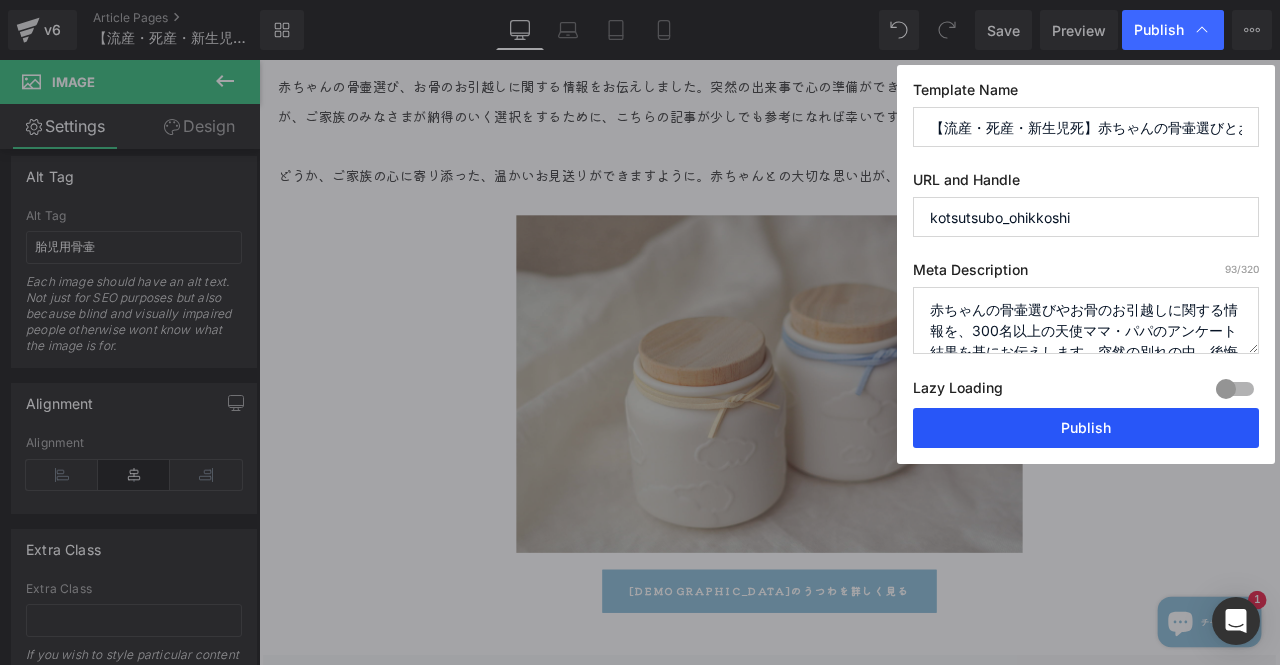 click on "Publish" at bounding box center [1086, 428] 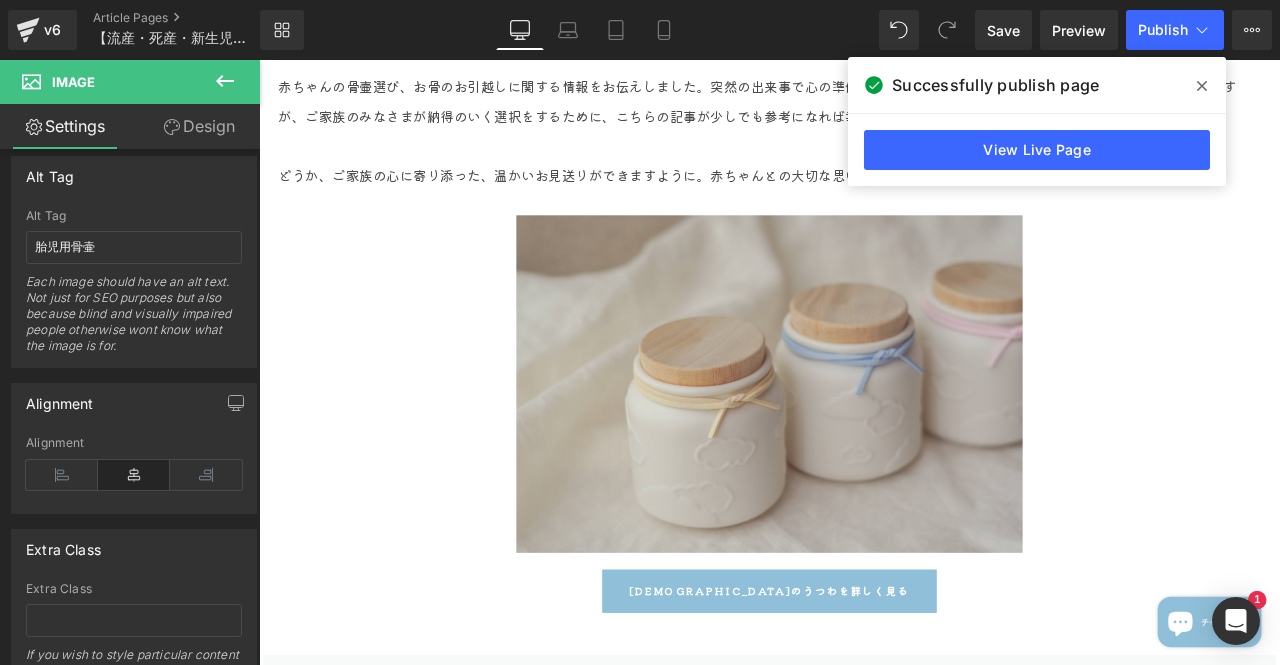 drag, startPoint x: 1209, startPoint y: 91, endPoint x: 995, endPoint y: 156, distance: 223.65375 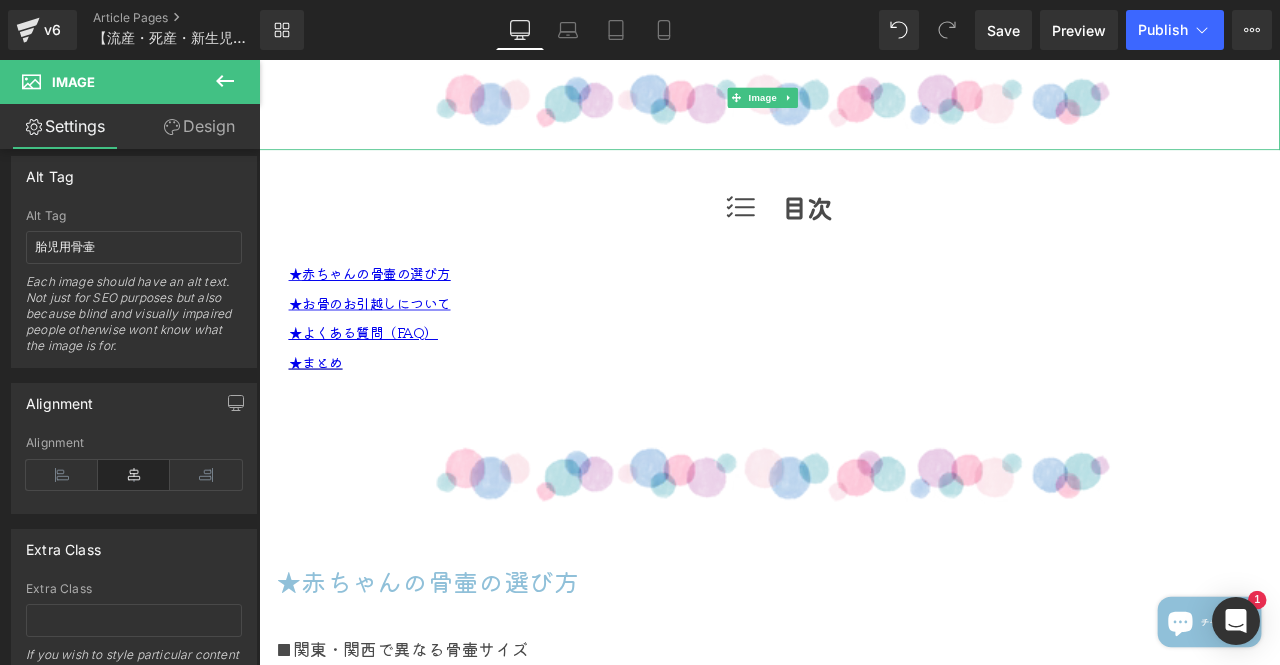scroll, scrollTop: 1100, scrollLeft: 0, axis: vertical 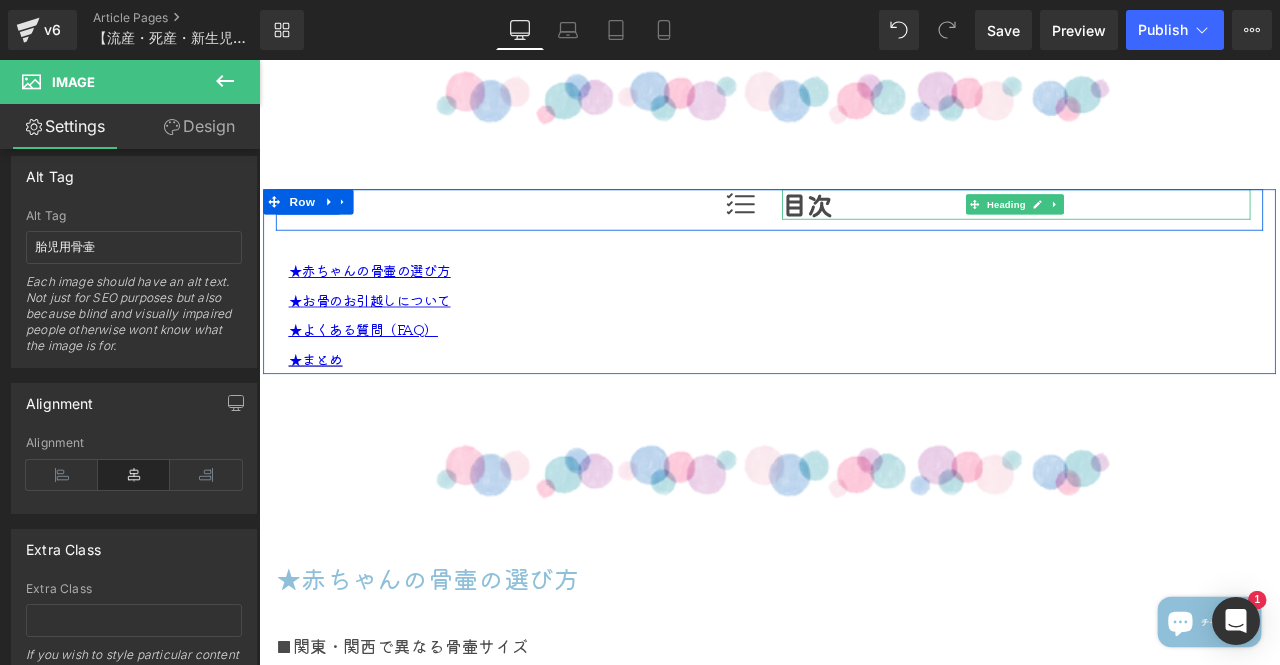 click on "目次" at bounding box center [1156, 231] 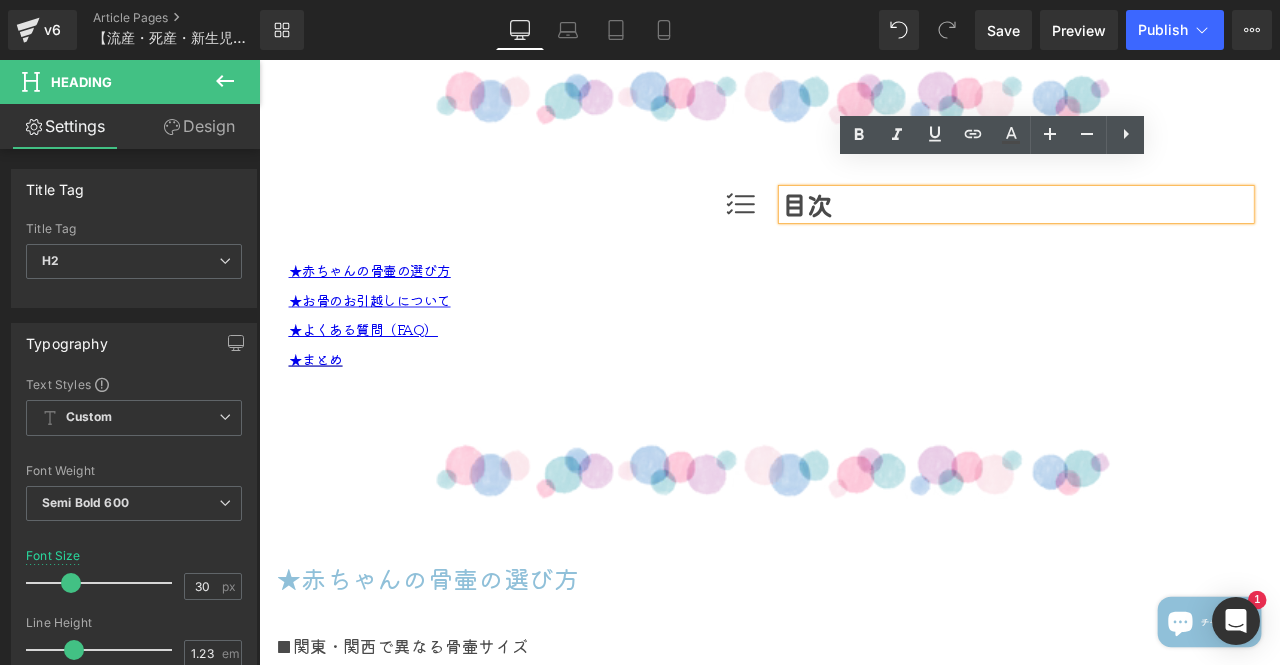 scroll, scrollTop: 1200, scrollLeft: 0, axis: vertical 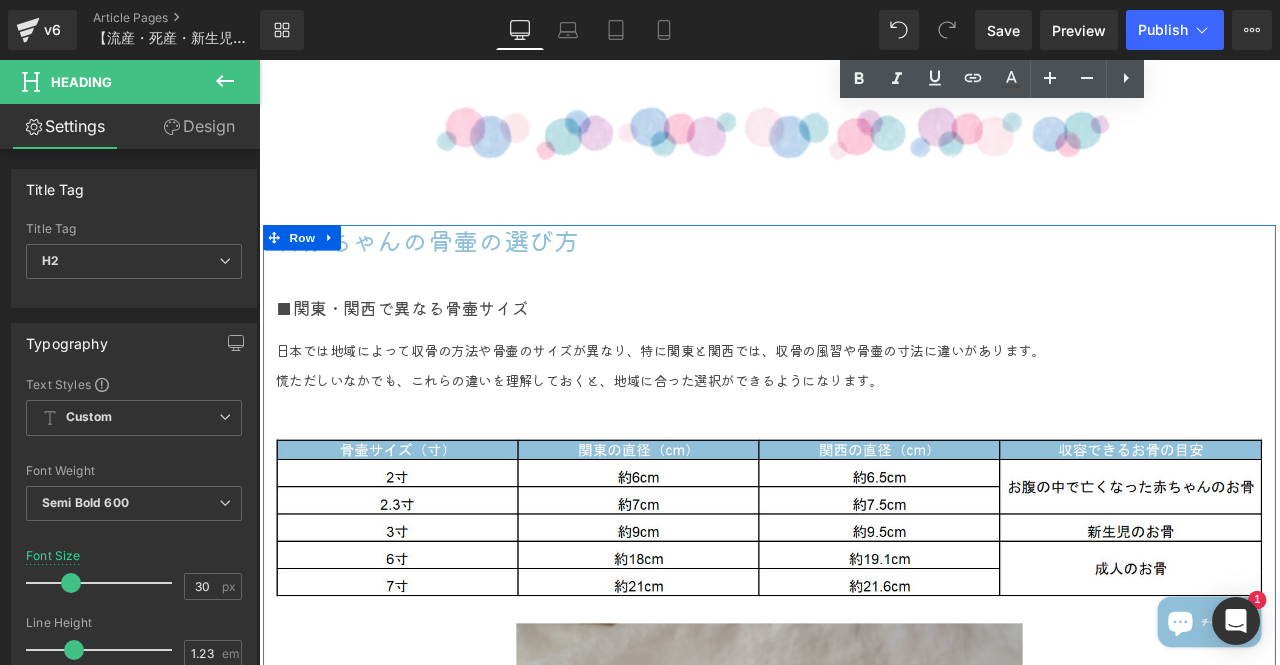 click at bounding box center (259, 60) 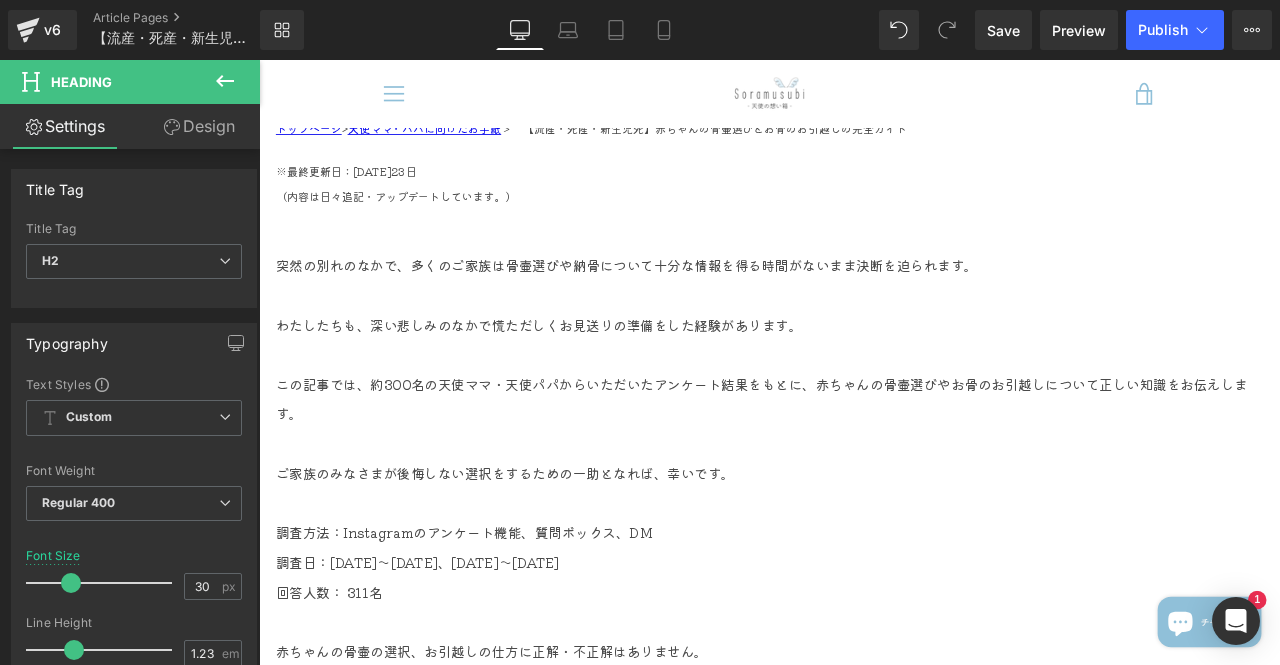 scroll, scrollTop: 0, scrollLeft: 0, axis: both 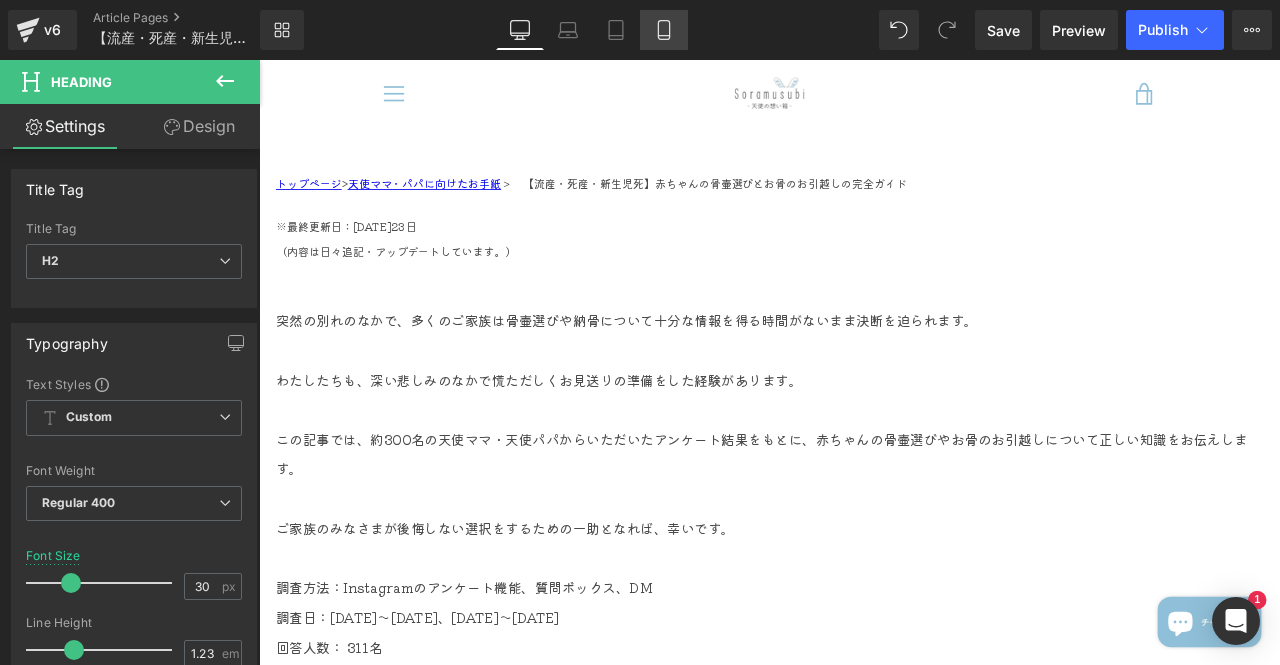 click 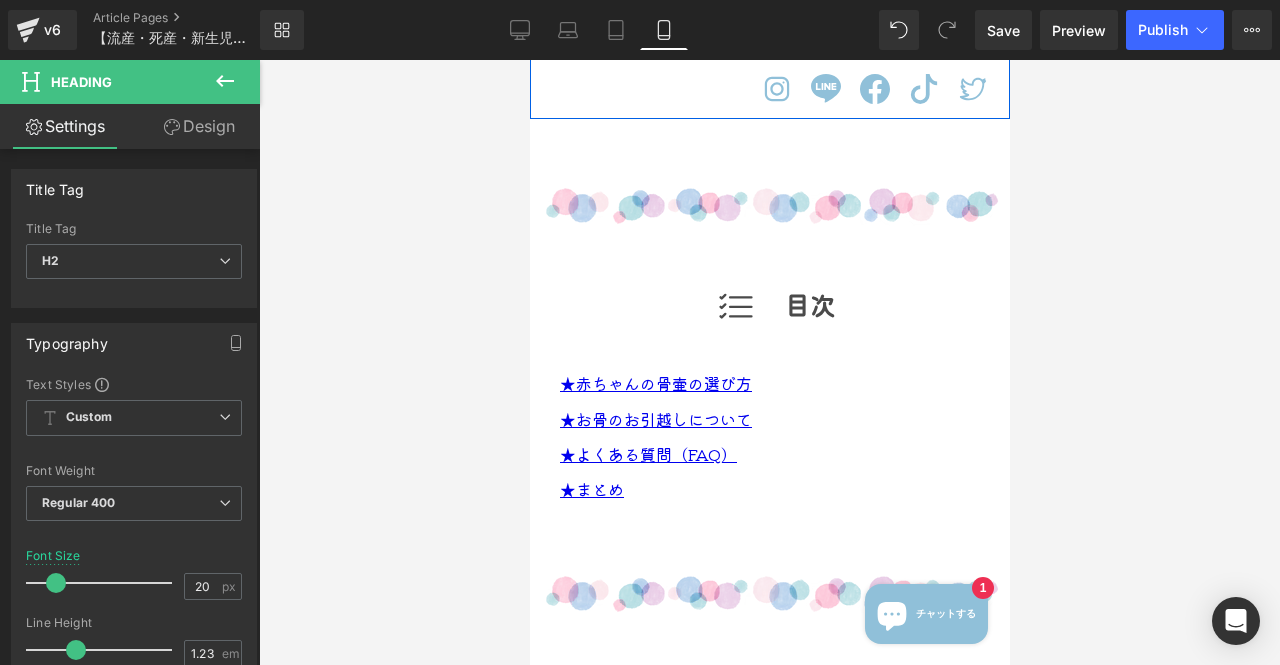 scroll, scrollTop: 1400, scrollLeft: 0, axis: vertical 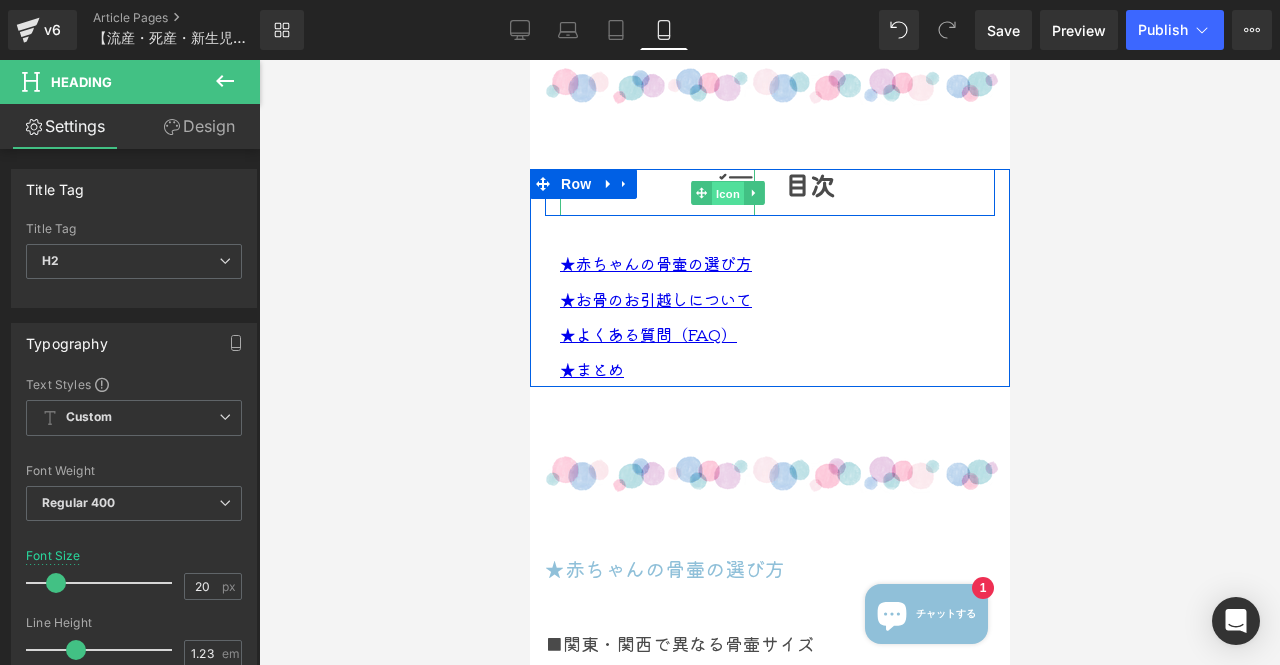 click on "Icon" at bounding box center (727, 194) 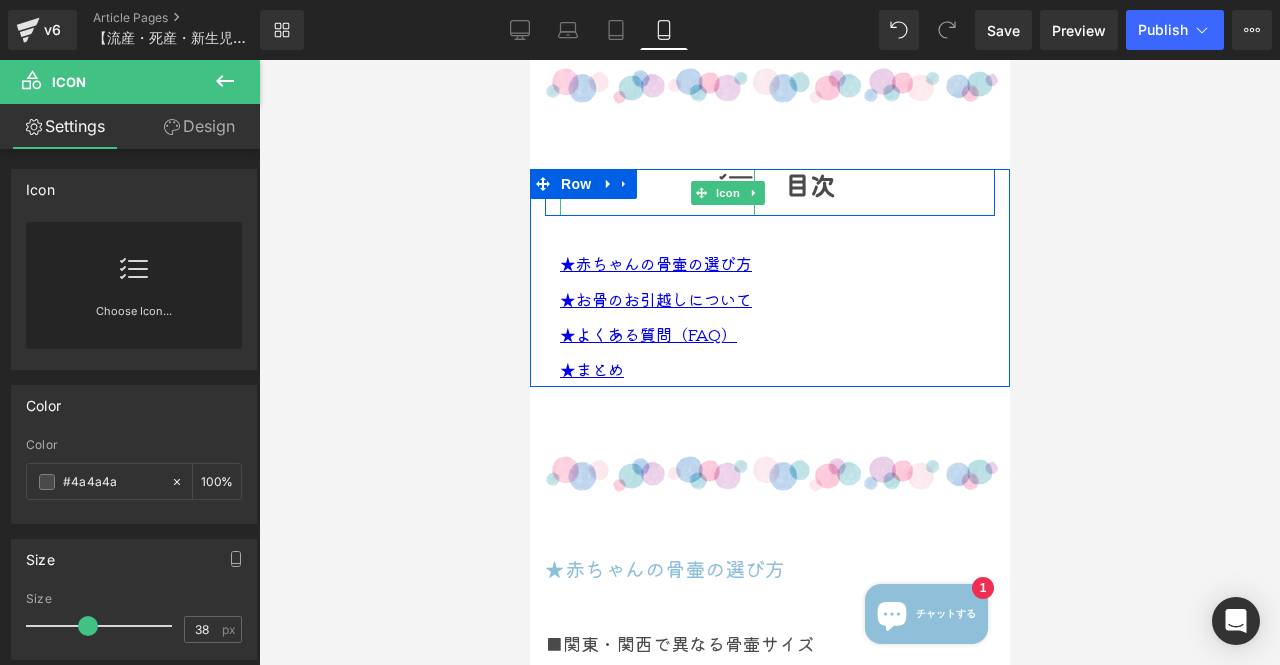 click at bounding box center (656, 192) 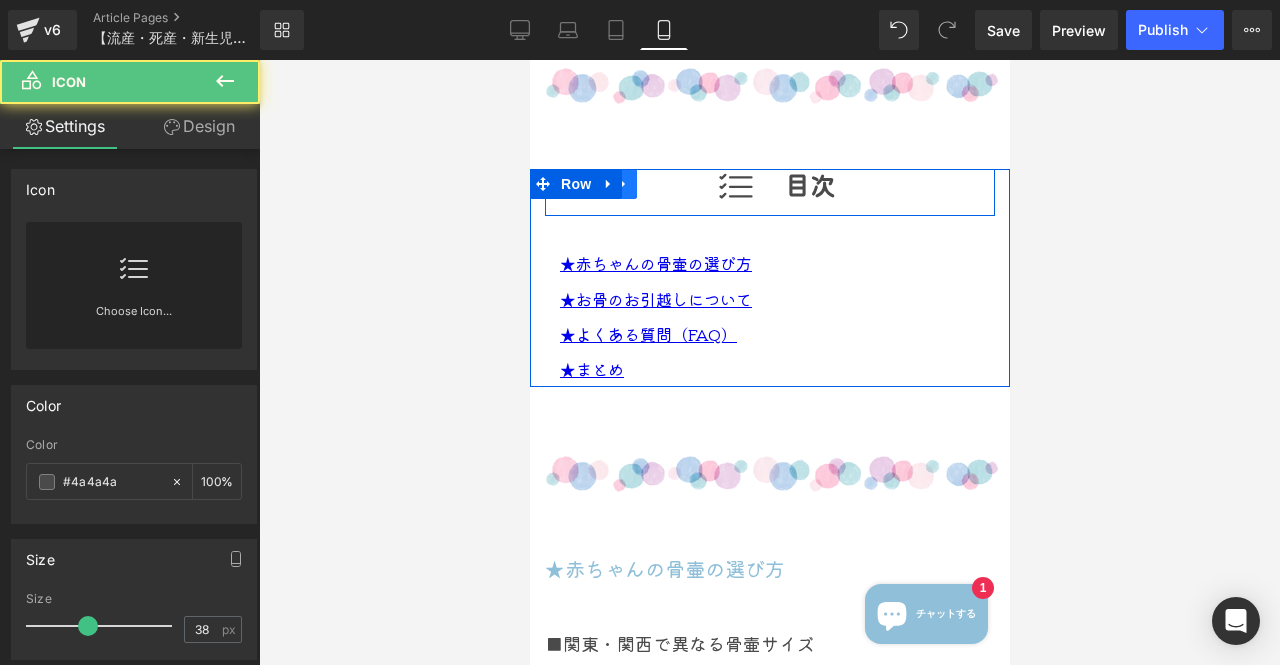 click at bounding box center (623, 184) 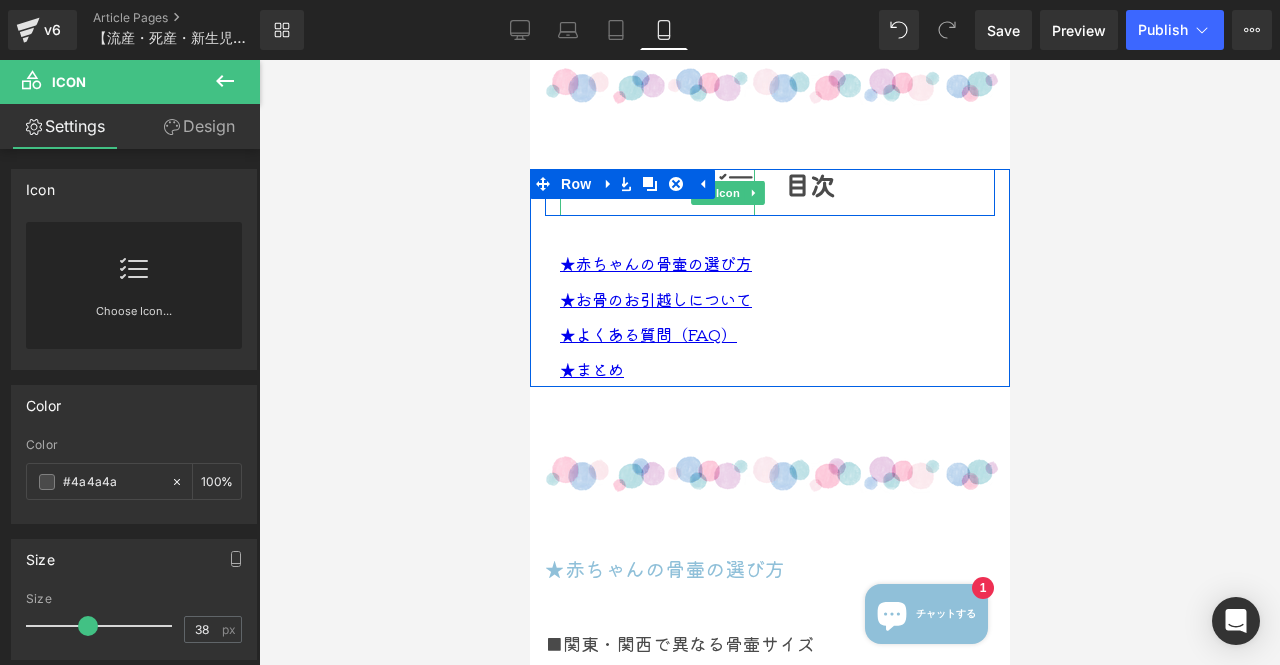 click at bounding box center (656, 192) 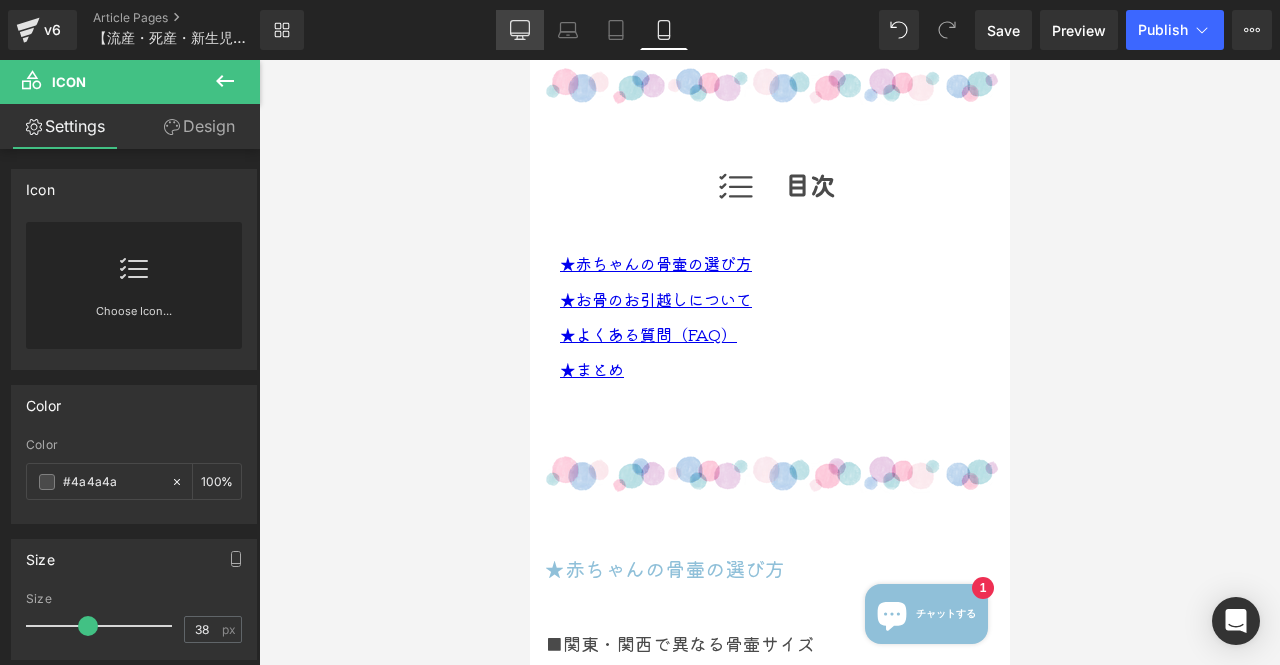 click on "Desktop" at bounding box center (520, 30) 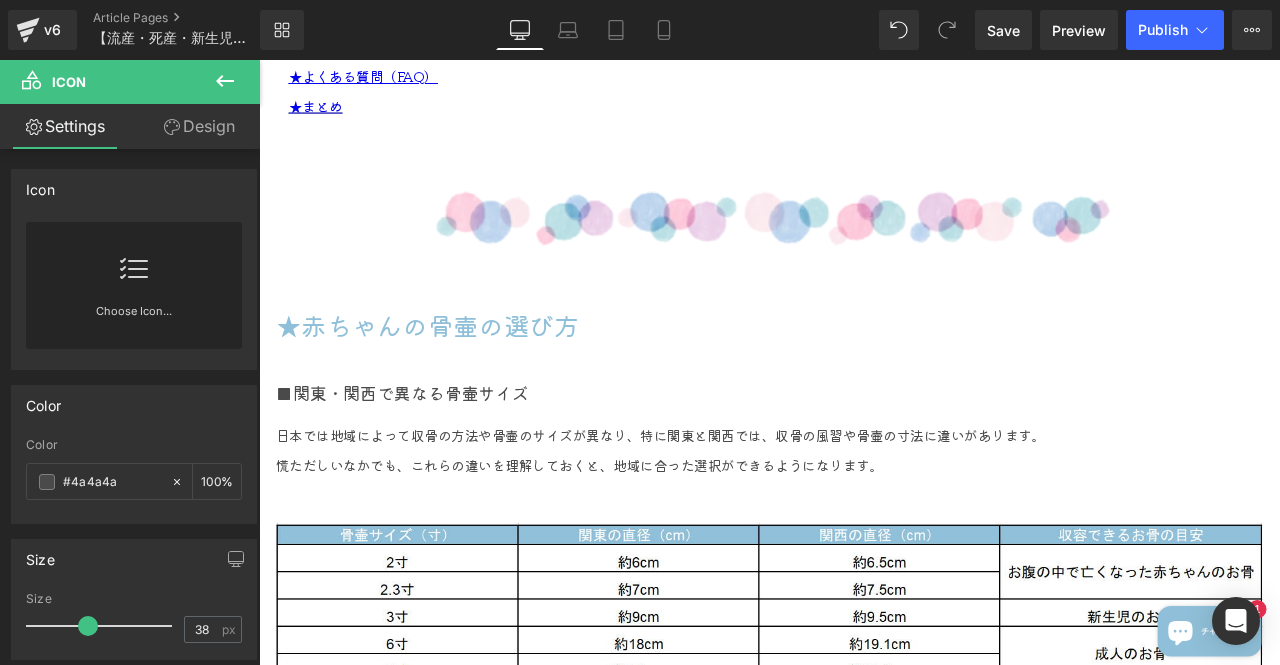 scroll, scrollTop: 1194, scrollLeft: 0, axis: vertical 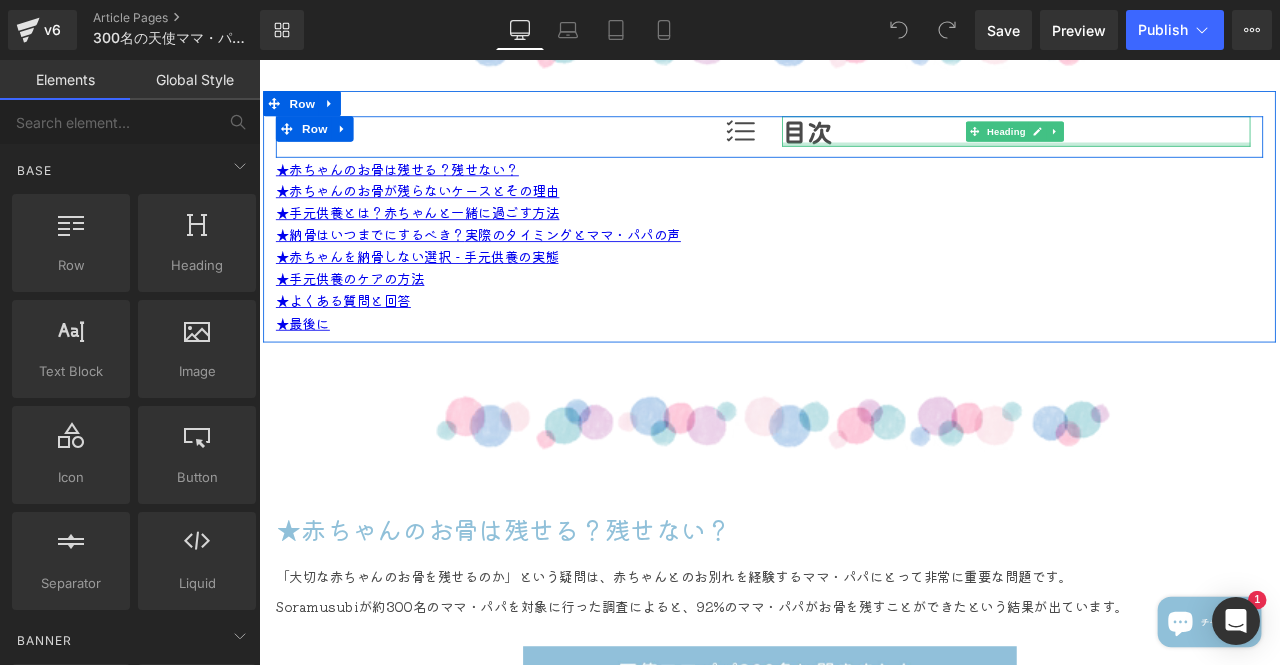 click at bounding box center (1156, 160) 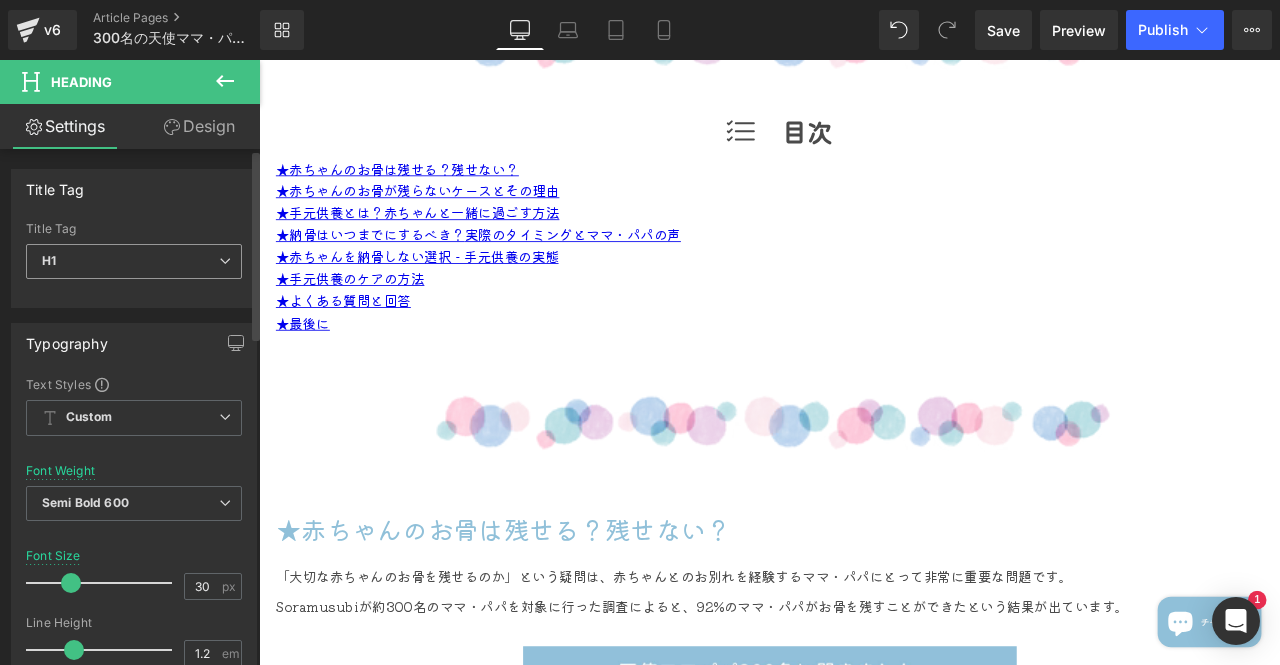 click on "H1" at bounding box center [134, 261] 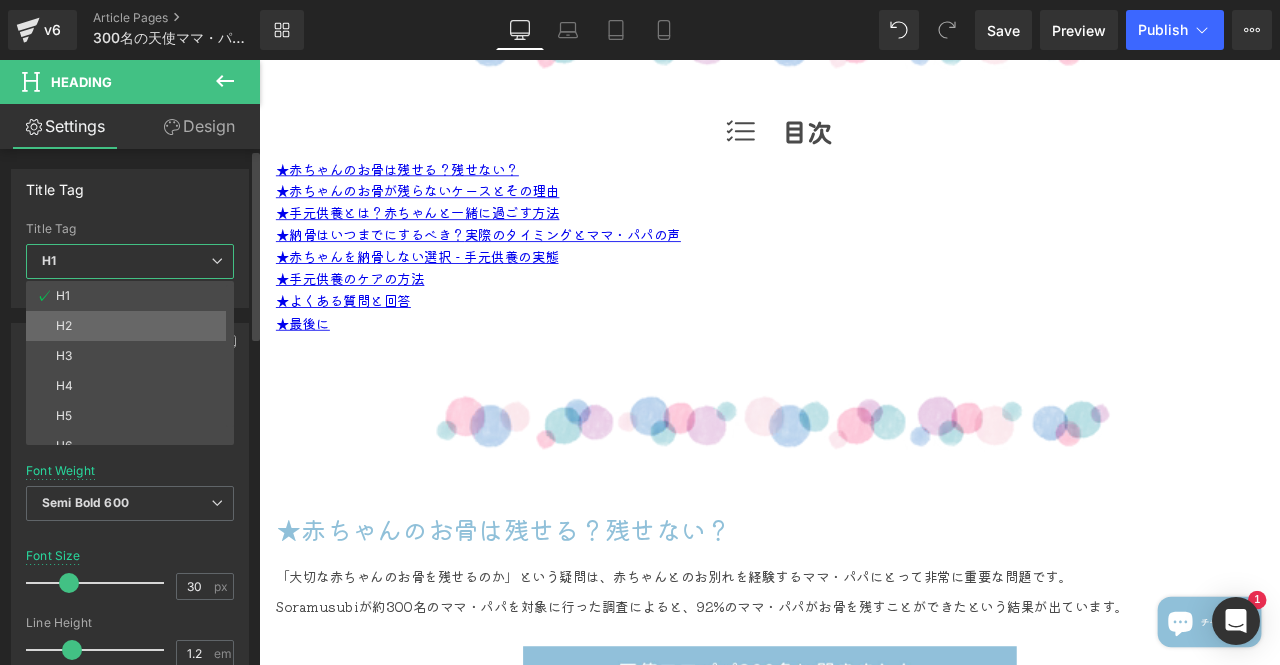 click on "H2" at bounding box center [134, 326] 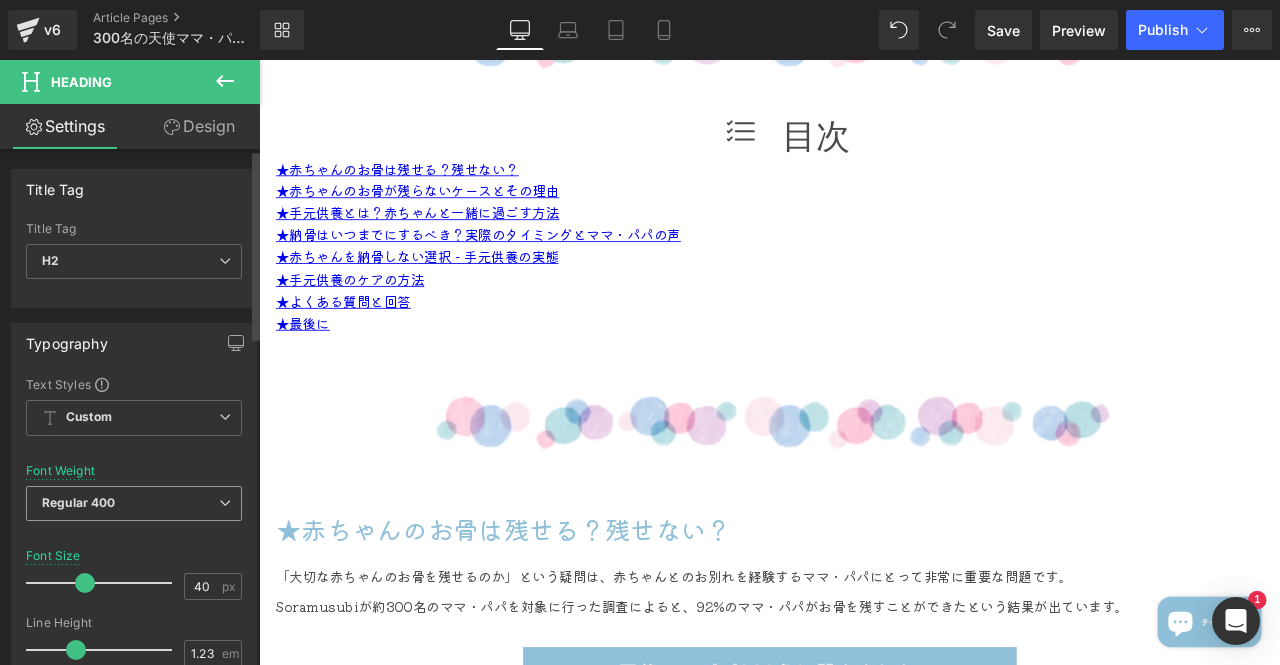 click on "Regular 400" at bounding box center (134, 503) 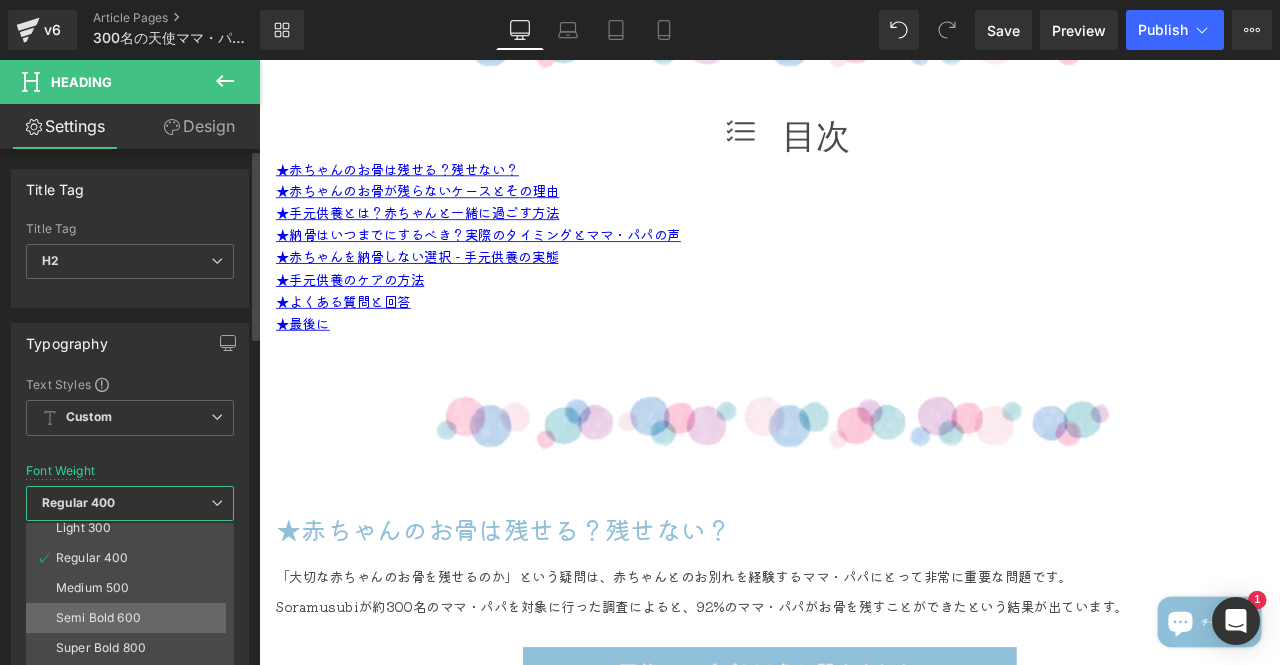 scroll, scrollTop: 100, scrollLeft: 0, axis: vertical 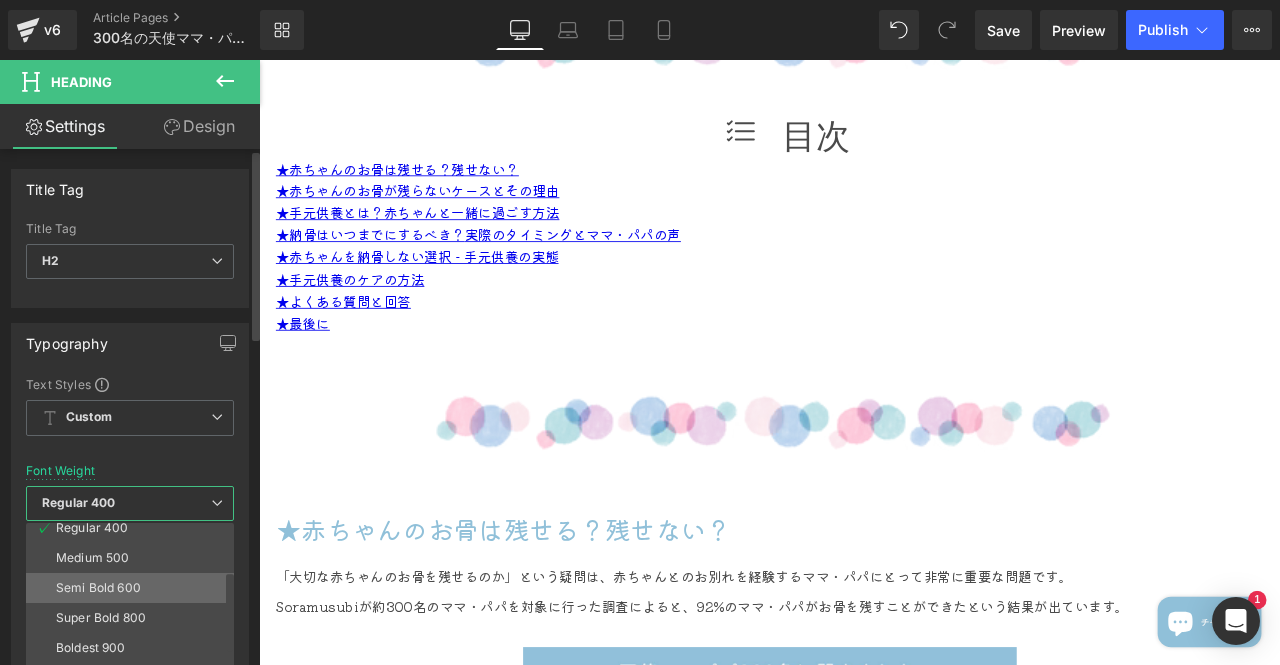 click on "Semi Bold 600" at bounding box center (134, 588) 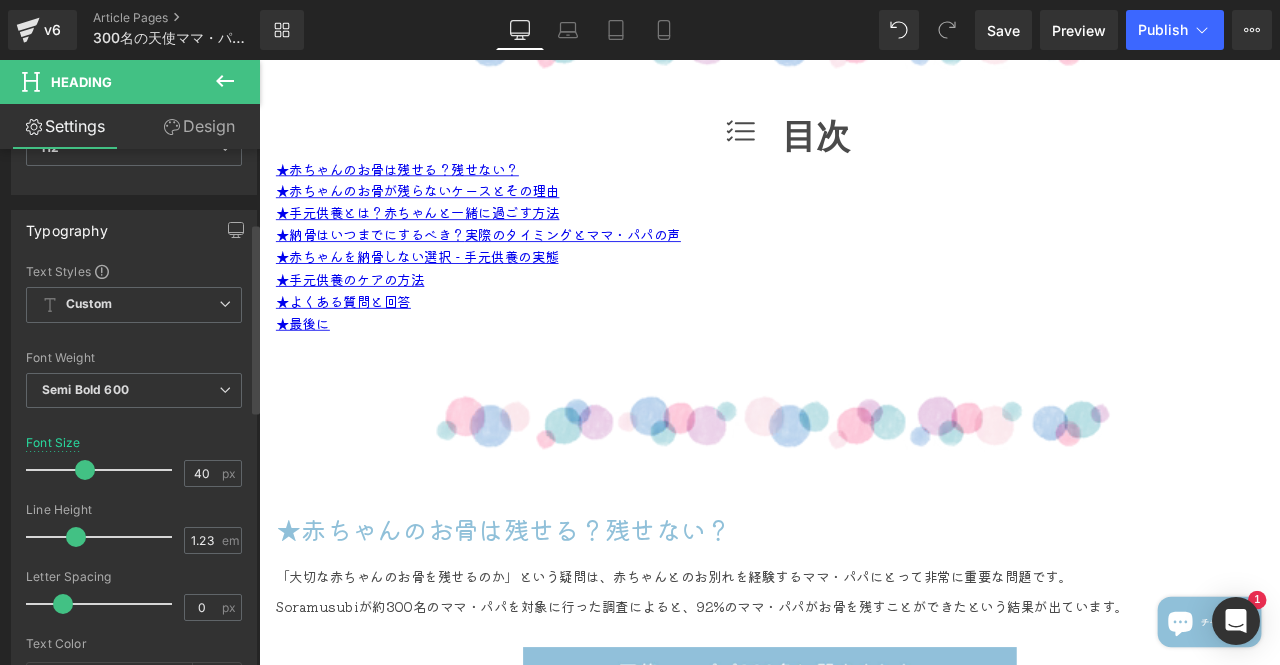 scroll, scrollTop: 200, scrollLeft: 0, axis: vertical 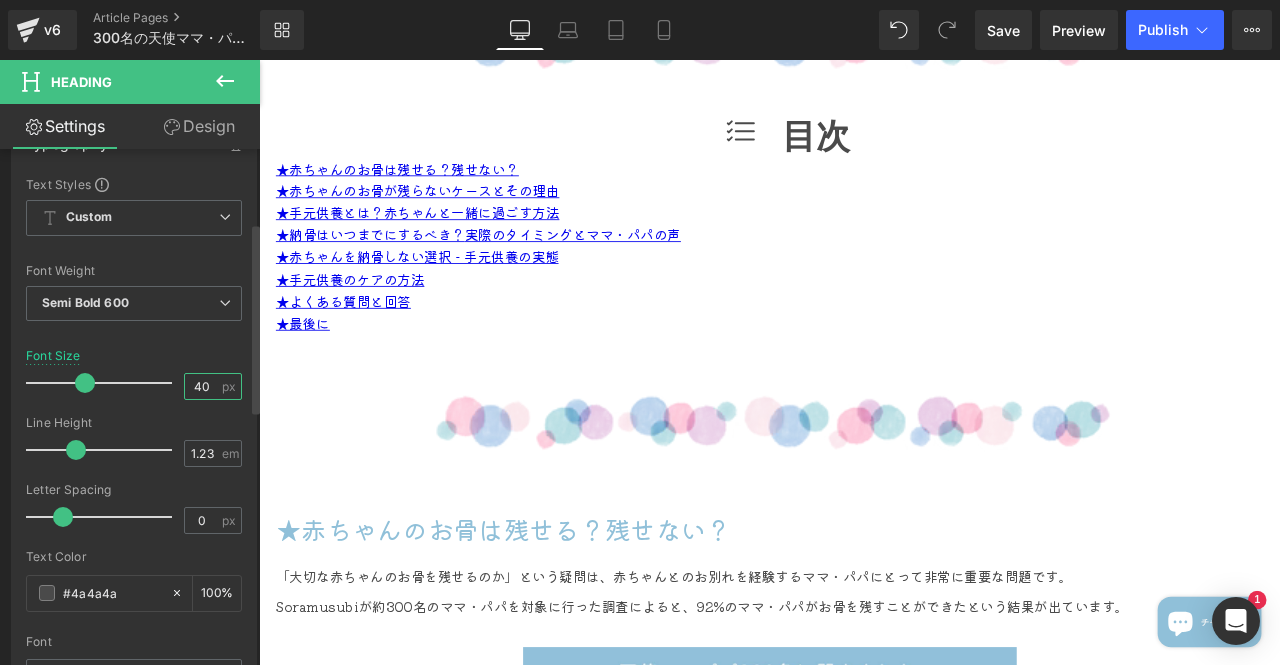 click on "40" at bounding box center (202, 386) 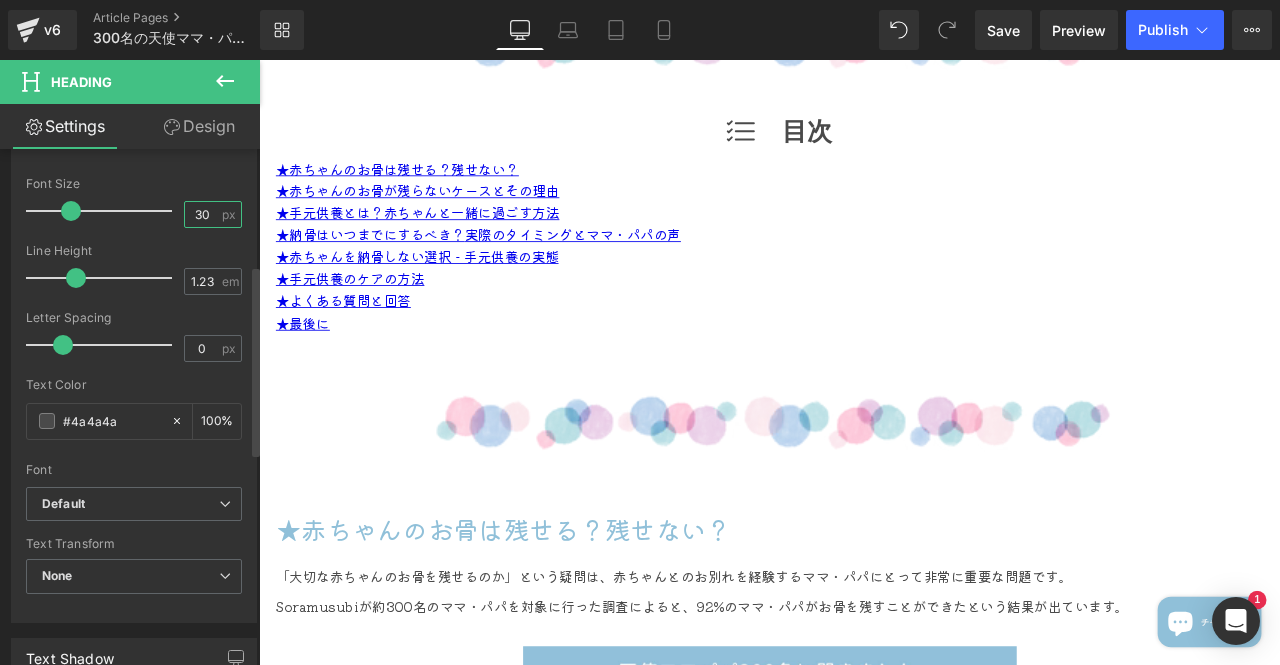 scroll, scrollTop: 400, scrollLeft: 0, axis: vertical 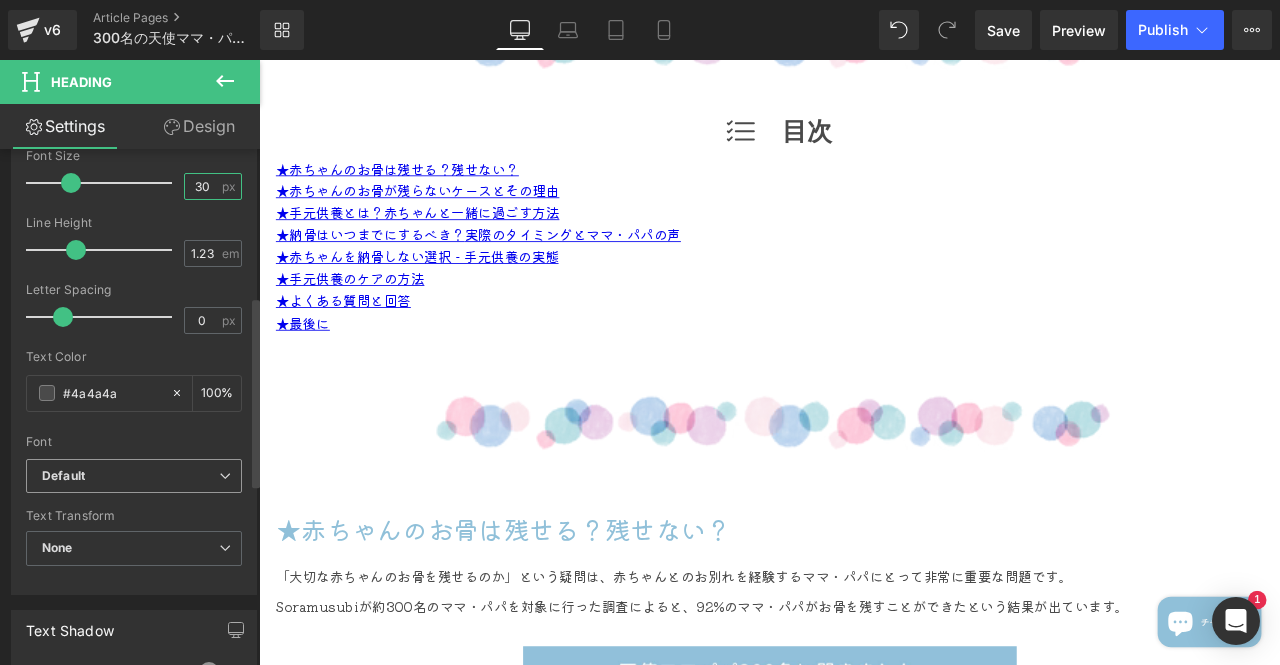 type on "30" 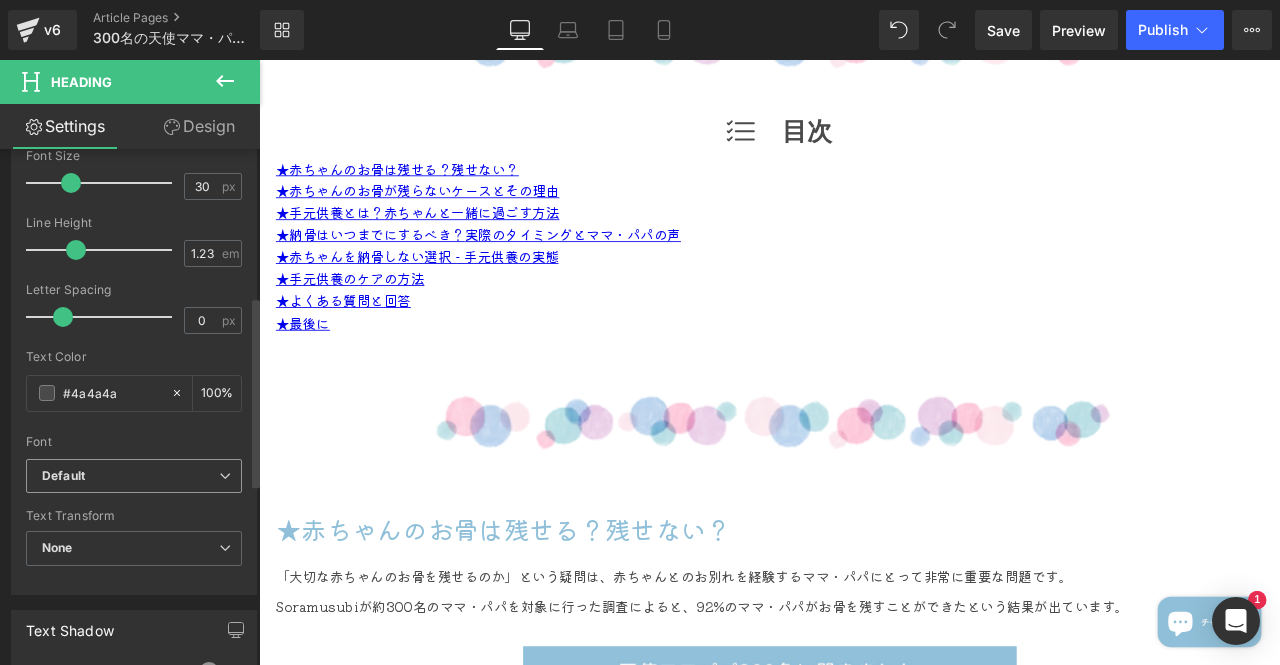 click on "Default" at bounding box center [130, 476] 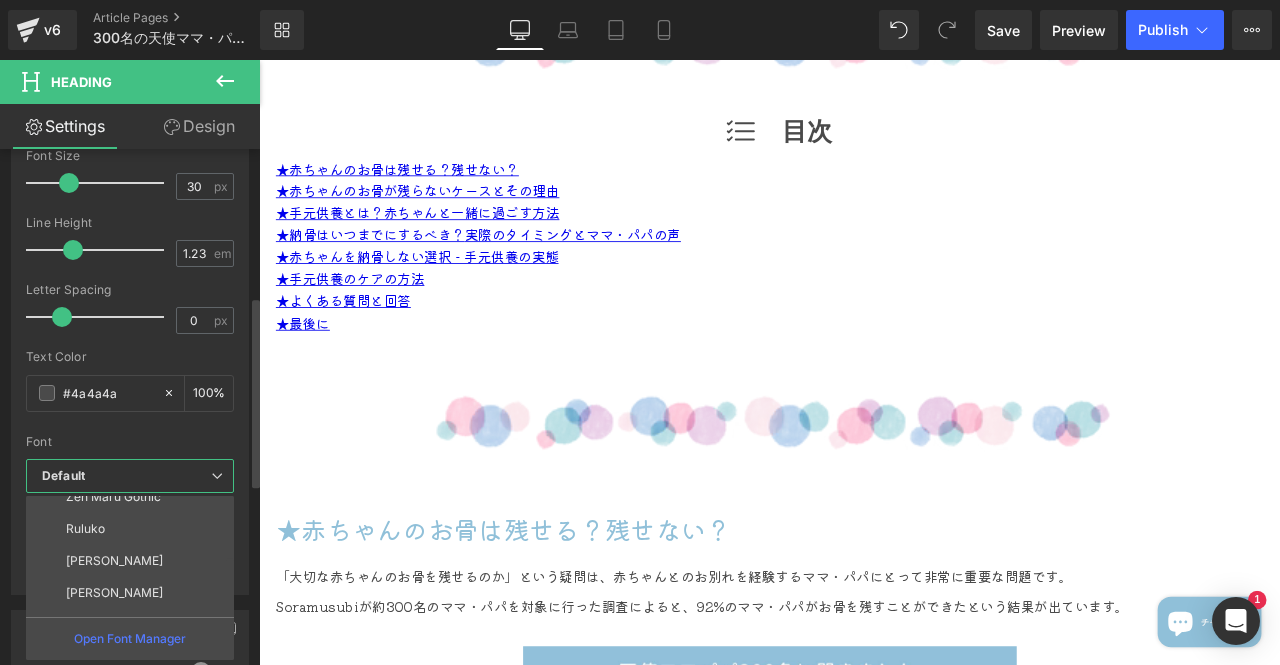 scroll, scrollTop: 72, scrollLeft: 0, axis: vertical 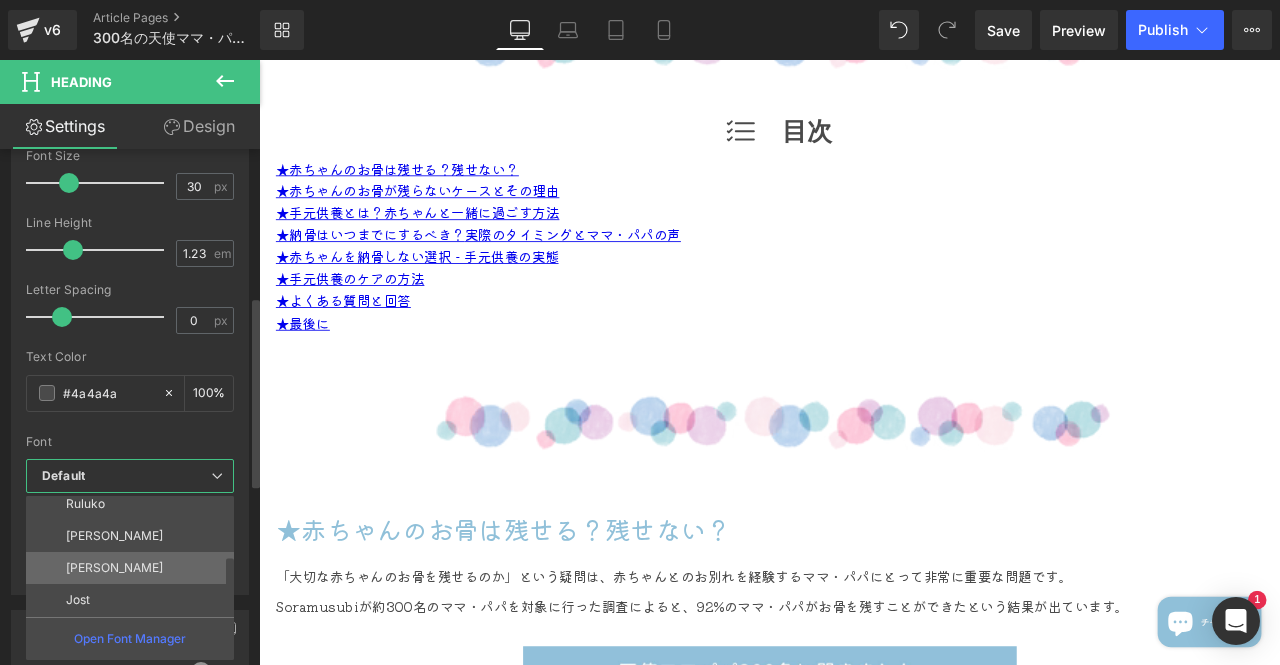 click on "[PERSON_NAME]" at bounding box center (114, 568) 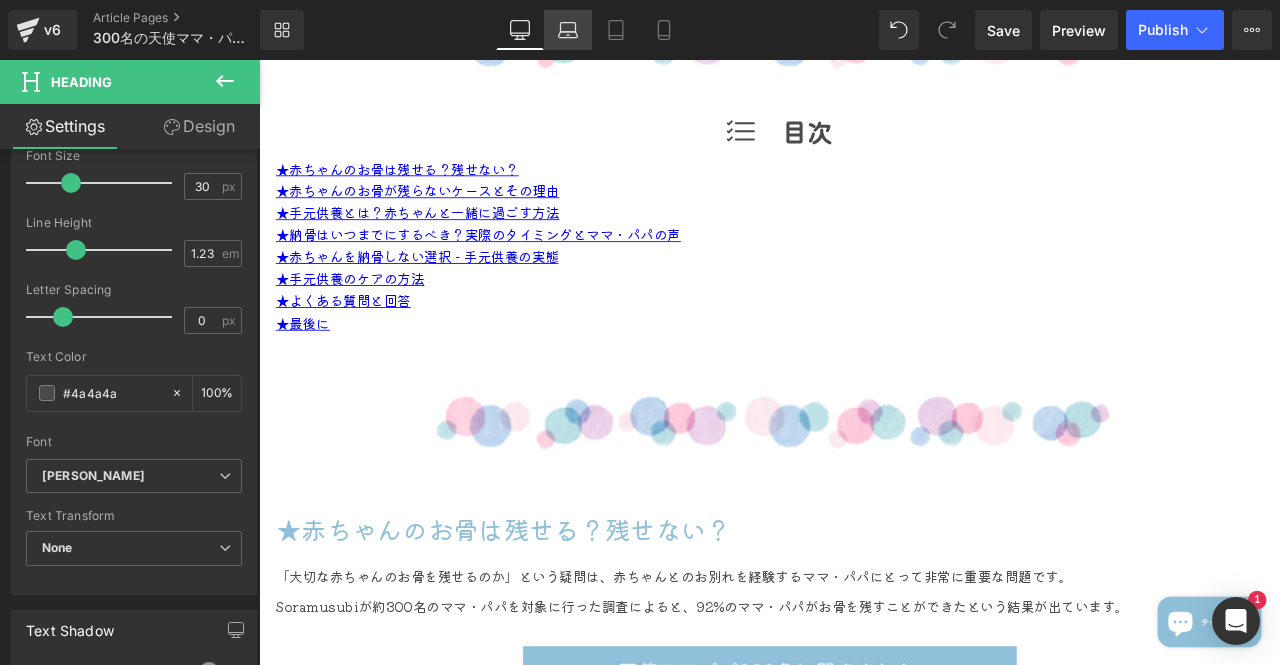 click 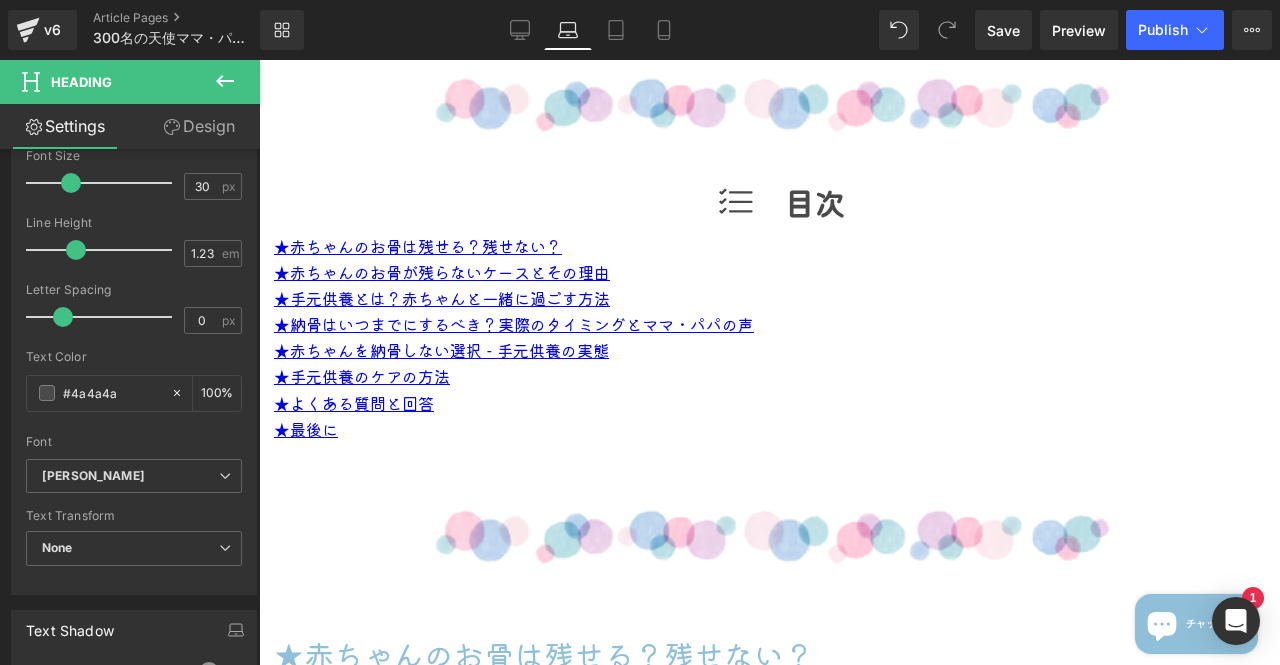 scroll, scrollTop: 1057, scrollLeft: 0, axis: vertical 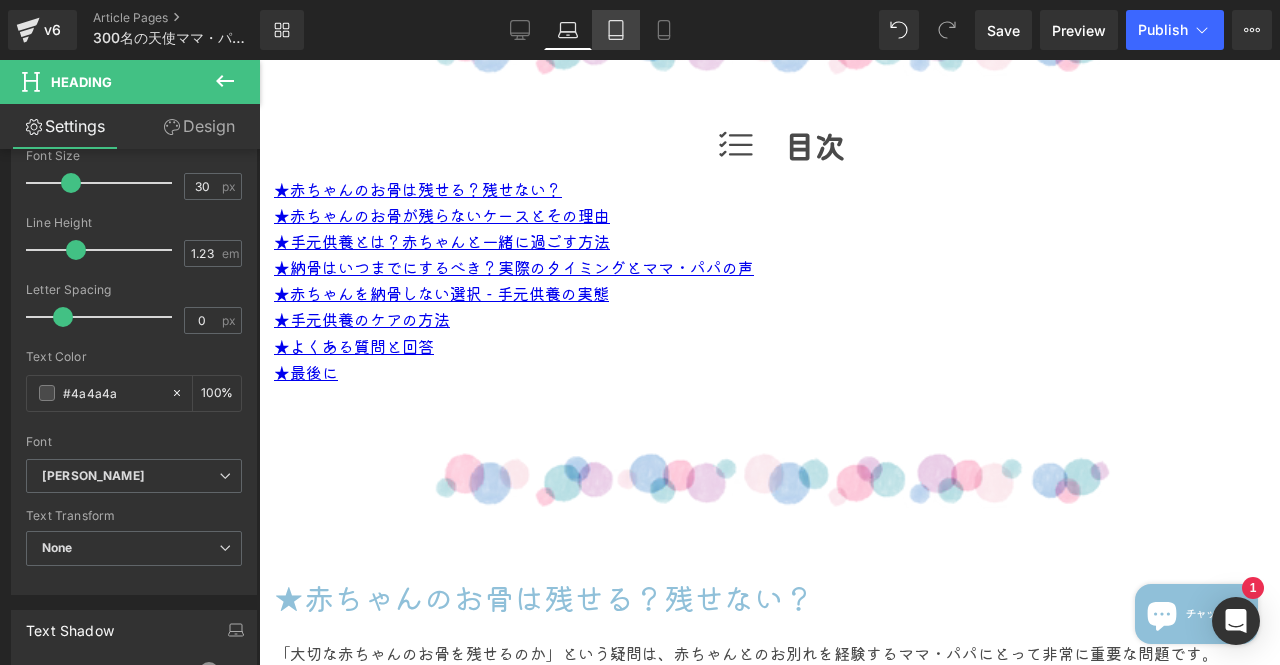 click on "Tablet" at bounding box center [616, 30] 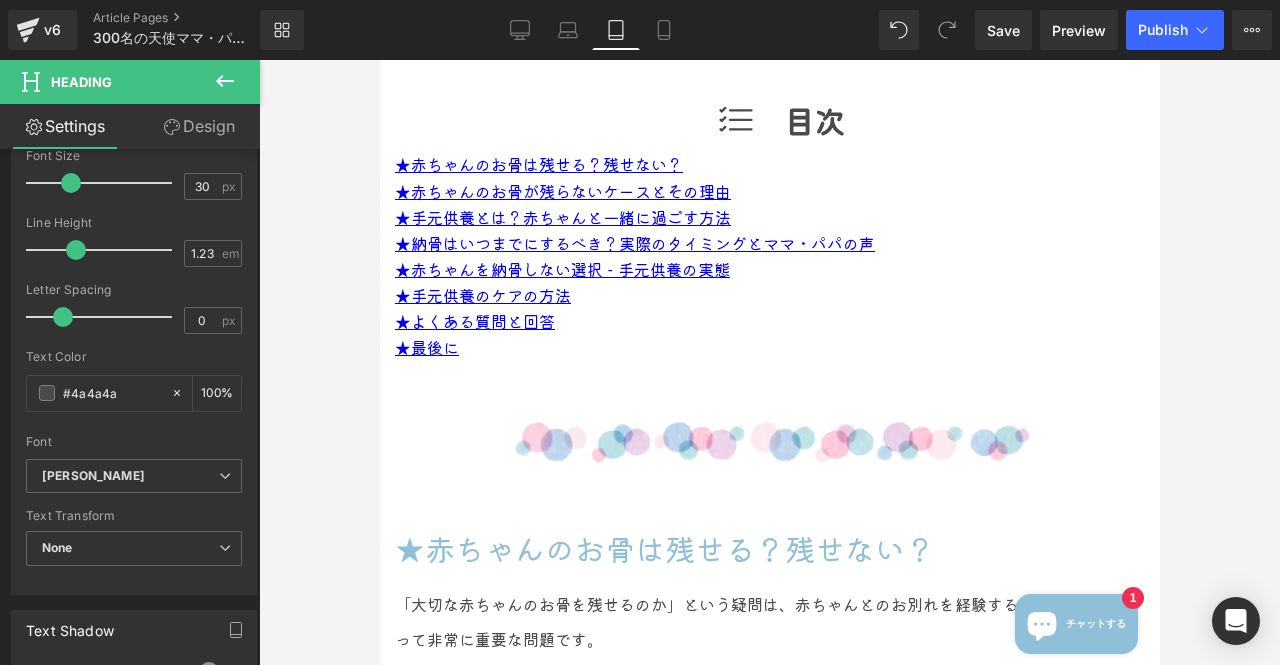 scroll, scrollTop: 1032, scrollLeft: 0, axis: vertical 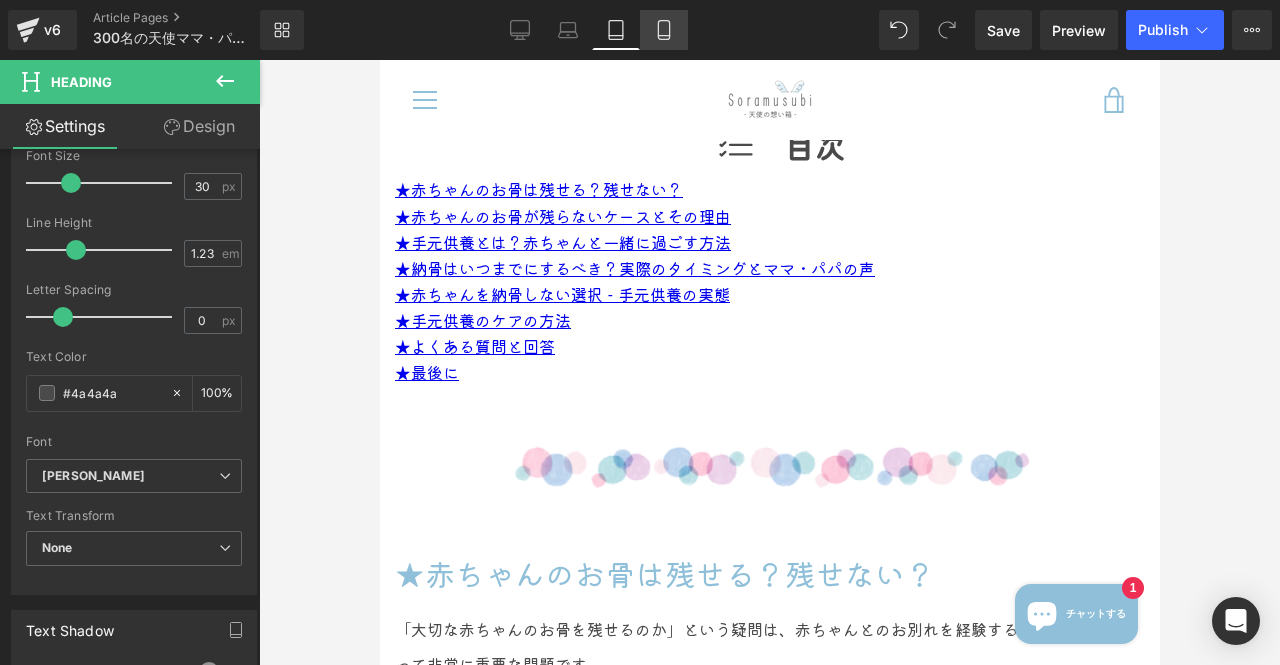 click on "Mobile" at bounding box center [664, 30] 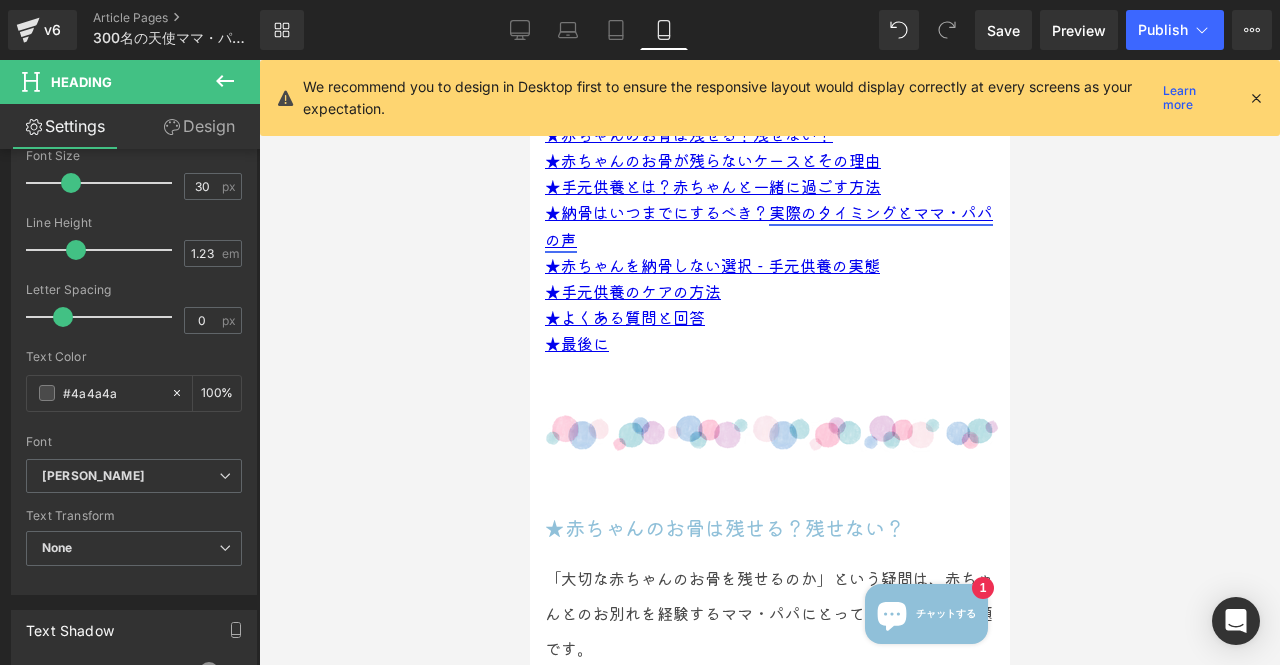 scroll, scrollTop: 1130, scrollLeft: 0, axis: vertical 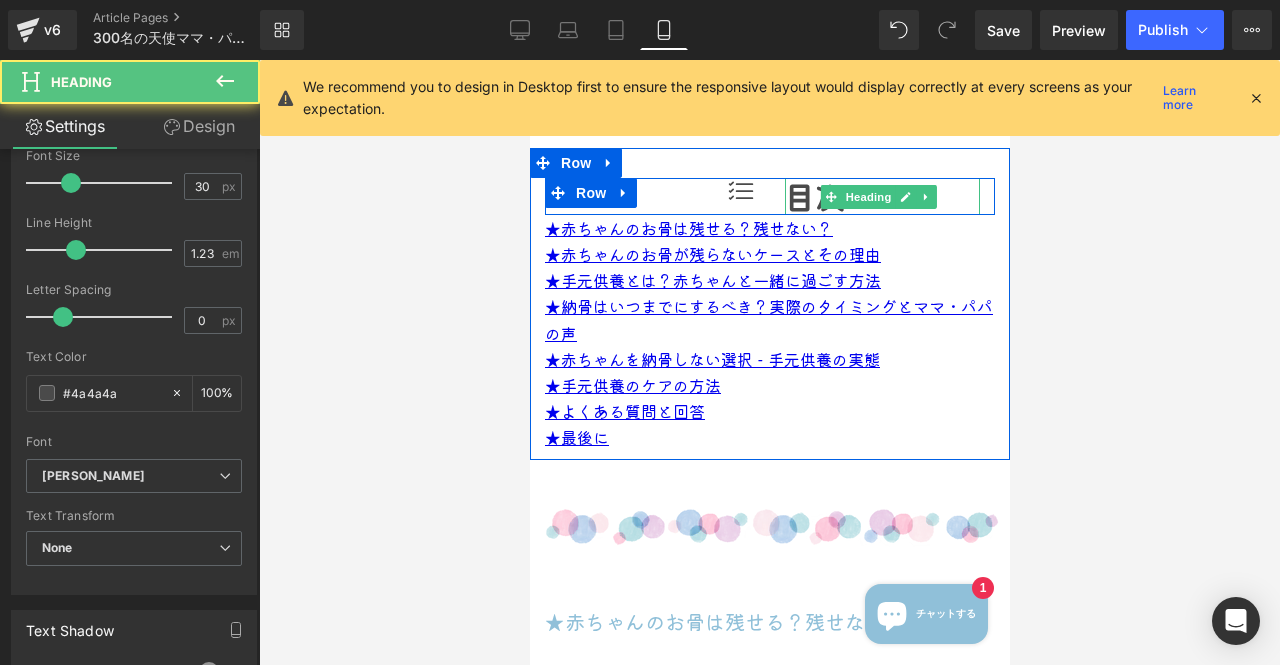 click on "目次" at bounding box center [881, 196] 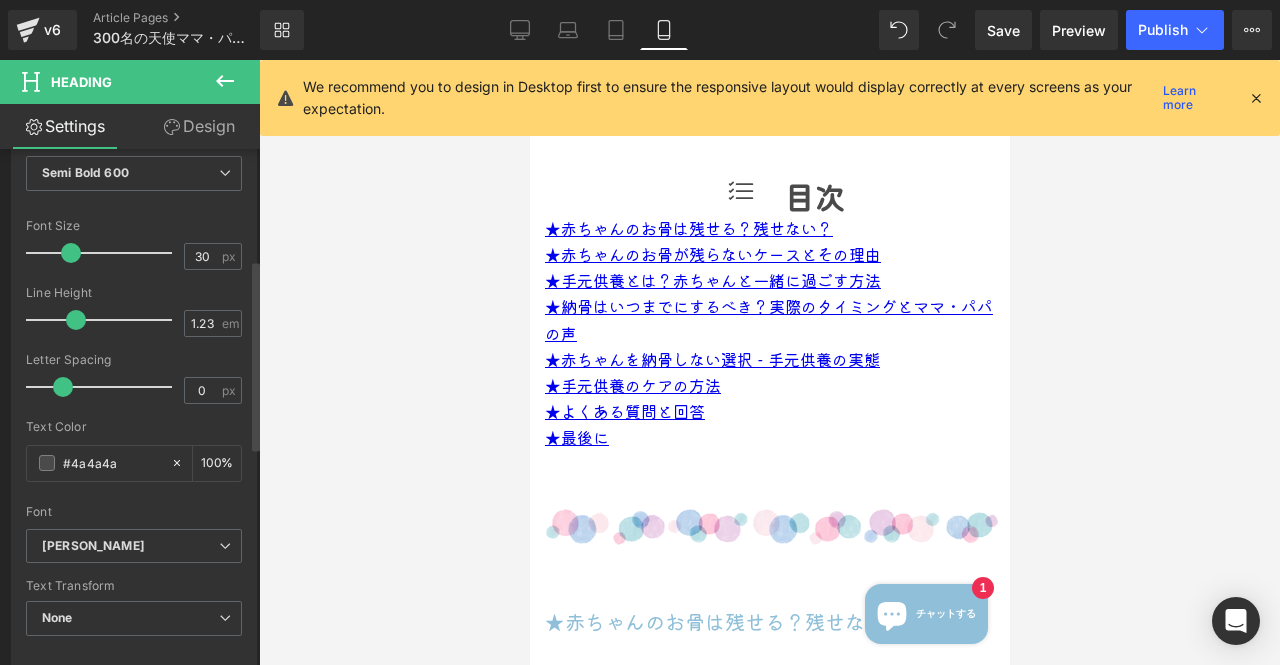 scroll, scrollTop: 300, scrollLeft: 0, axis: vertical 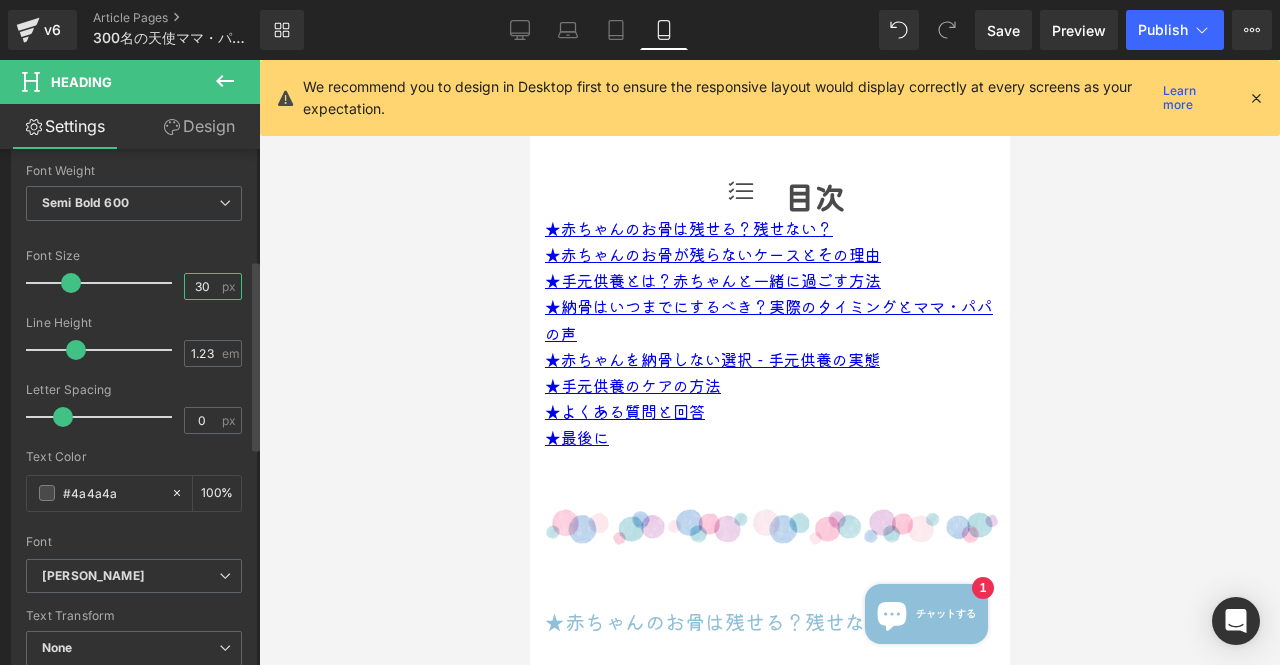 click on "30" at bounding box center (202, 286) 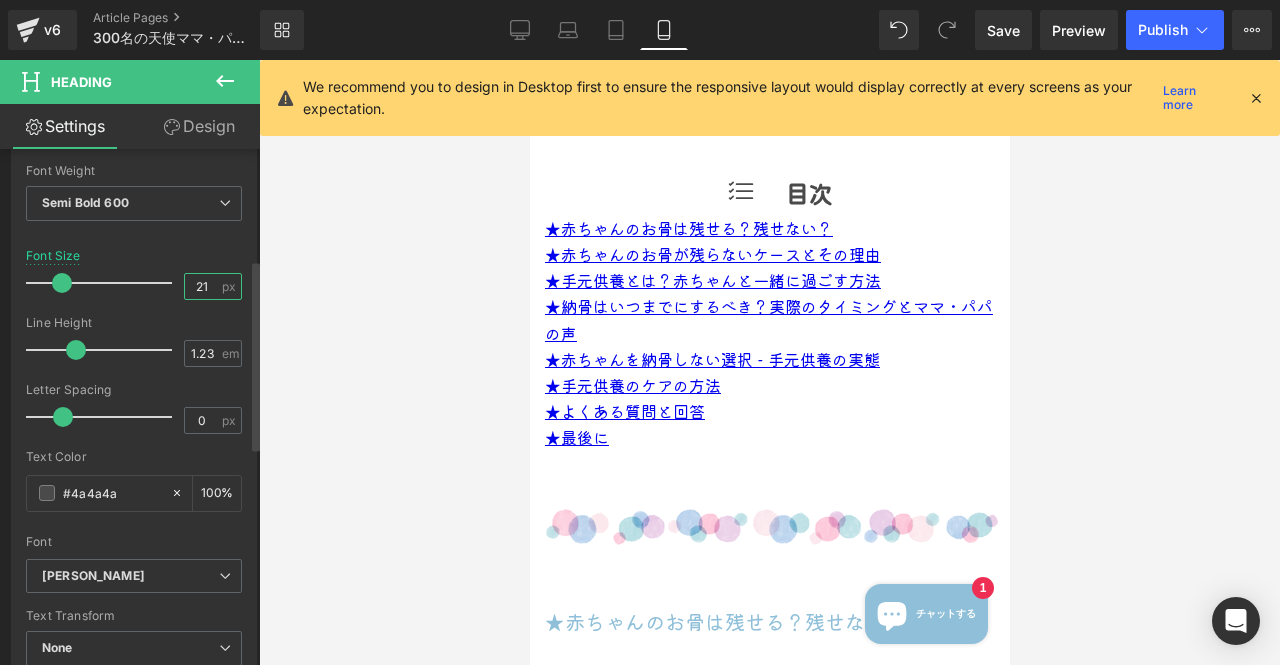 type on "20" 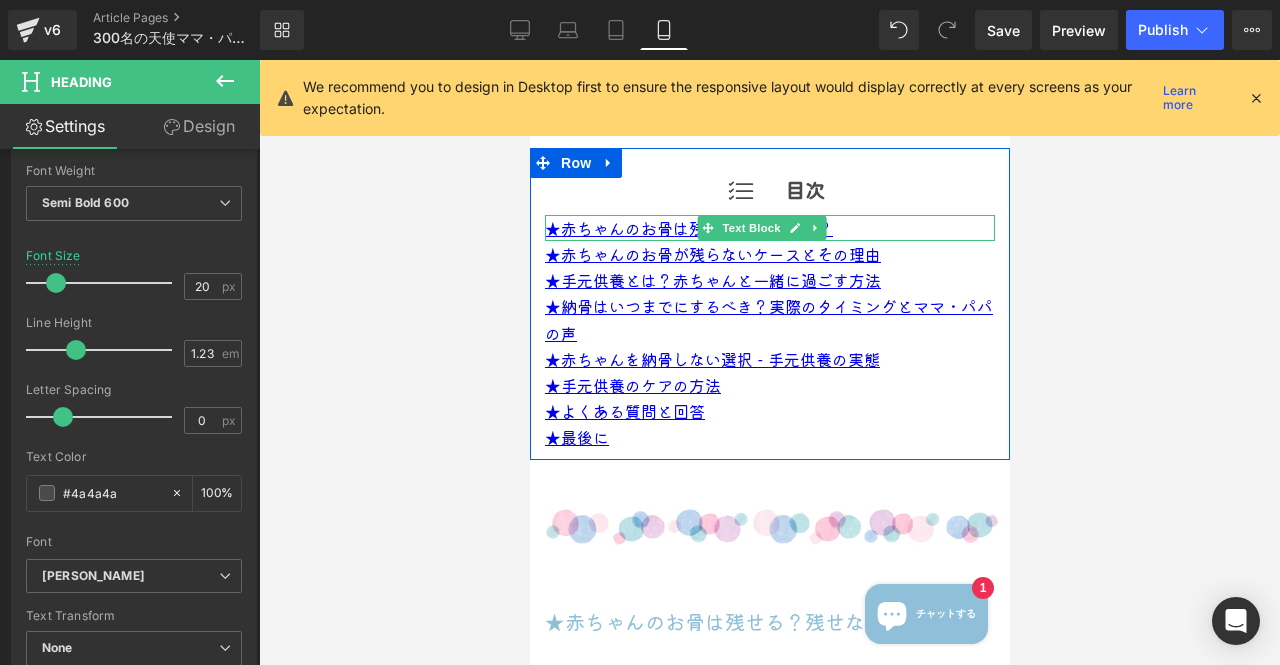click on "★赤ちゃんのお骨は残せる？残せない？" at bounding box center (769, 228) 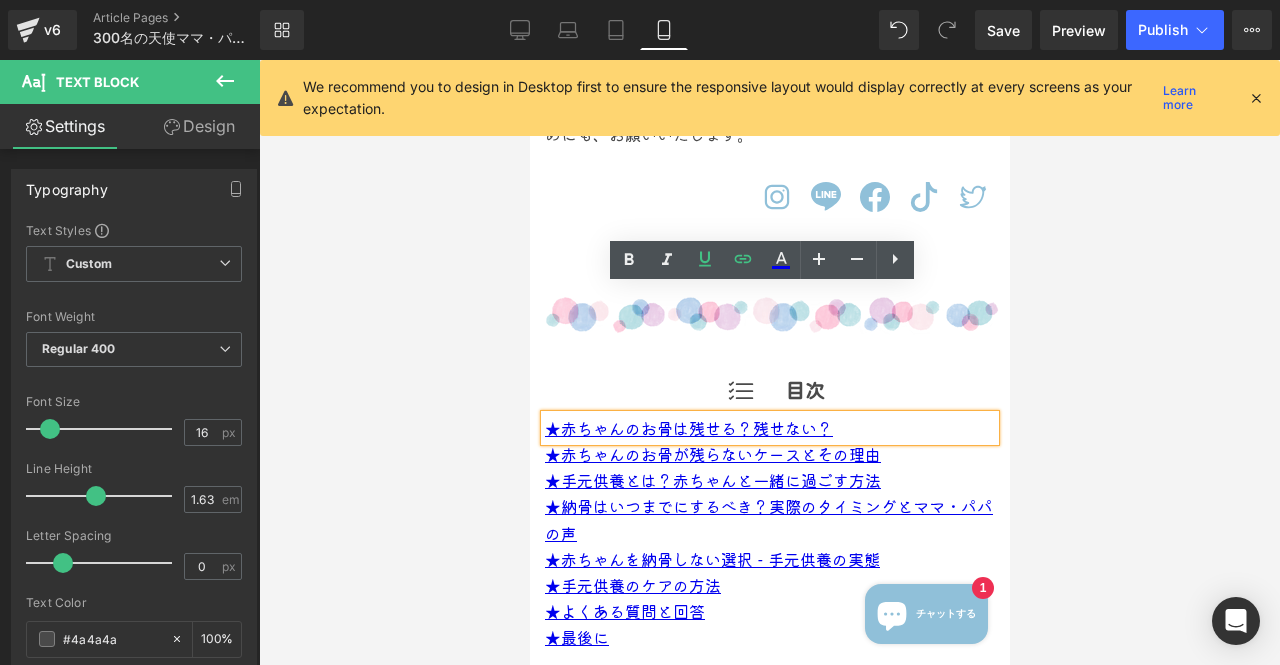 scroll, scrollTop: 1330, scrollLeft: 0, axis: vertical 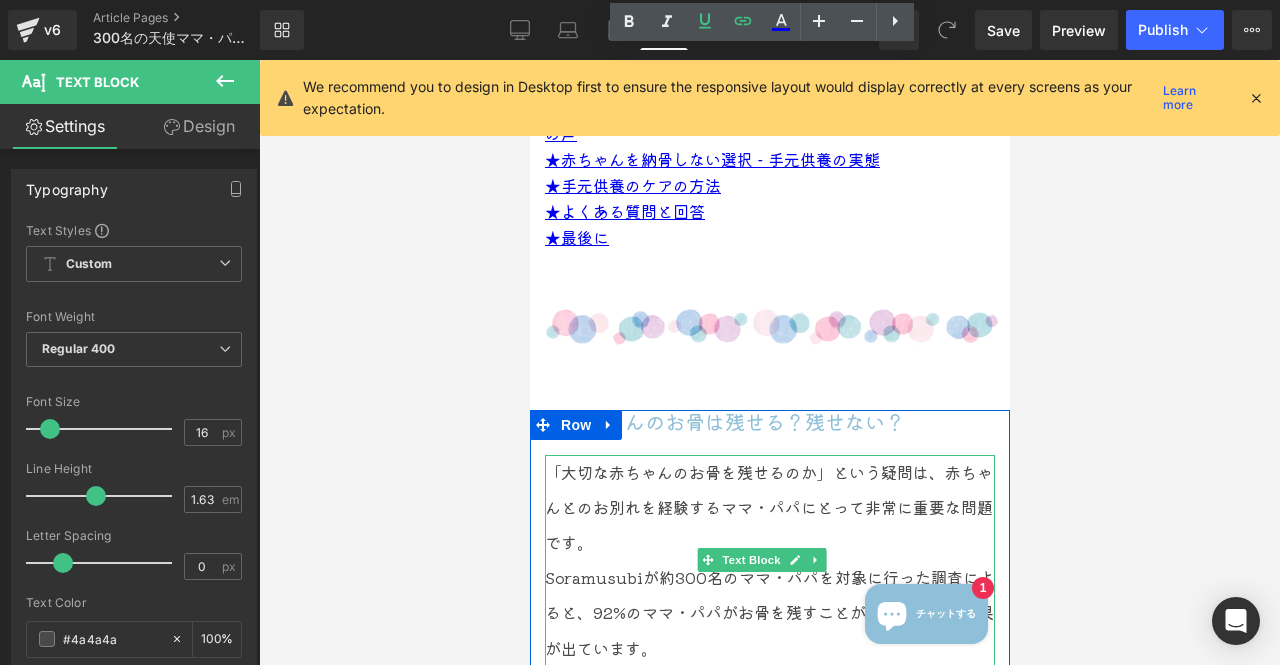 click on "「大切な赤ちゃんのお骨を残せるのか」という疑問は、赤ちゃんとのお別れを経験するママ・パパにとって非常に重要な問題です。" at bounding box center [769, 508] 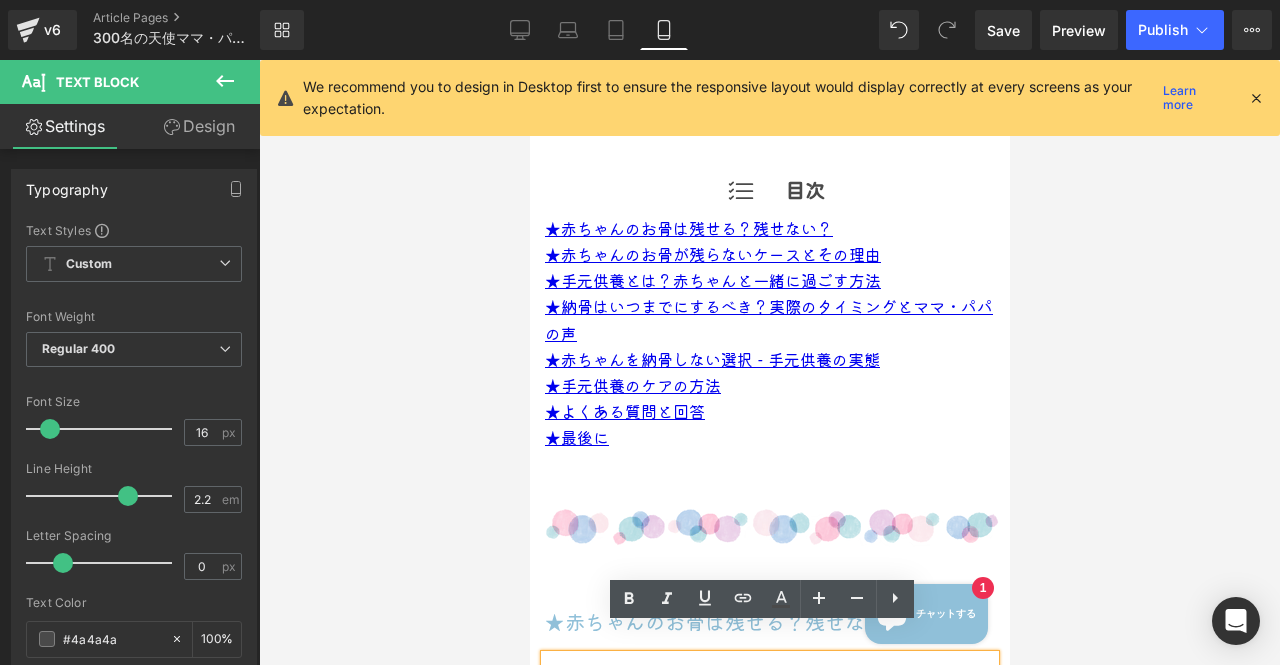 scroll, scrollTop: 1030, scrollLeft: 0, axis: vertical 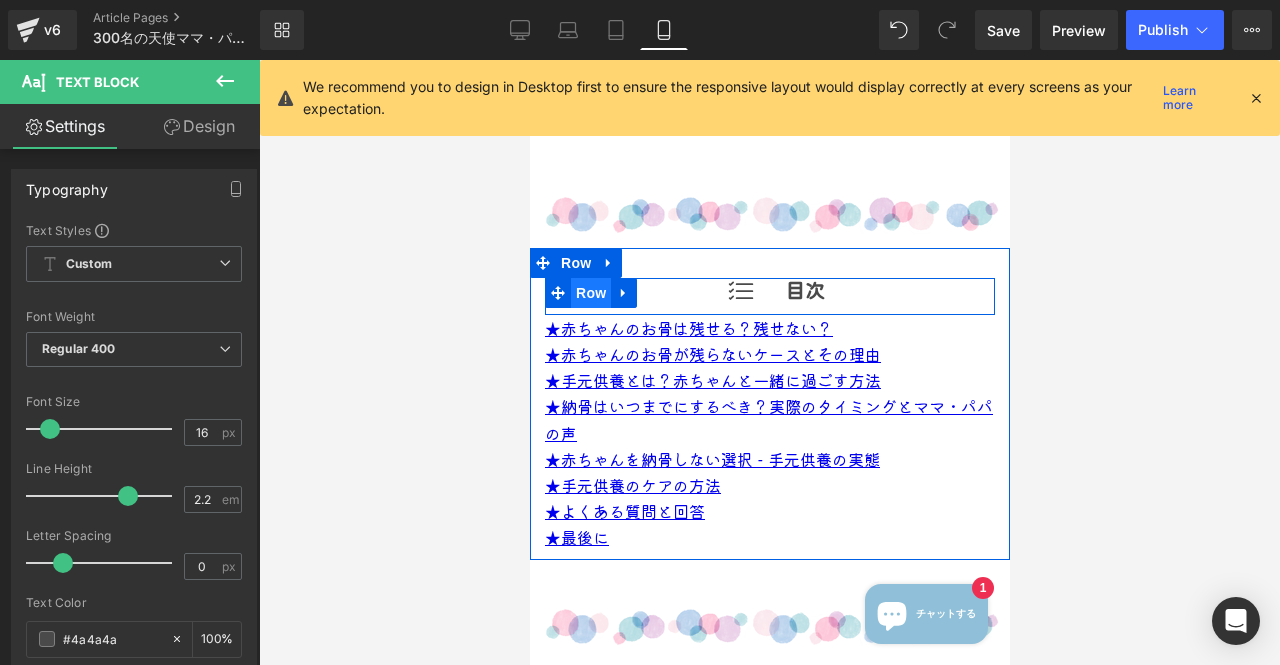 click on "Row" at bounding box center (590, 293) 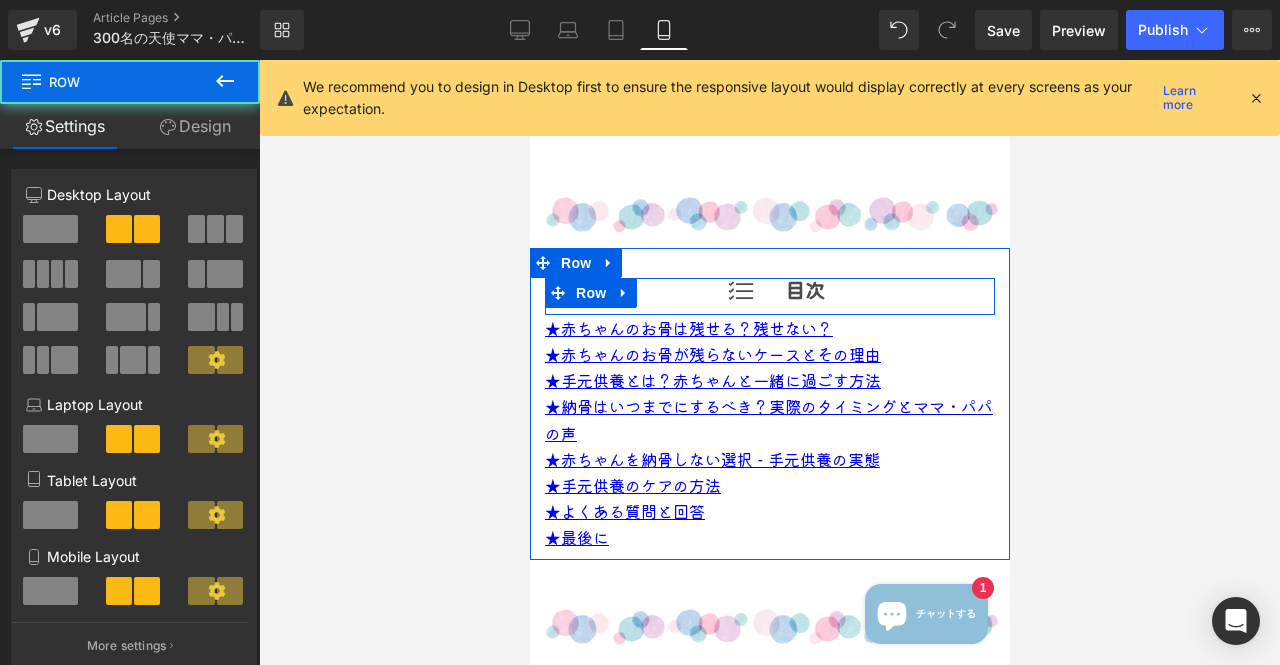 click on "Icon" at bounding box center [656, 296] 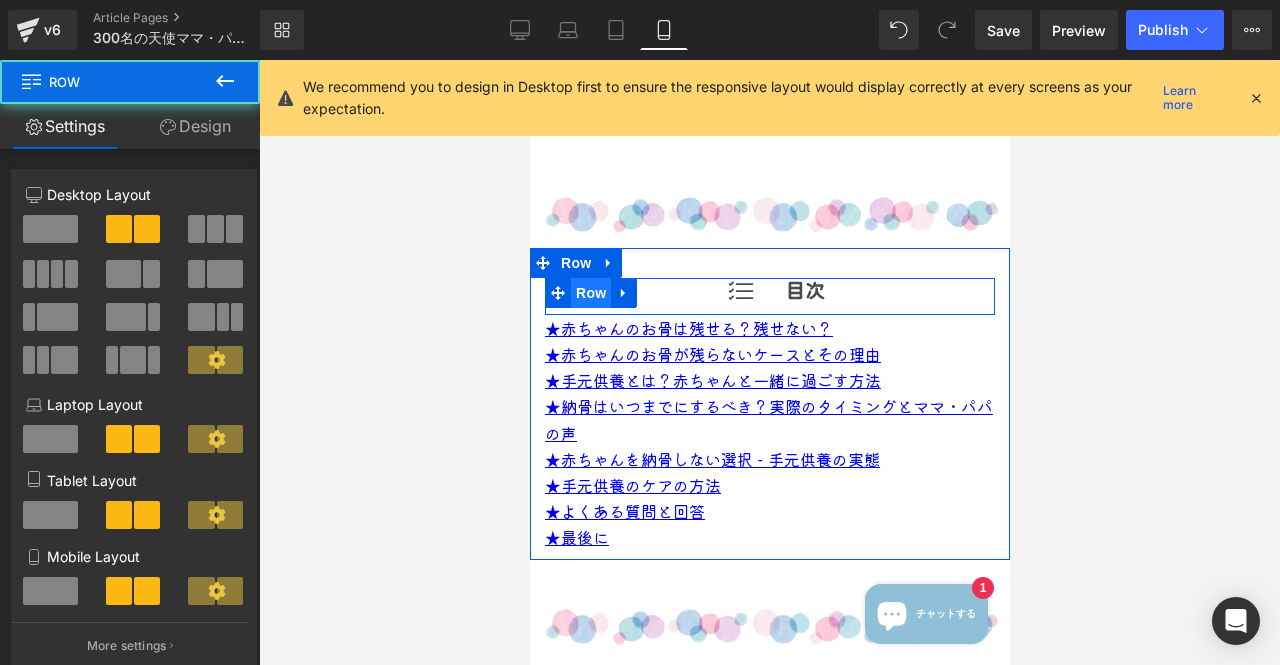 click on "Row" at bounding box center (590, 293) 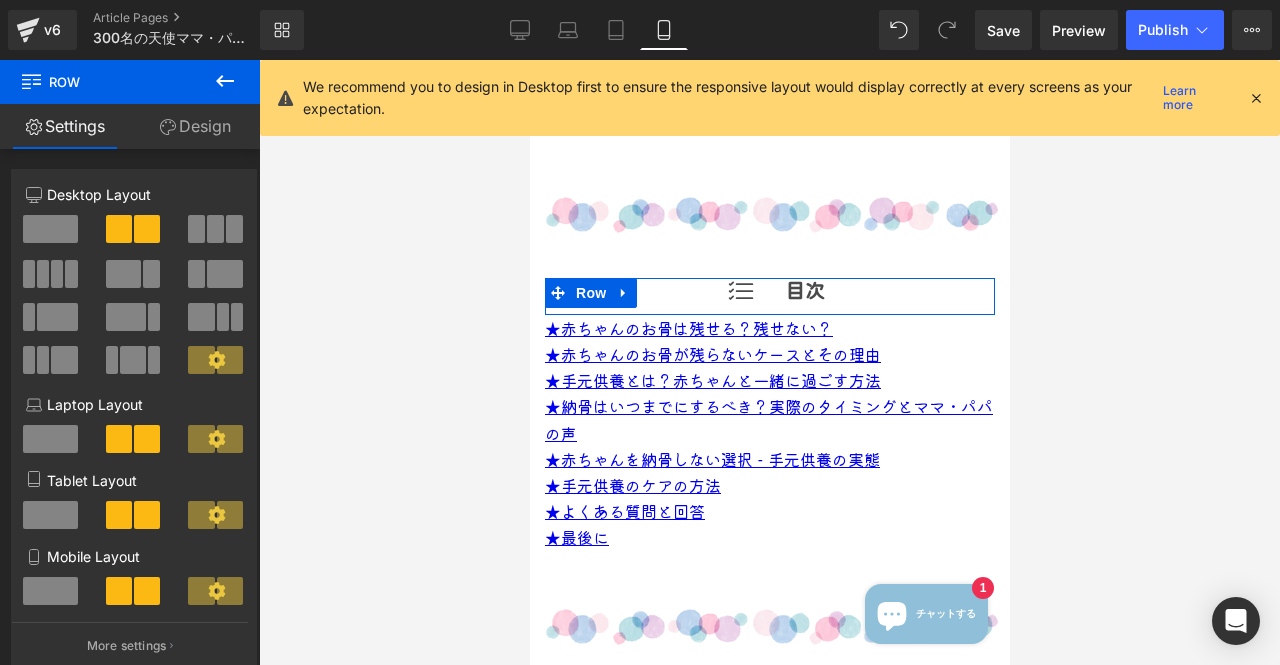 click on "Design" at bounding box center (195, 126) 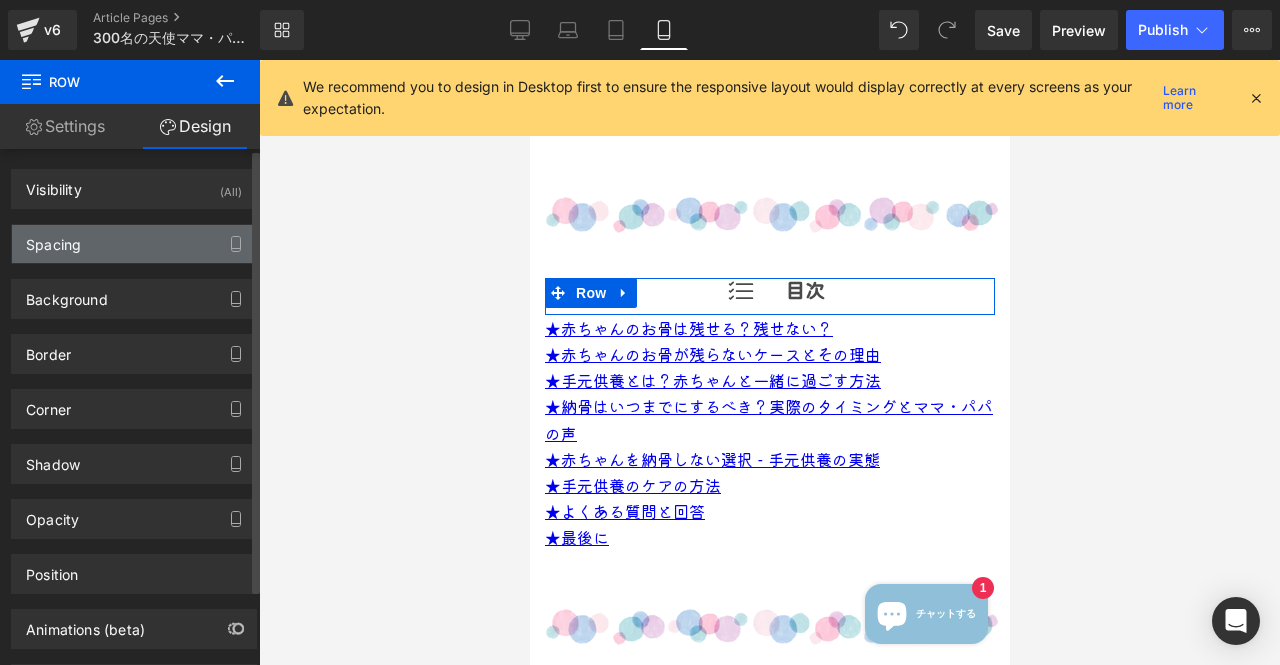 click on "Spacing" at bounding box center [134, 244] 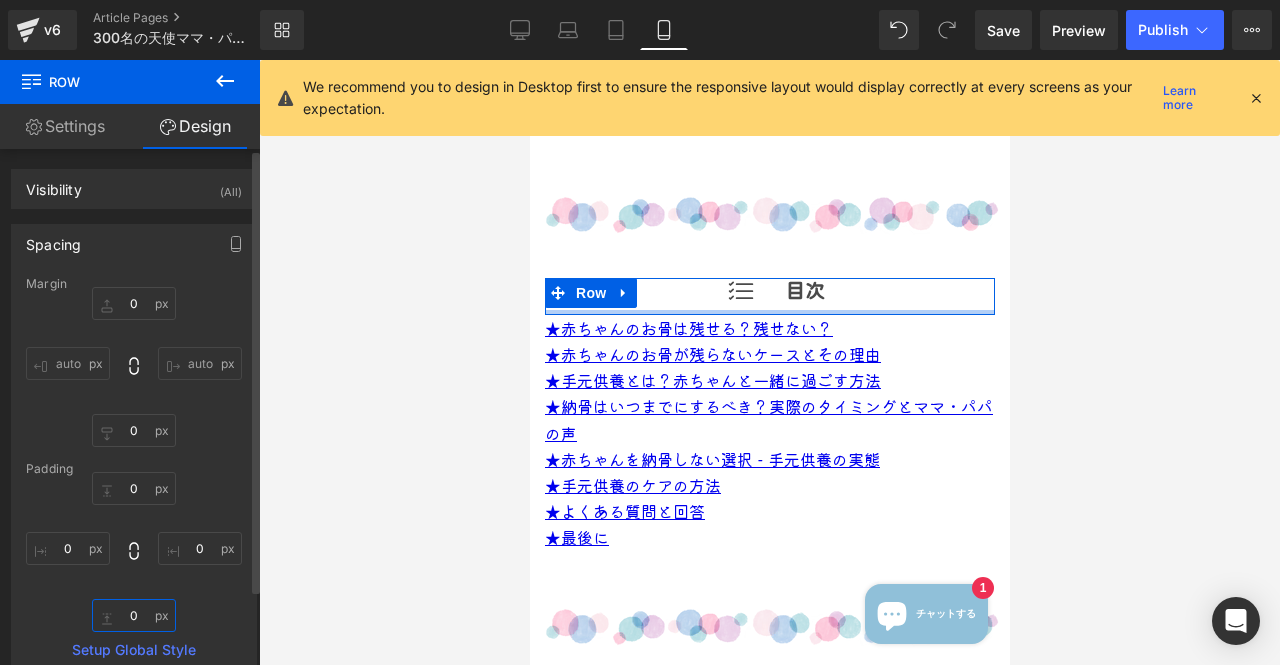 click on "0" at bounding box center (134, 615) 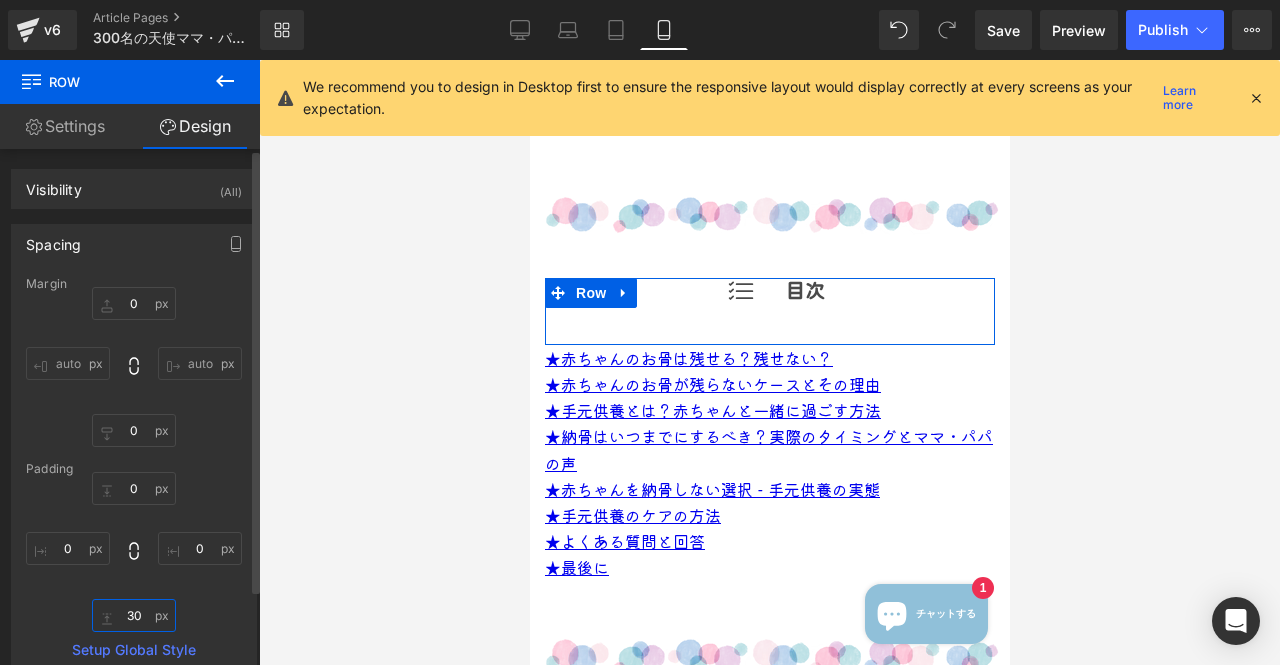 type on "3" 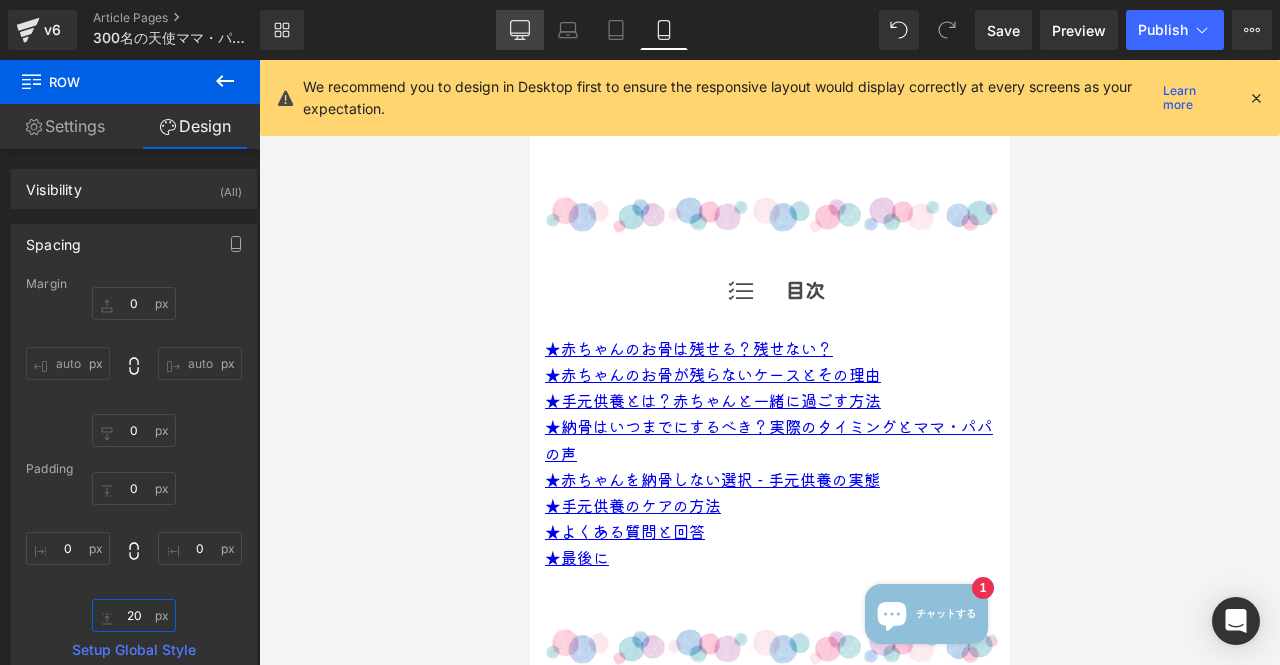 type on "20" 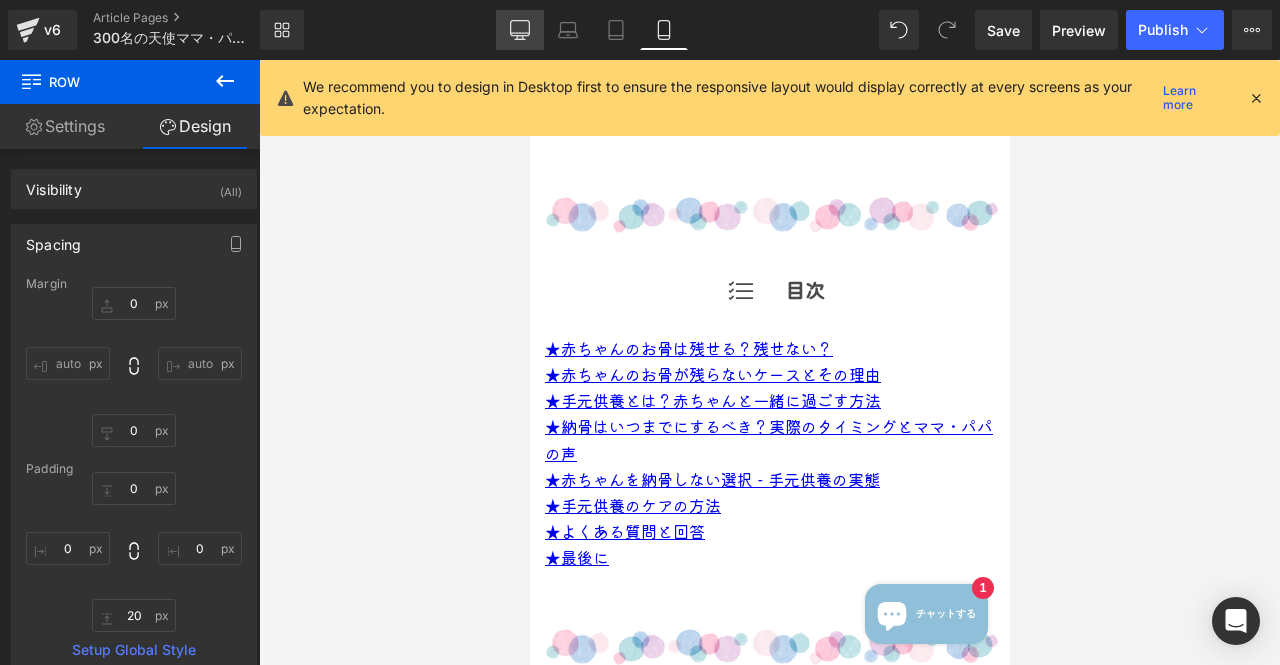 click on "Desktop" at bounding box center [520, 30] 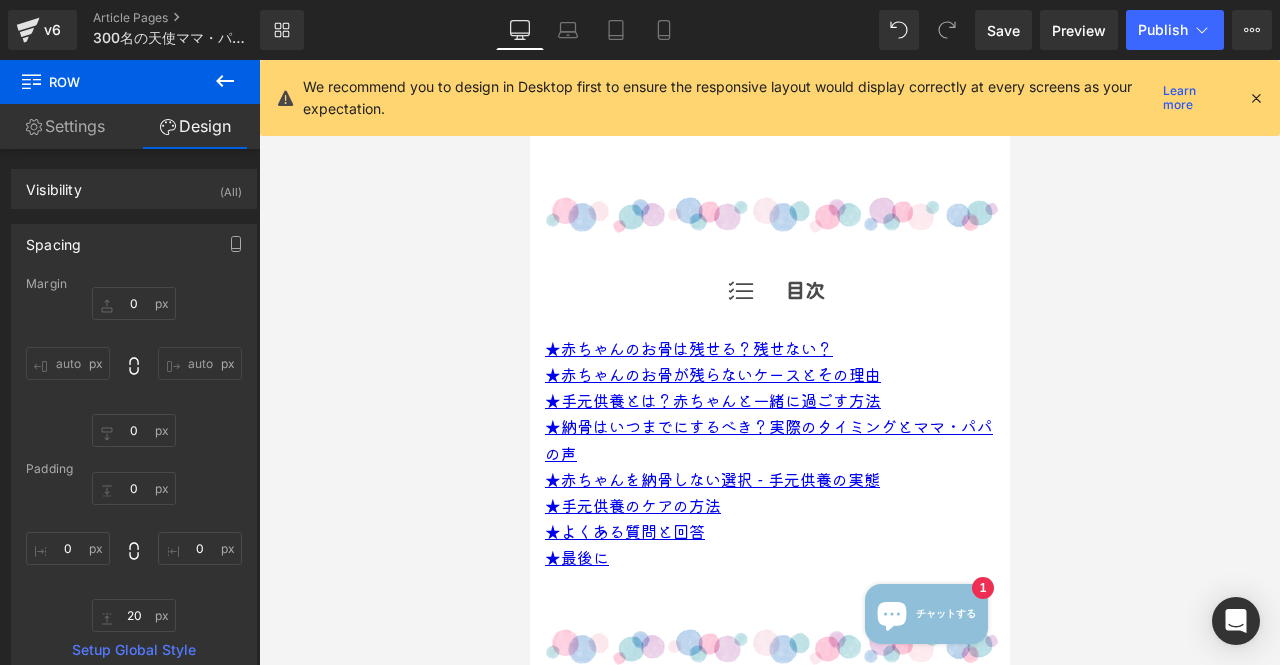scroll, scrollTop: 845, scrollLeft: 0, axis: vertical 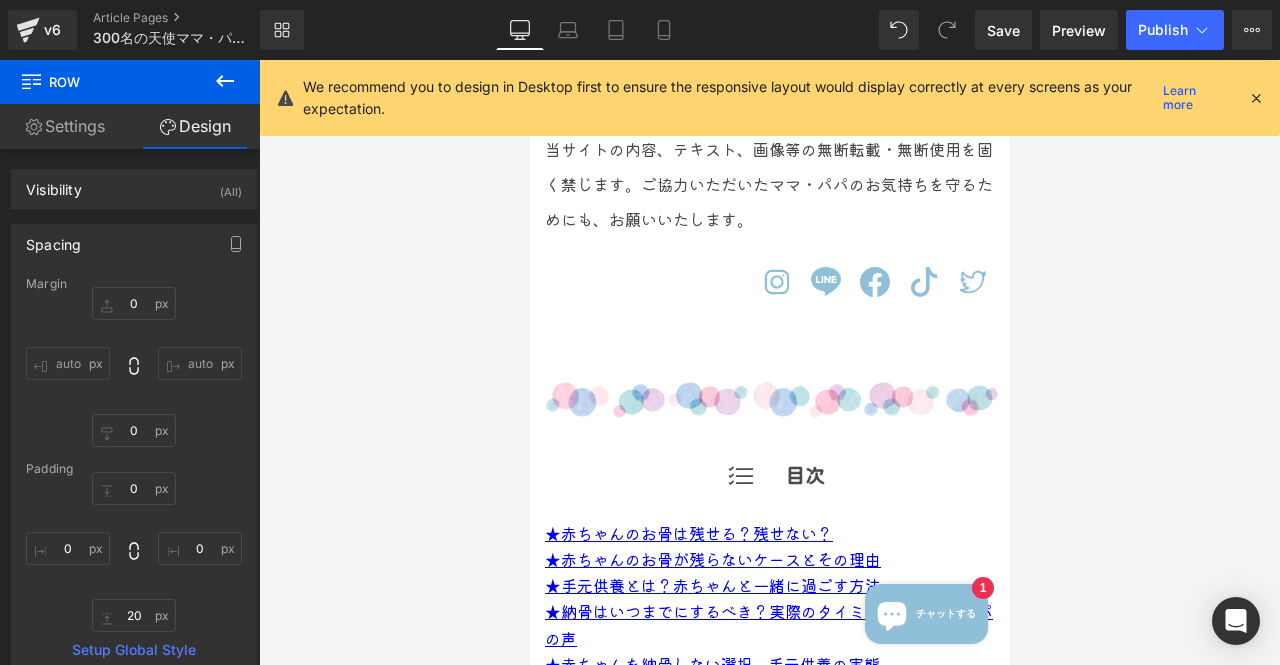 type on "0" 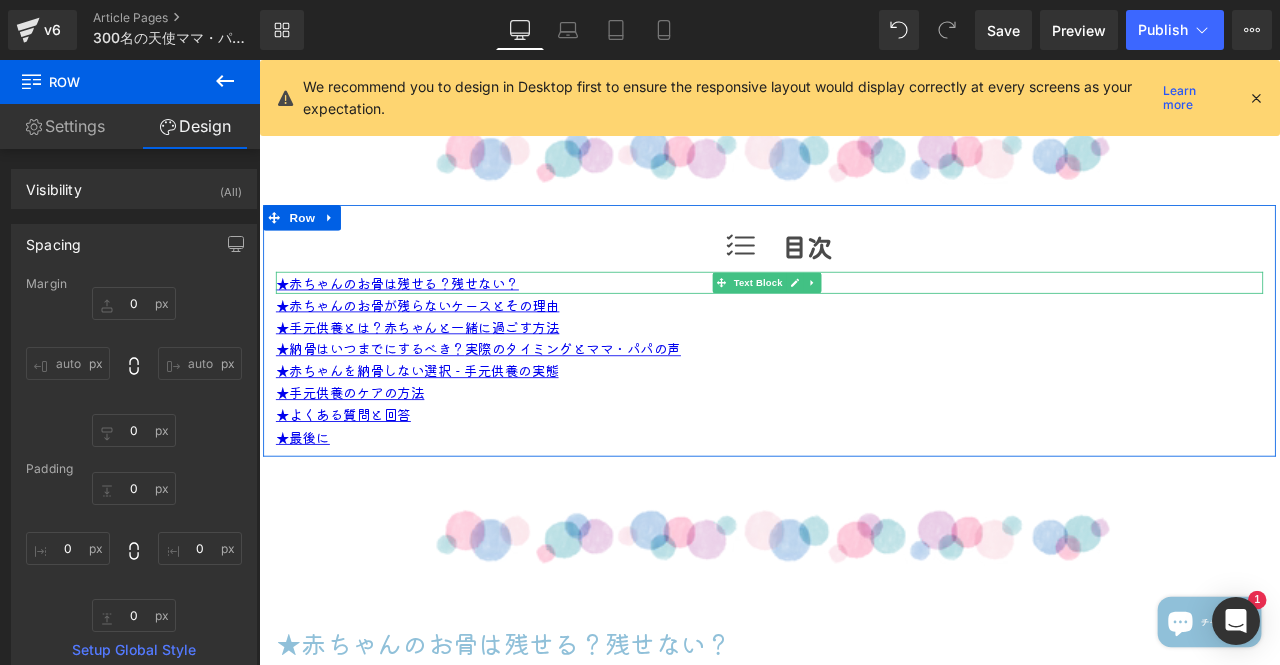 click on "★赤ちゃんのお骨は残せる？残せない？" at bounding box center (864, 324) 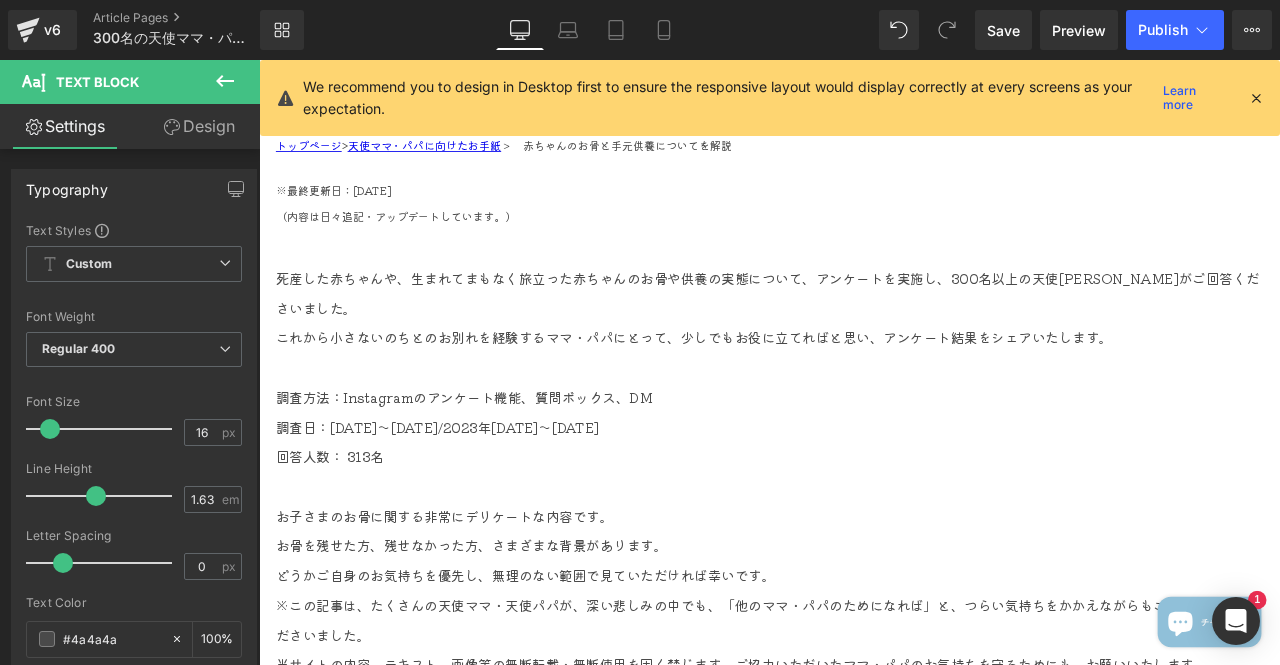 scroll, scrollTop: 0, scrollLeft: 0, axis: both 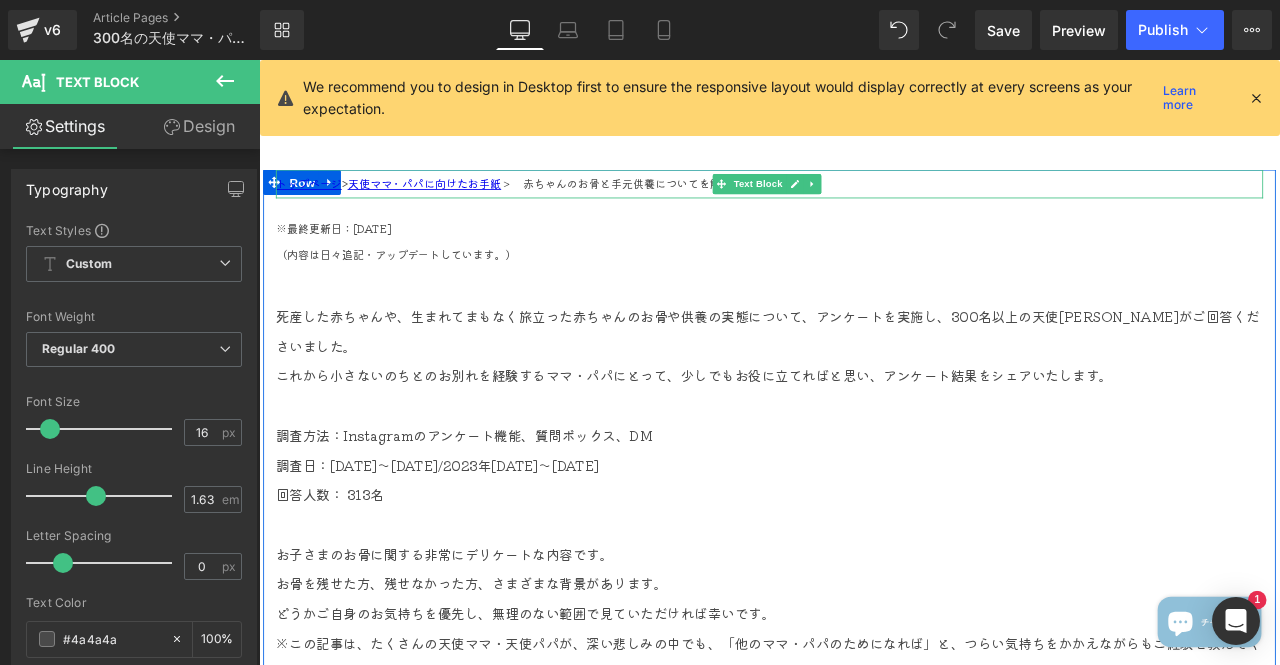 click on "トップページ 　>　 天使ママ・パパに向けたお手紙 　＞　赤ちゃんのお骨と手元供養についてを解説" at bounding box center [864, 207] 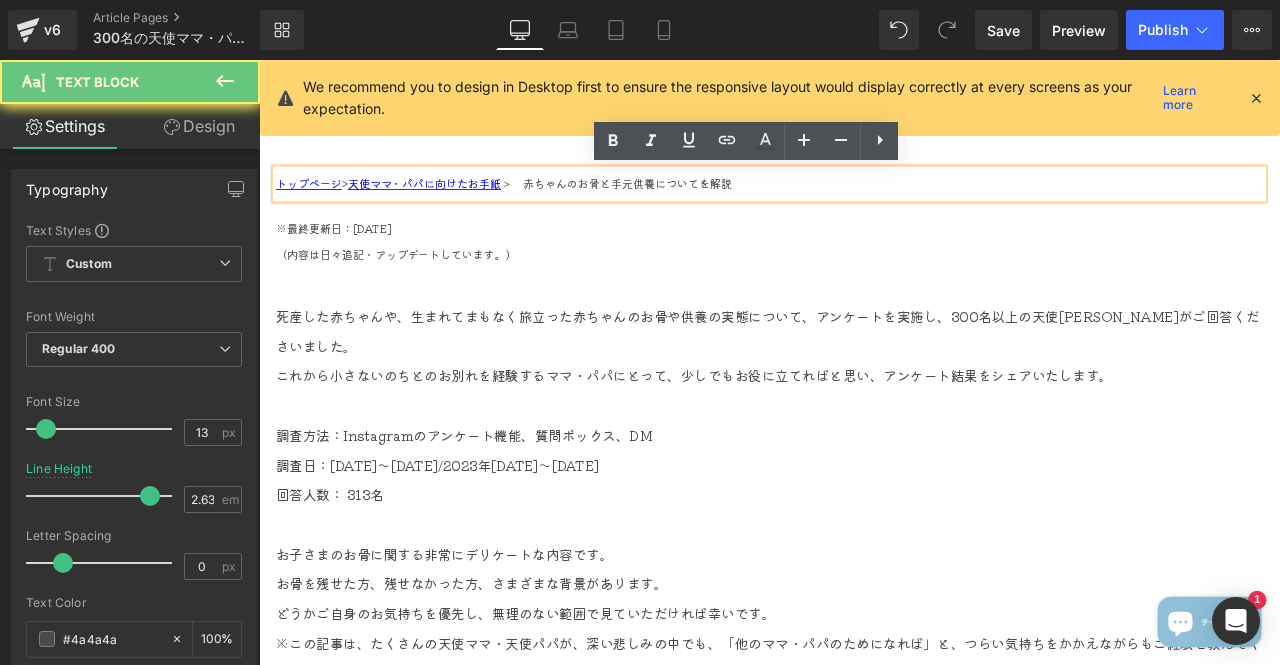 click on "トップページ 　>　 天使ママ・パパに向けたお手紙 　＞　赤ちゃんのお骨と手元供養についてを解説" at bounding box center (864, 207) 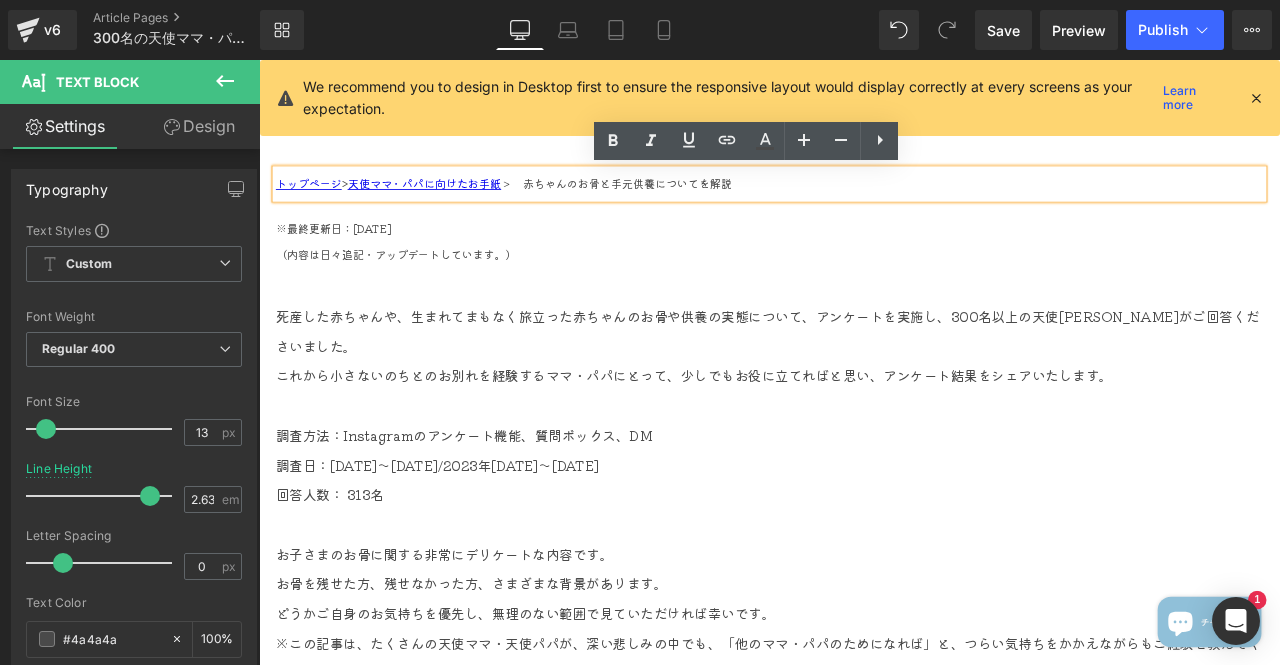 type 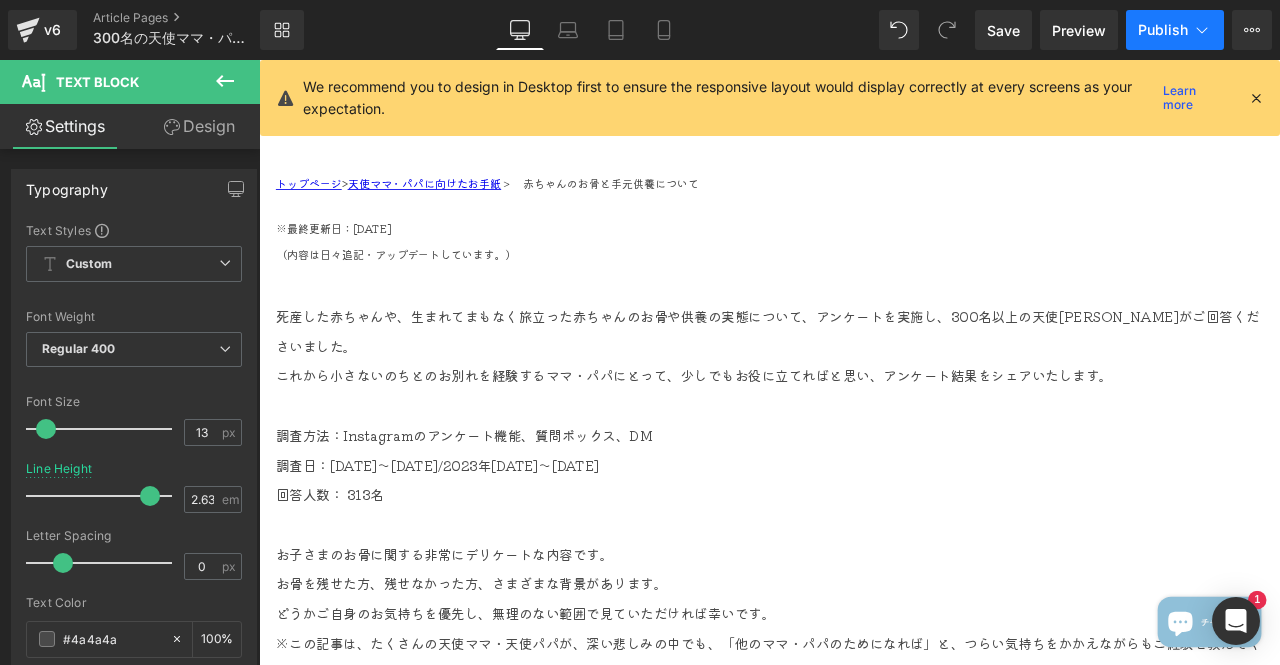 click on "Publish" at bounding box center [1175, 30] 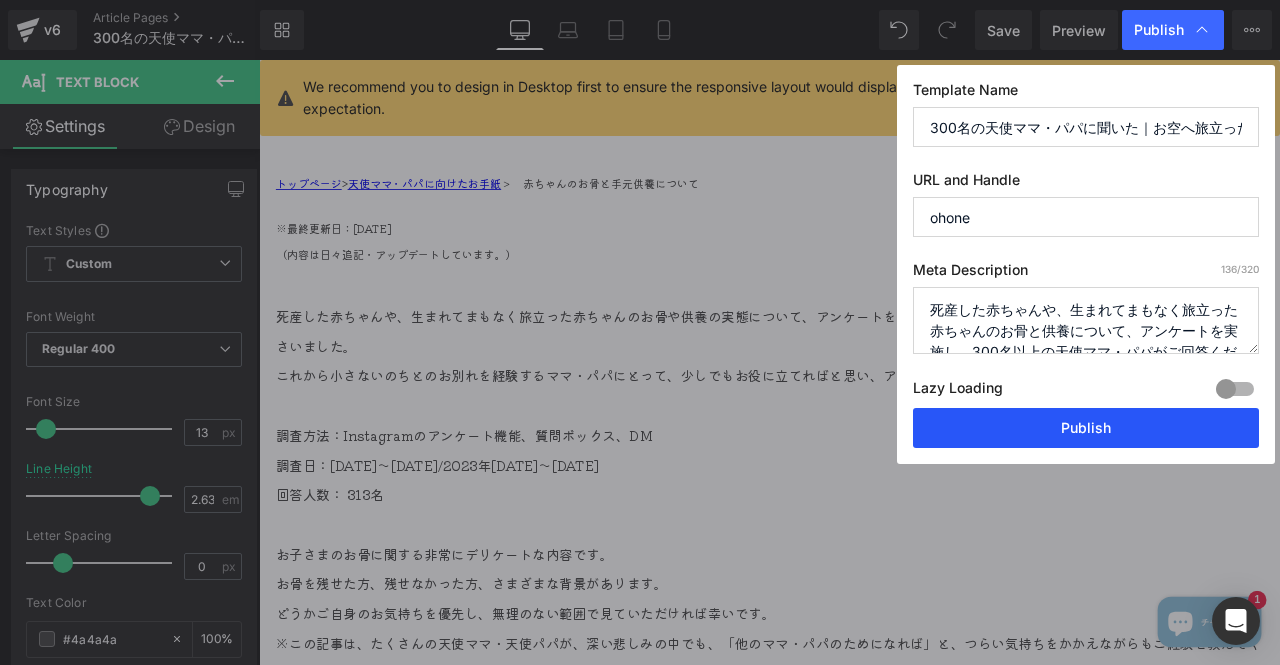 click on "Publish" at bounding box center [1086, 428] 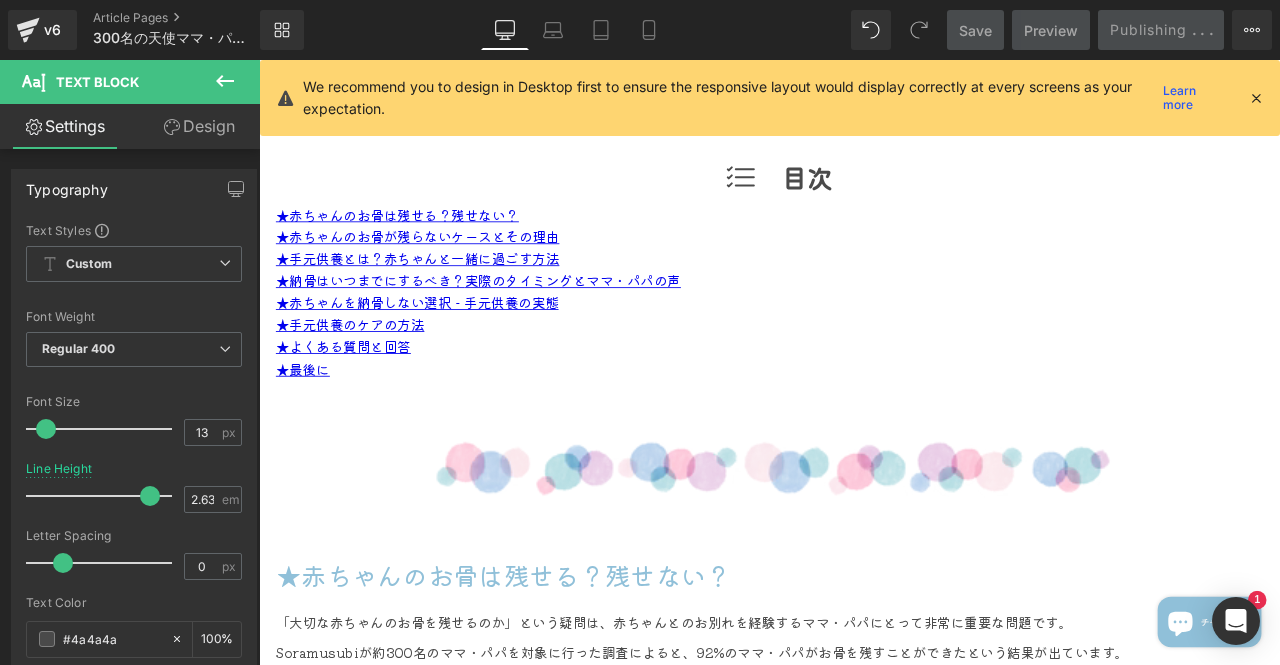 scroll, scrollTop: 1000, scrollLeft: 0, axis: vertical 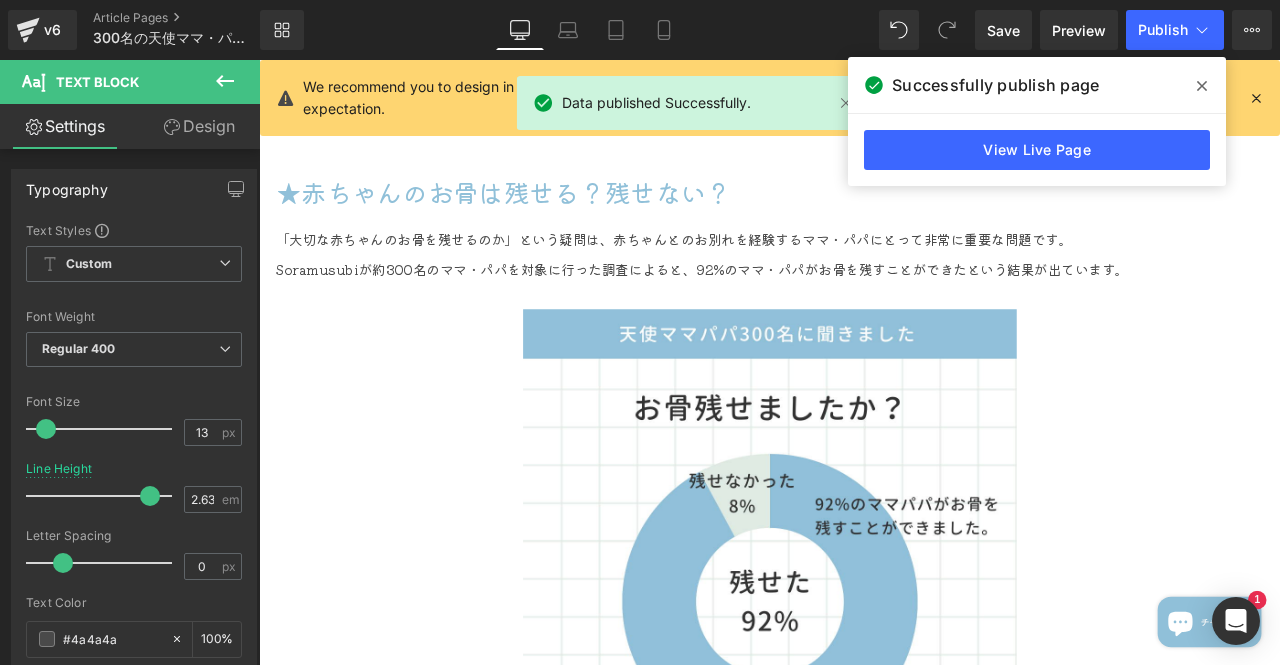 click at bounding box center [1256, 98] 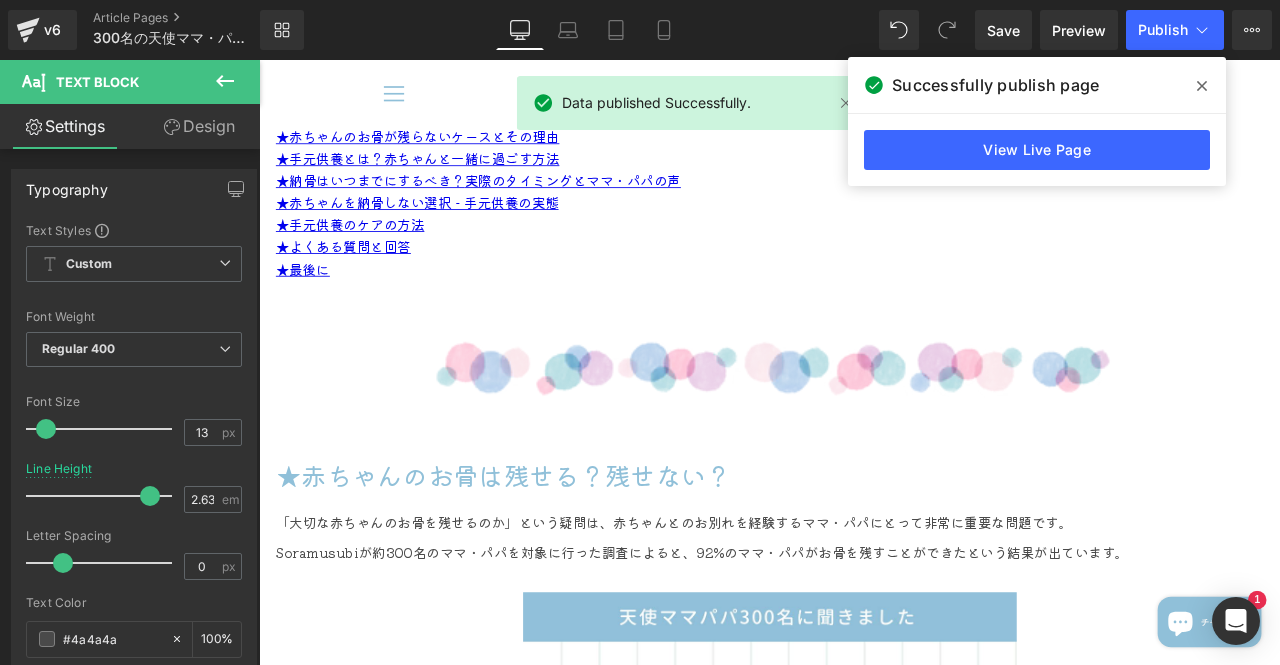 scroll, scrollTop: 1000, scrollLeft: 0, axis: vertical 